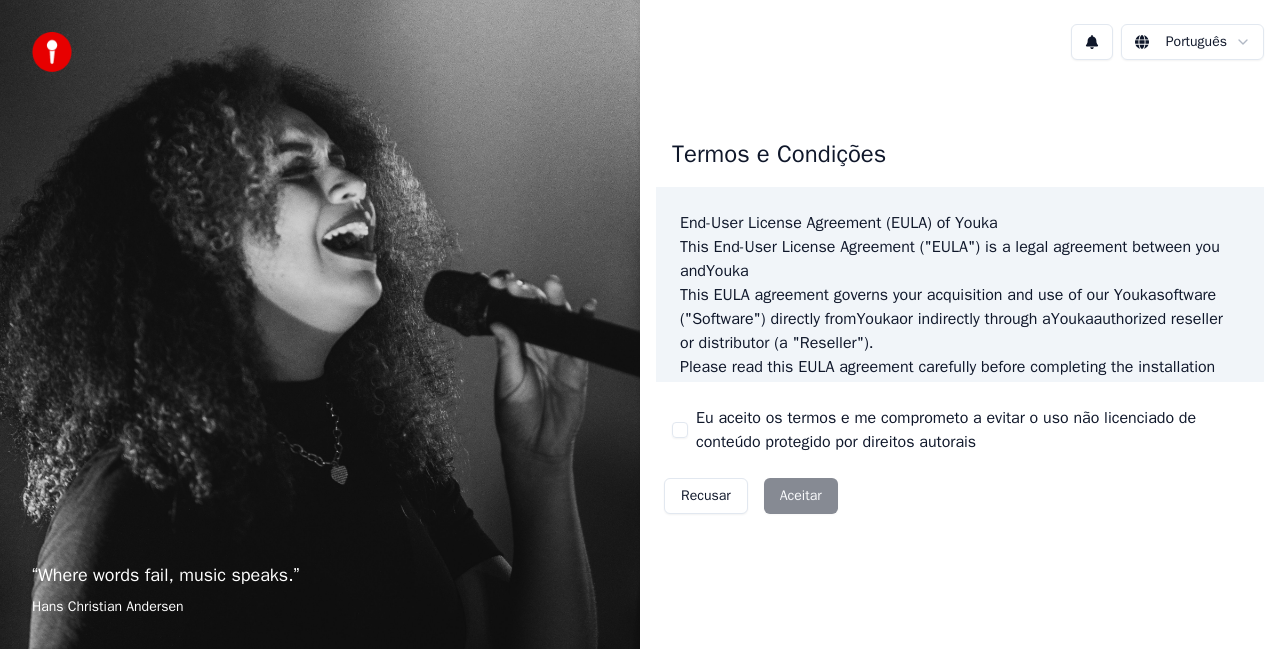 scroll, scrollTop: 0, scrollLeft: 0, axis: both 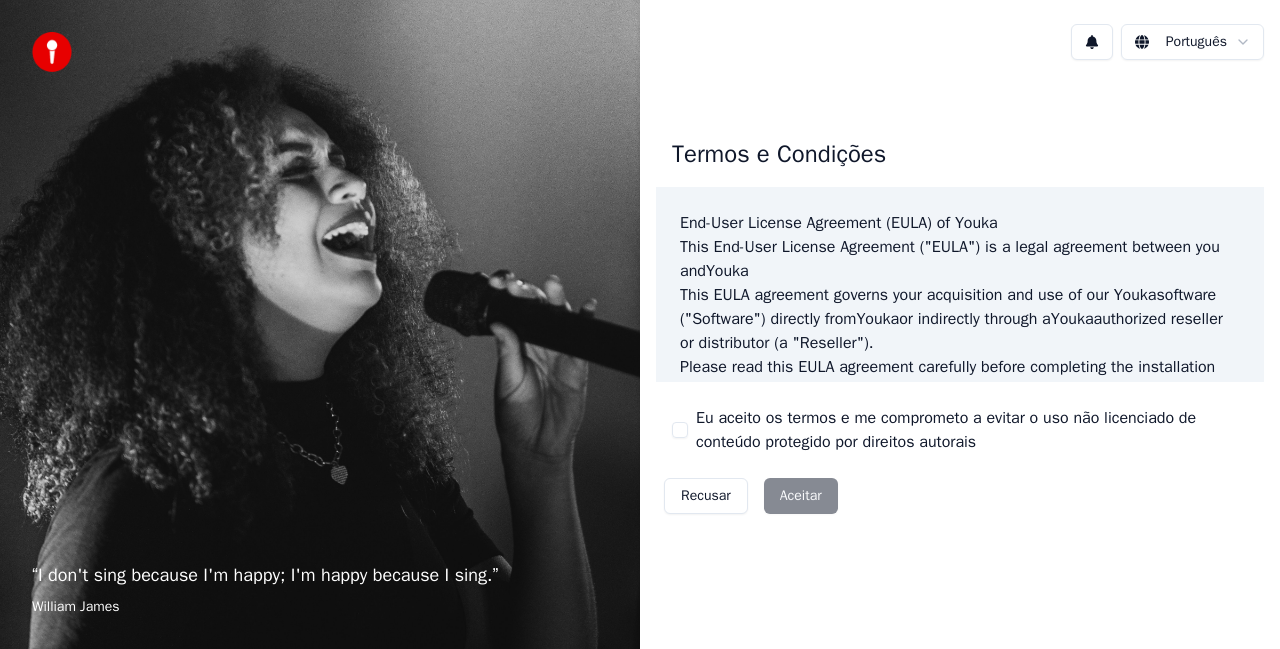 click on "Recusar Aceitar" at bounding box center [751, 496] 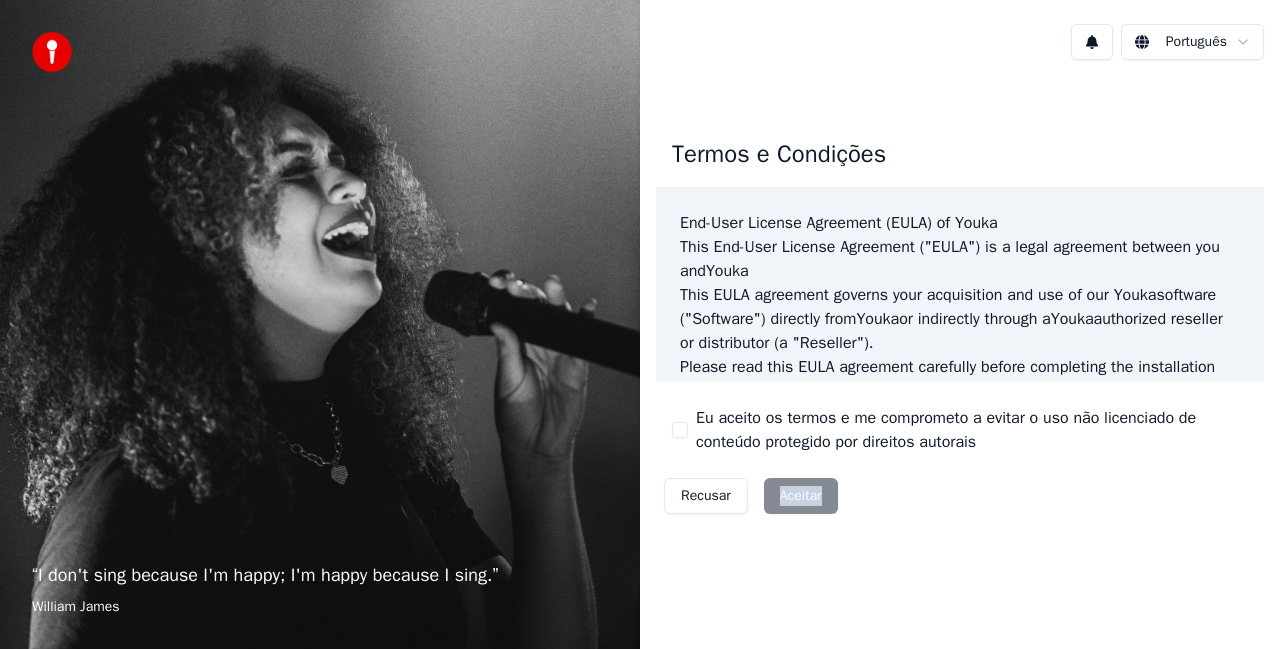 click on "Recusar Aceitar" at bounding box center (751, 496) 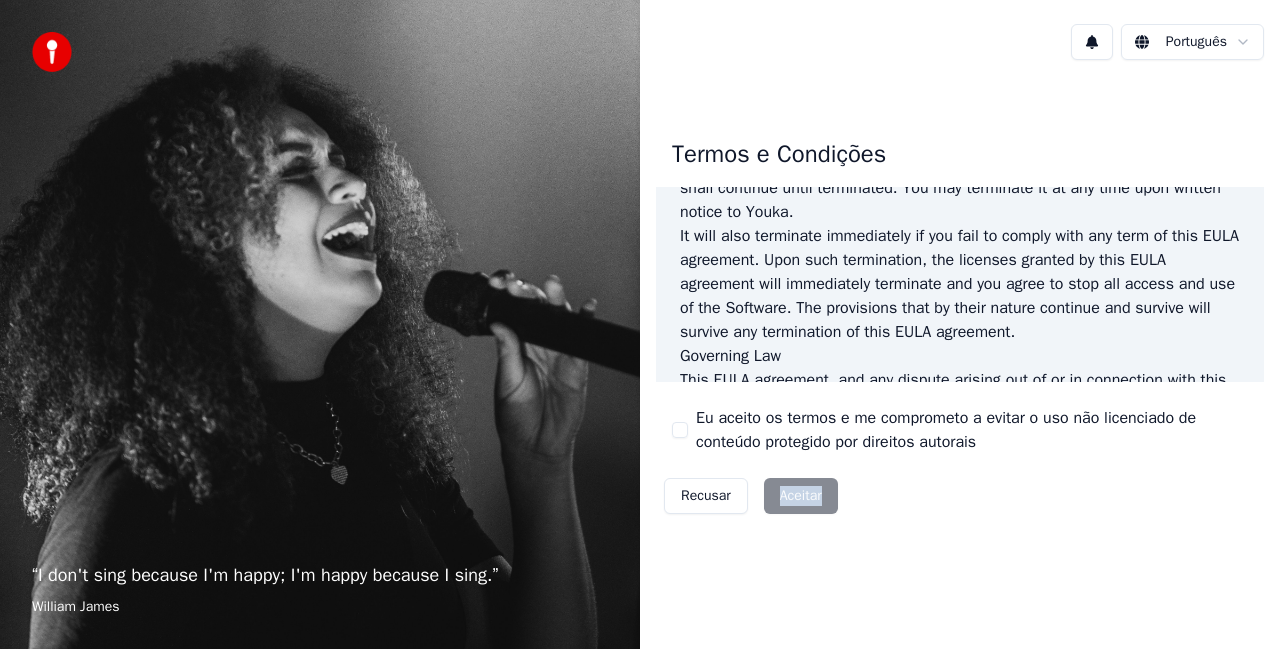 scroll, scrollTop: 1413, scrollLeft: 0, axis: vertical 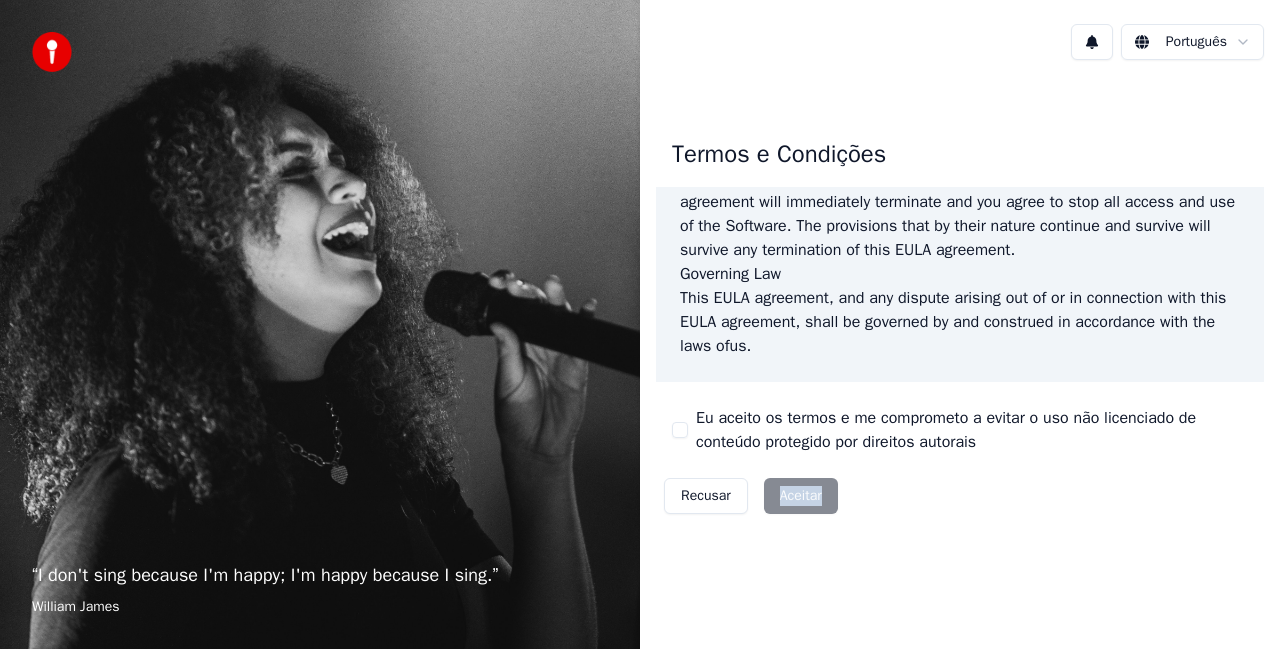 drag, startPoint x: 672, startPoint y: 425, endPoint x: 693, endPoint y: 434, distance: 22.847319 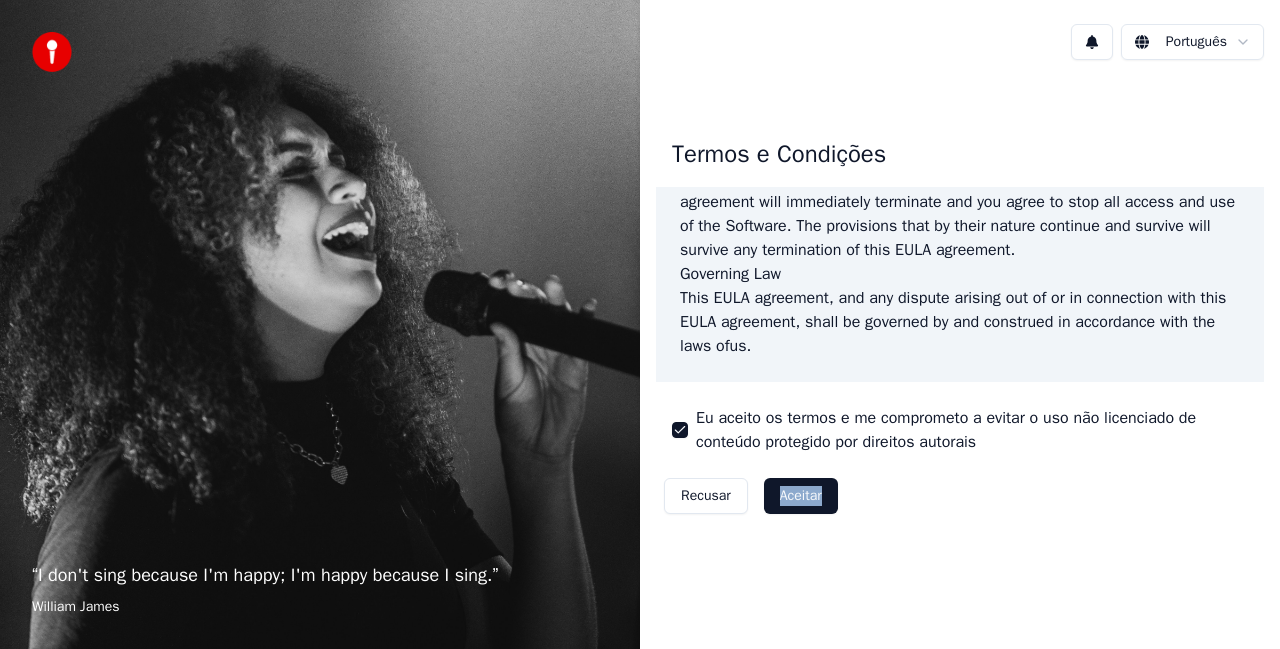 click on "Aceitar" at bounding box center [801, 496] 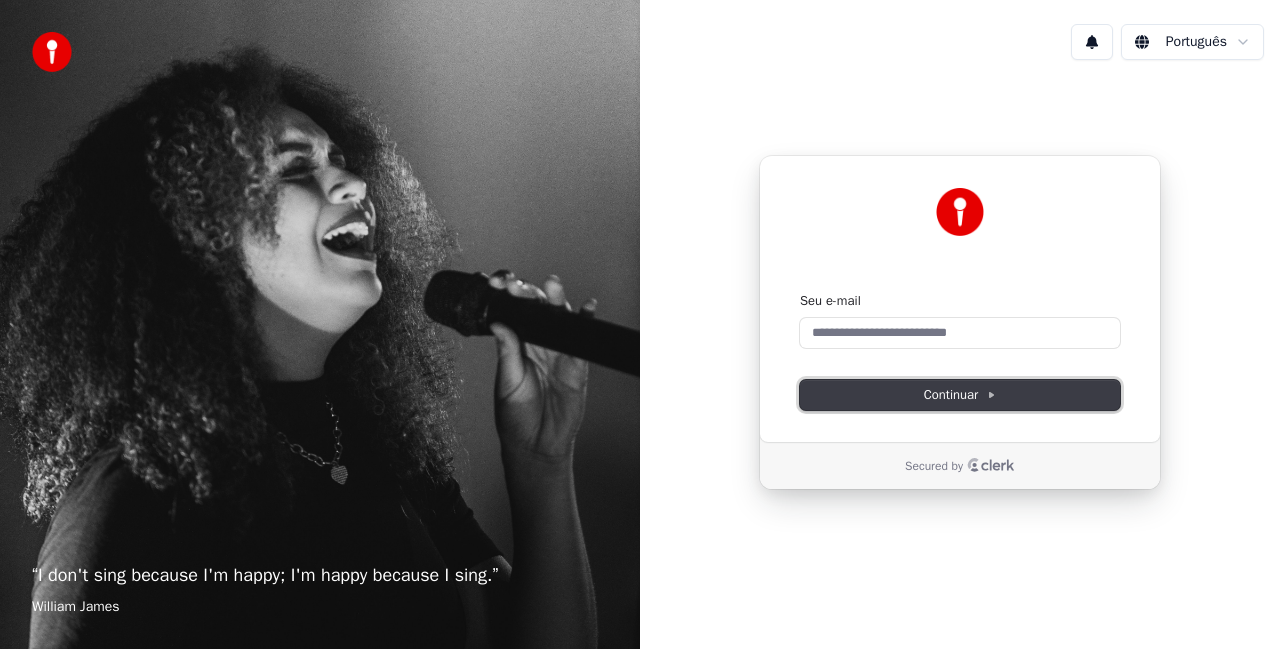 click on "Continuar" at bounding box center (960, 395) 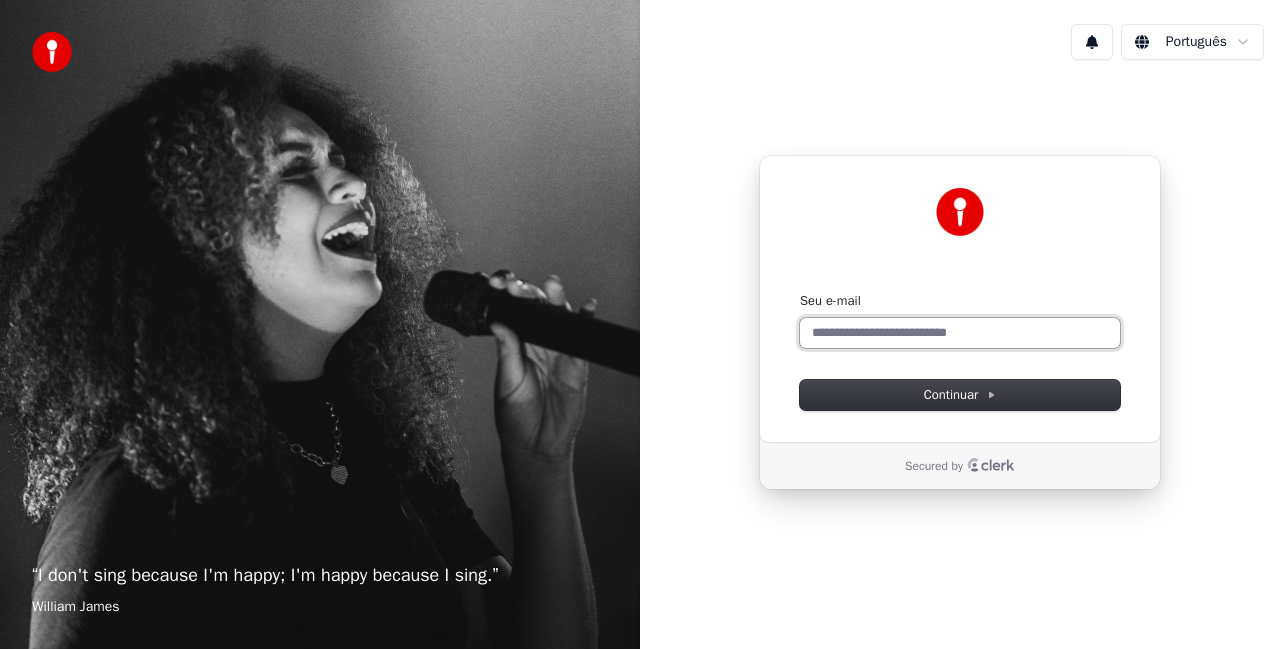 click on "Seu e-mail" at bounding box center [960, 333] 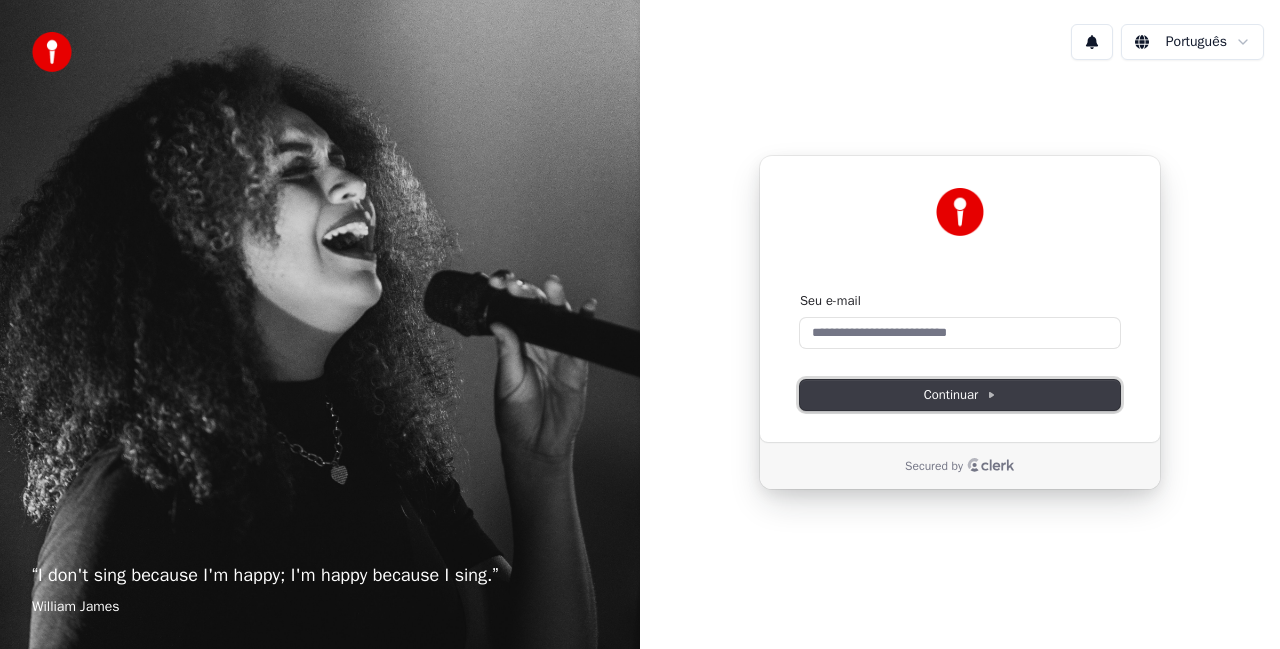 click on "Continuar" at bounding box center (960, 395) 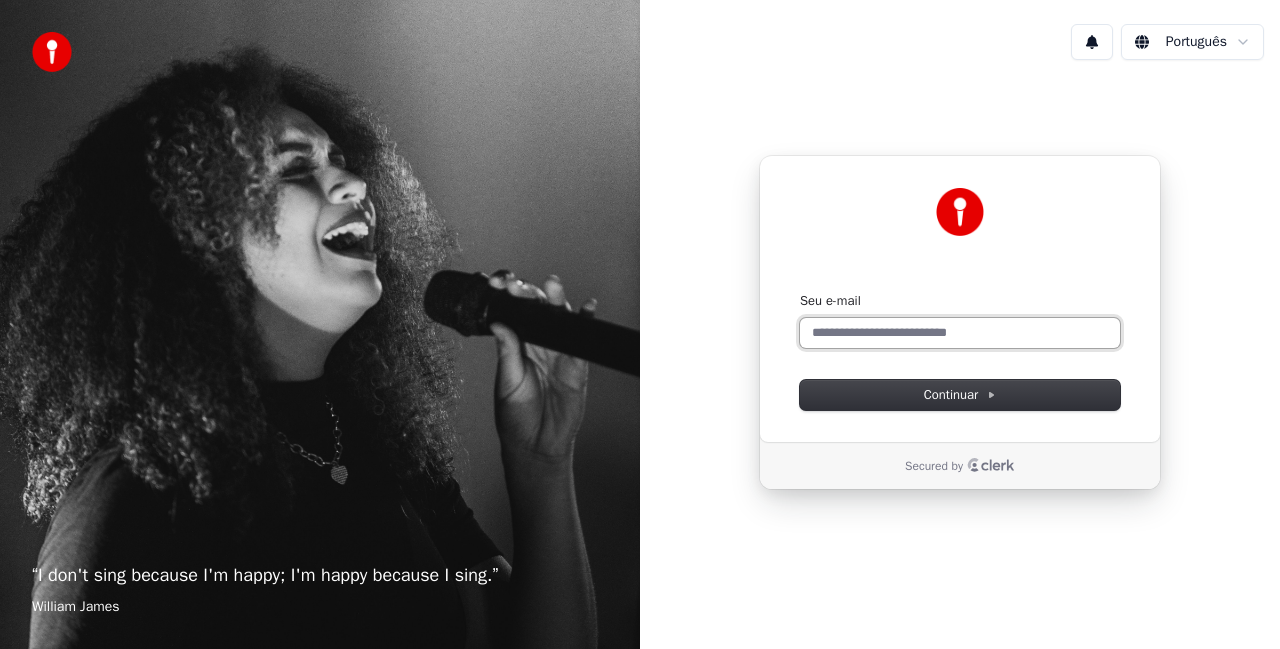 click on "Seu e-mail" at bounding box center (960, 333) 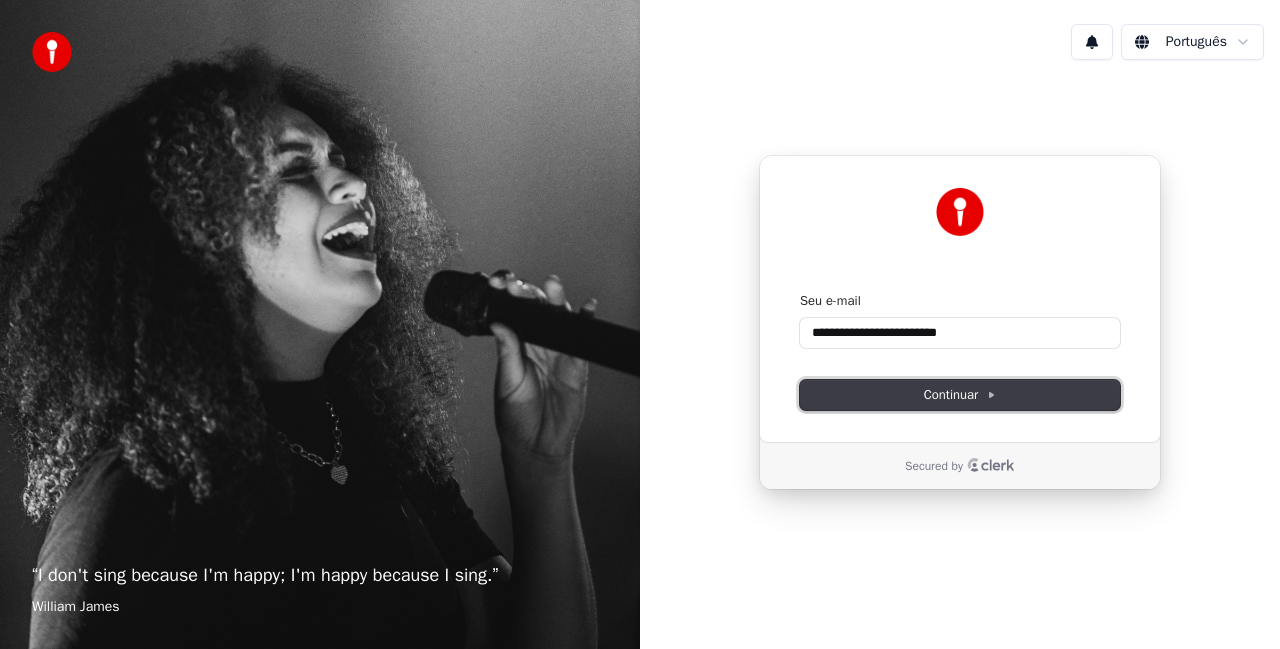 click on "Continuar" at bounding box center [960, 395] 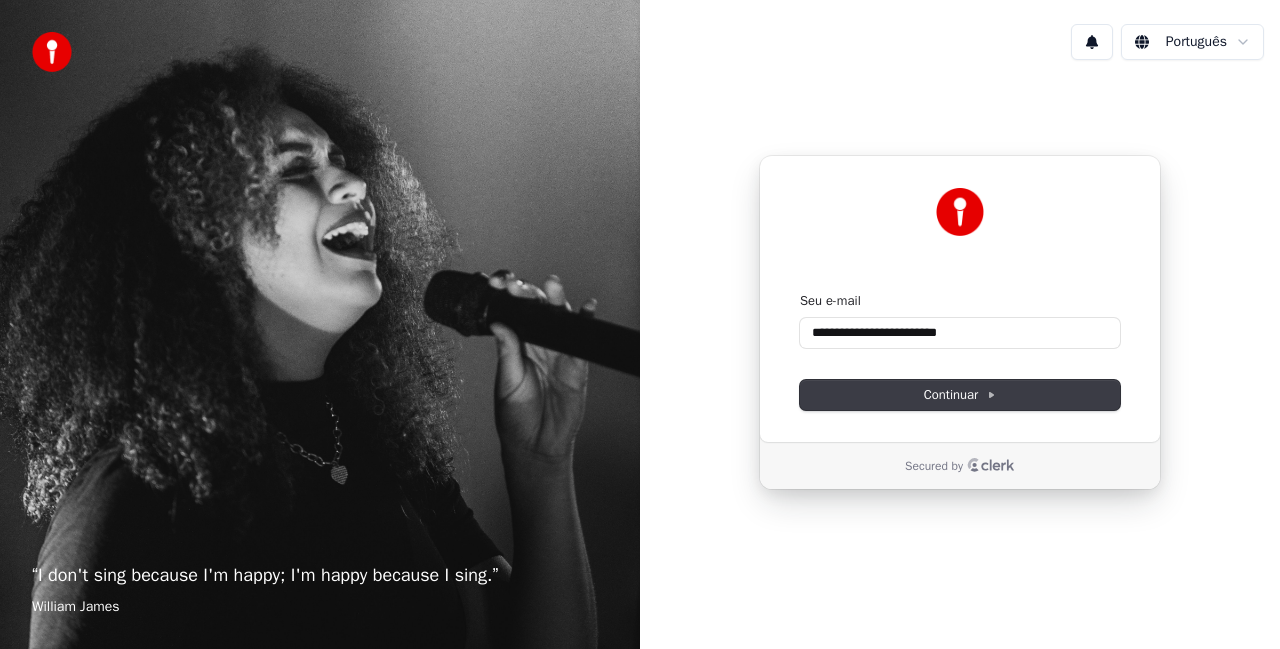 type on "**********" 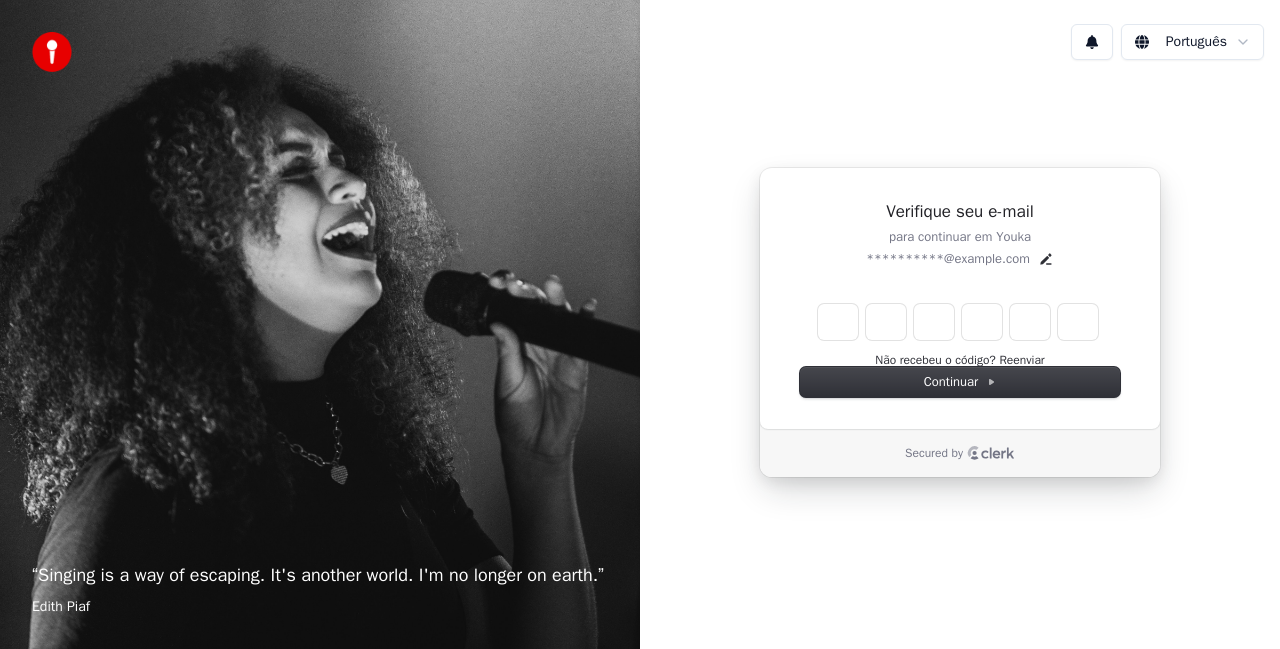 type on "******" 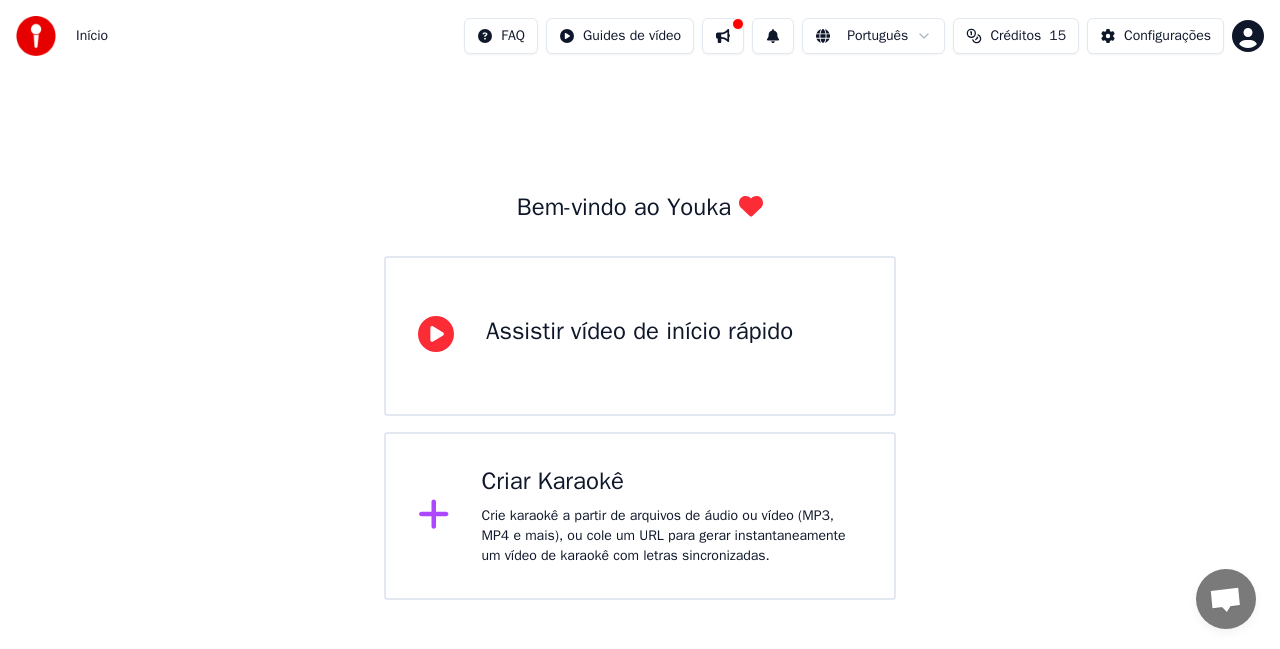 click on "Criar Karaokê" at bounding box center [672, 482] 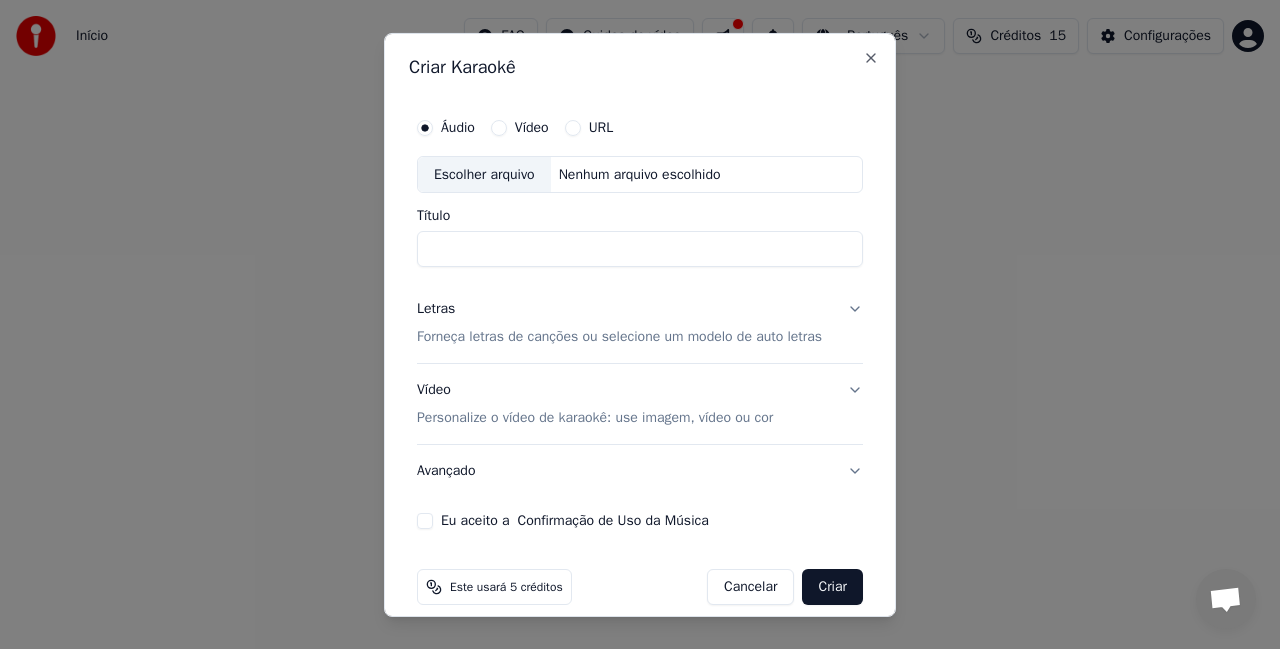 click on "Título" at bounding box center (640, 249) 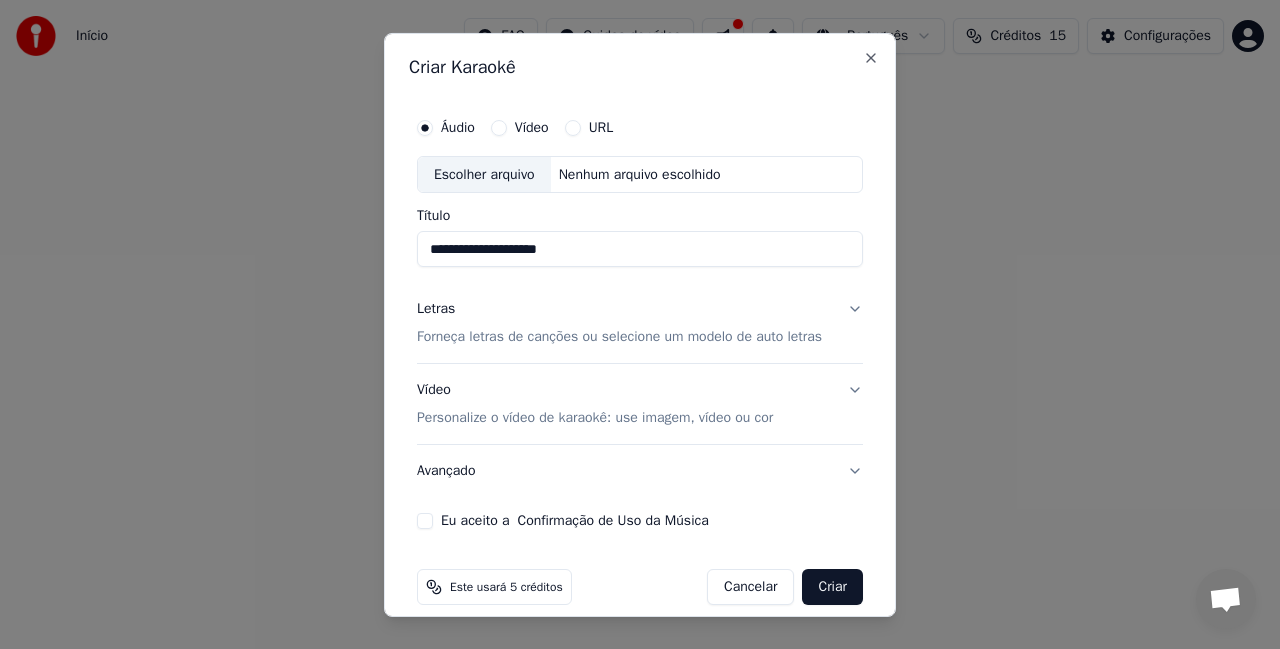 type on "**********" 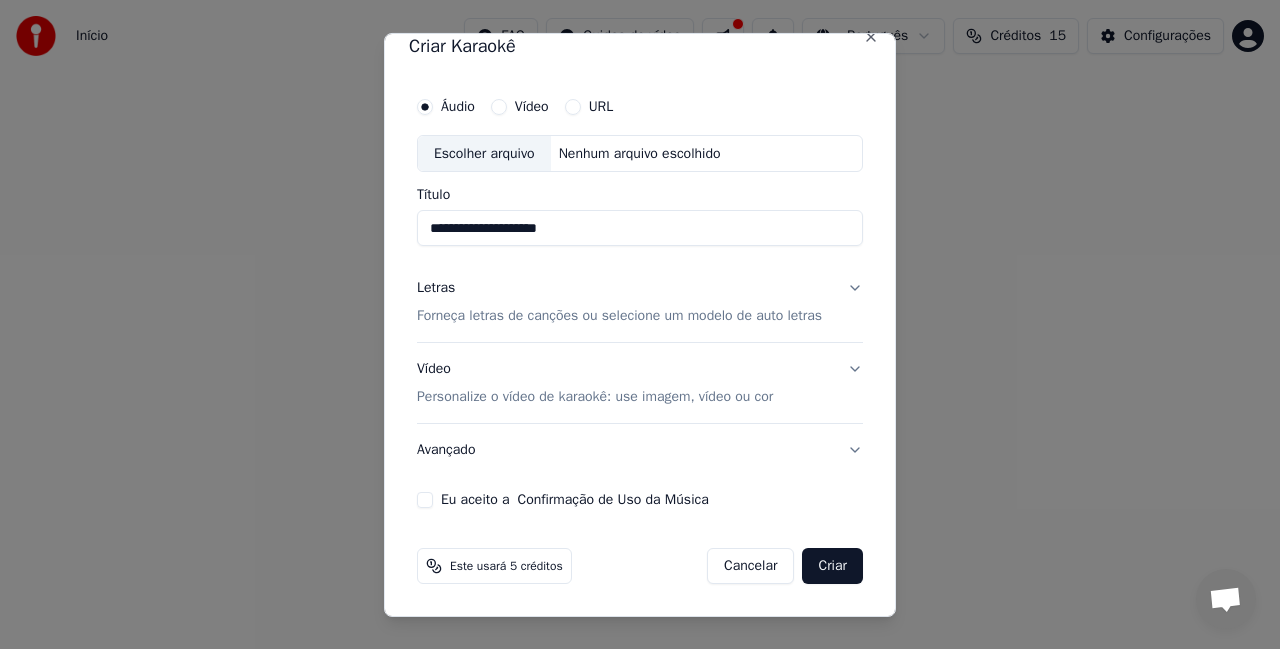 click on "Criar" at bounding box center (832, 566) 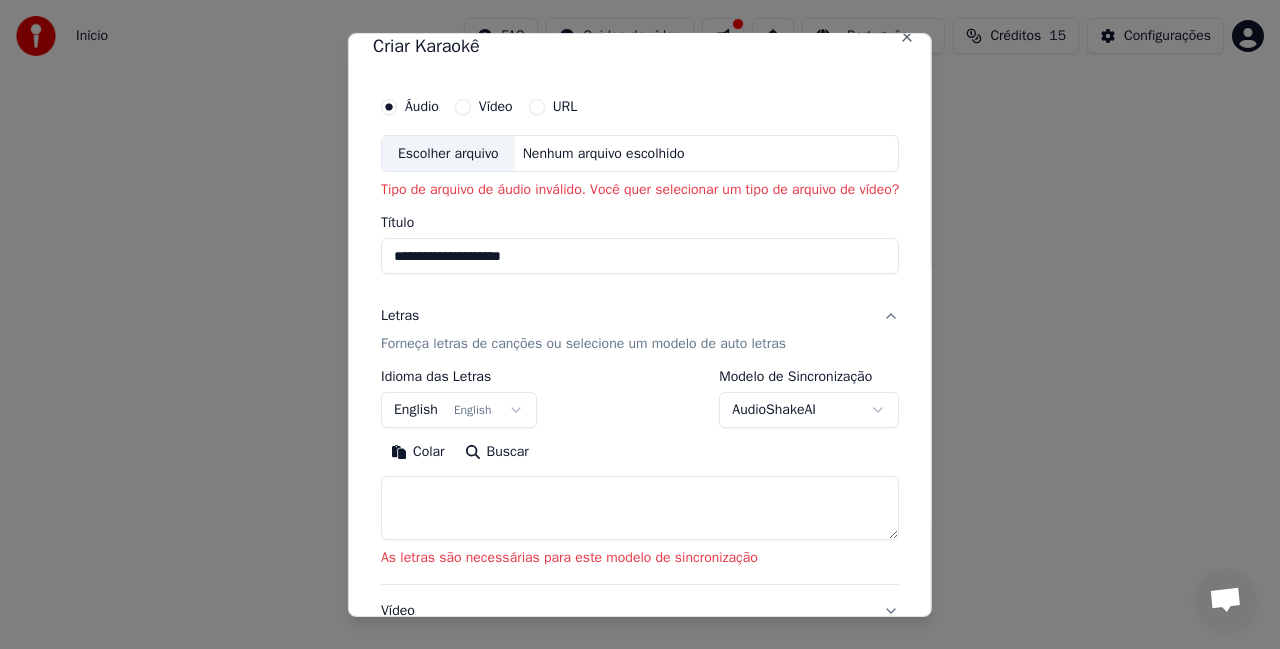 click on "Escolher arquivo" at bounding box center (448, 153) 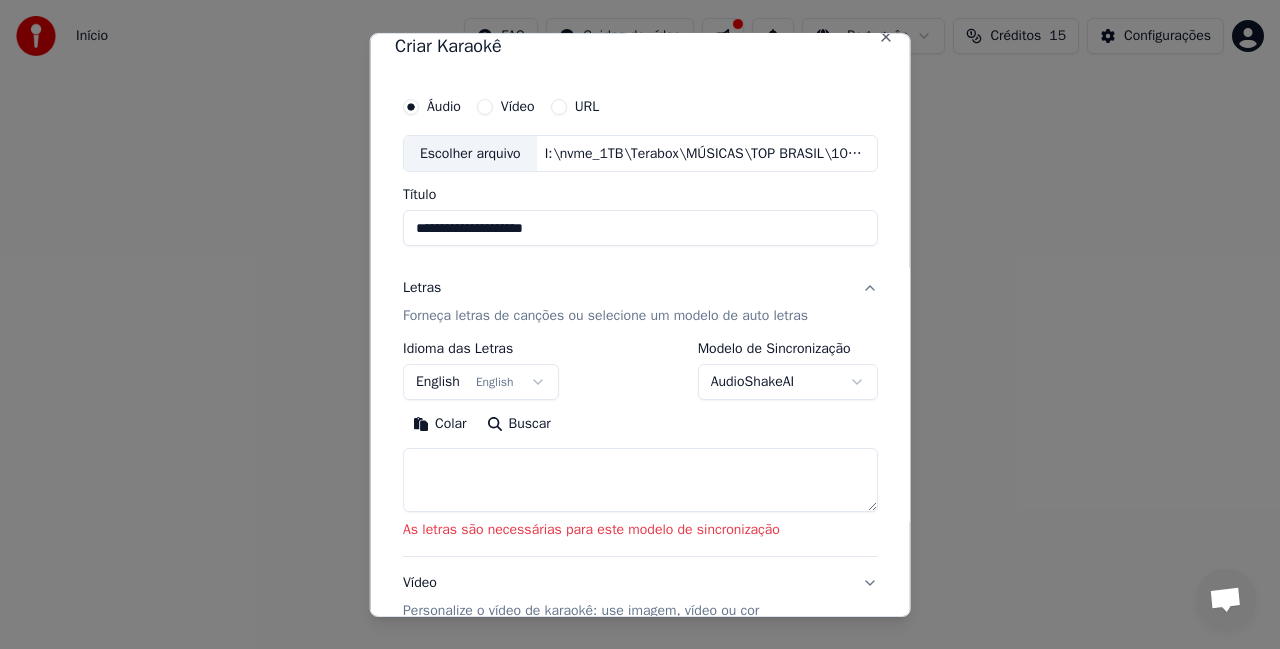 click on "English English" at bounding box center [481, 382] 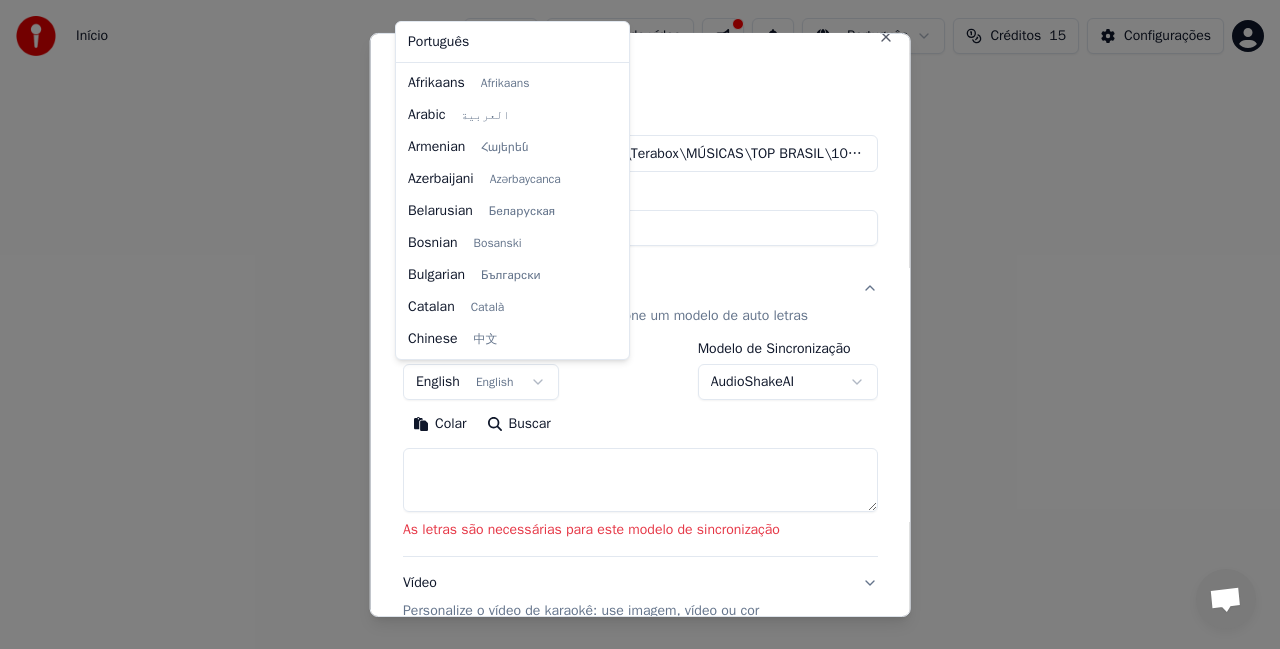 scroll, scrollTop: 160, scrollLeft: 0, axis: vertical 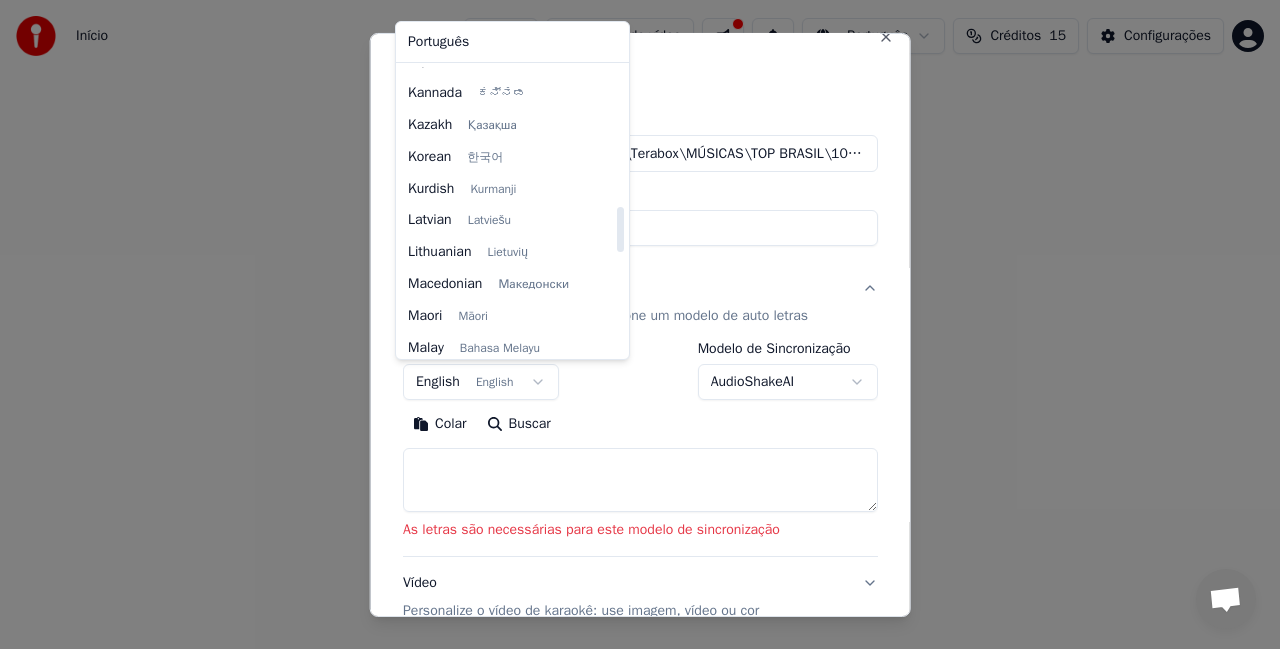 drag, startPoint x: 618, startPoint y: 107, endPoint x: 611, endPoint y: 220, distance: 113.216606 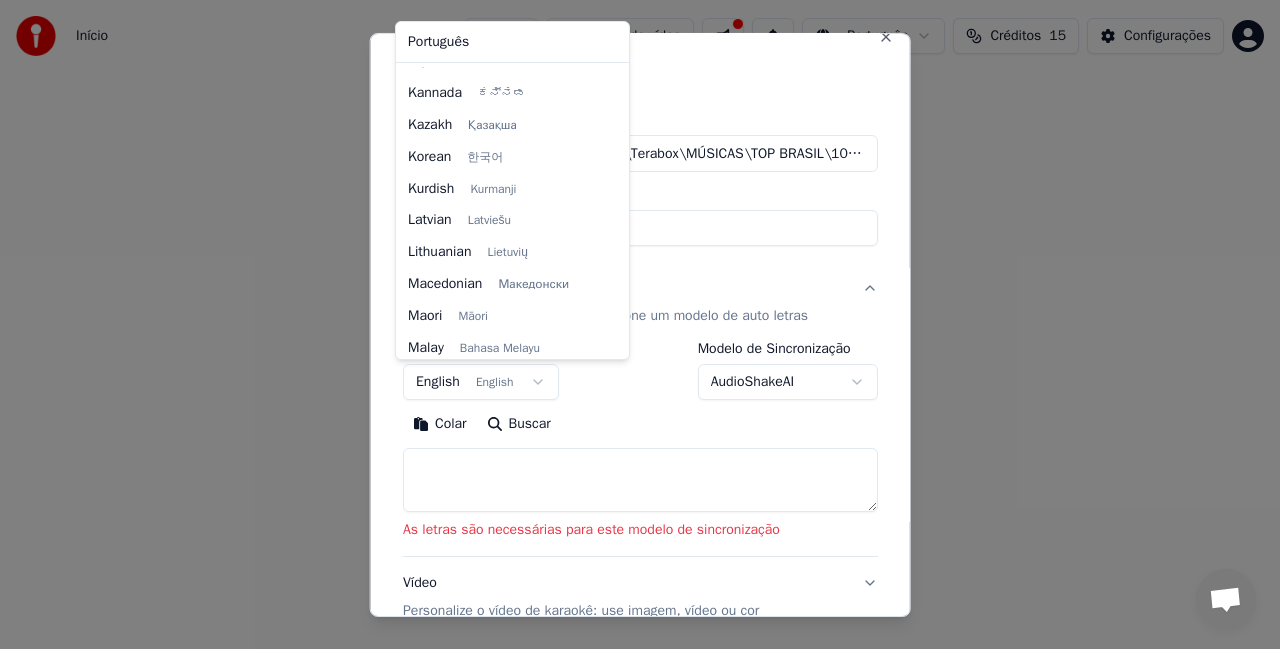 click on "**********" at bounding box center (640, 300) 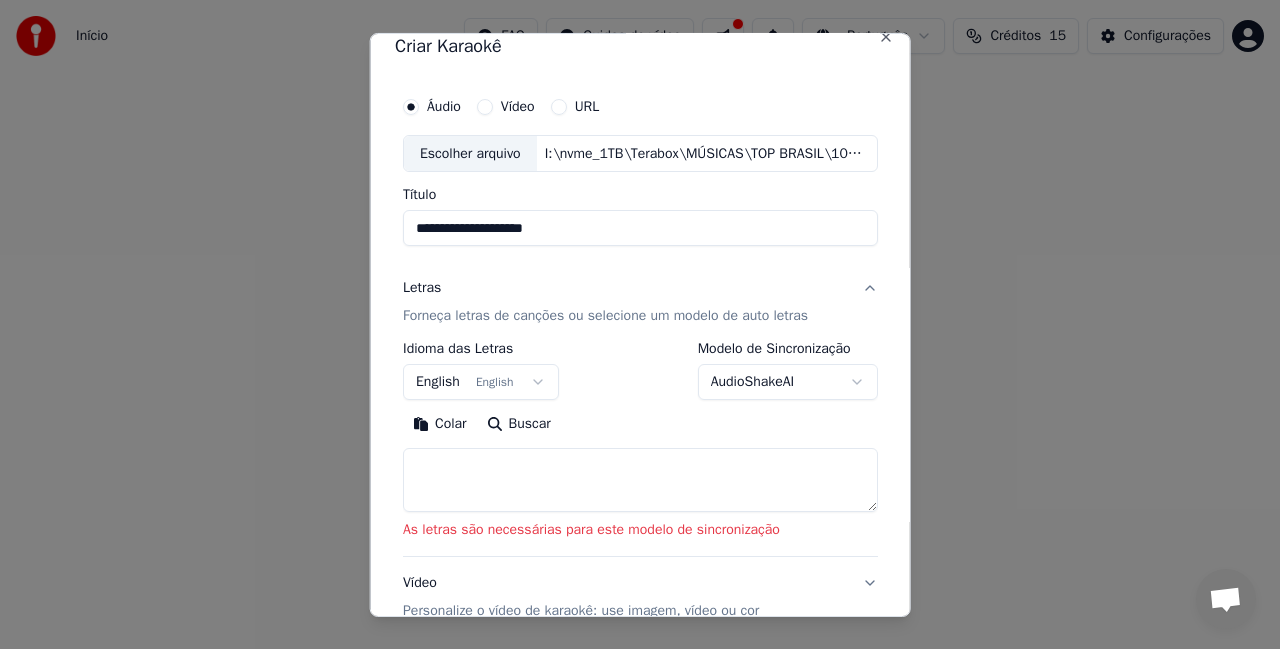 click on "English English" at bounding box center (481, 382) 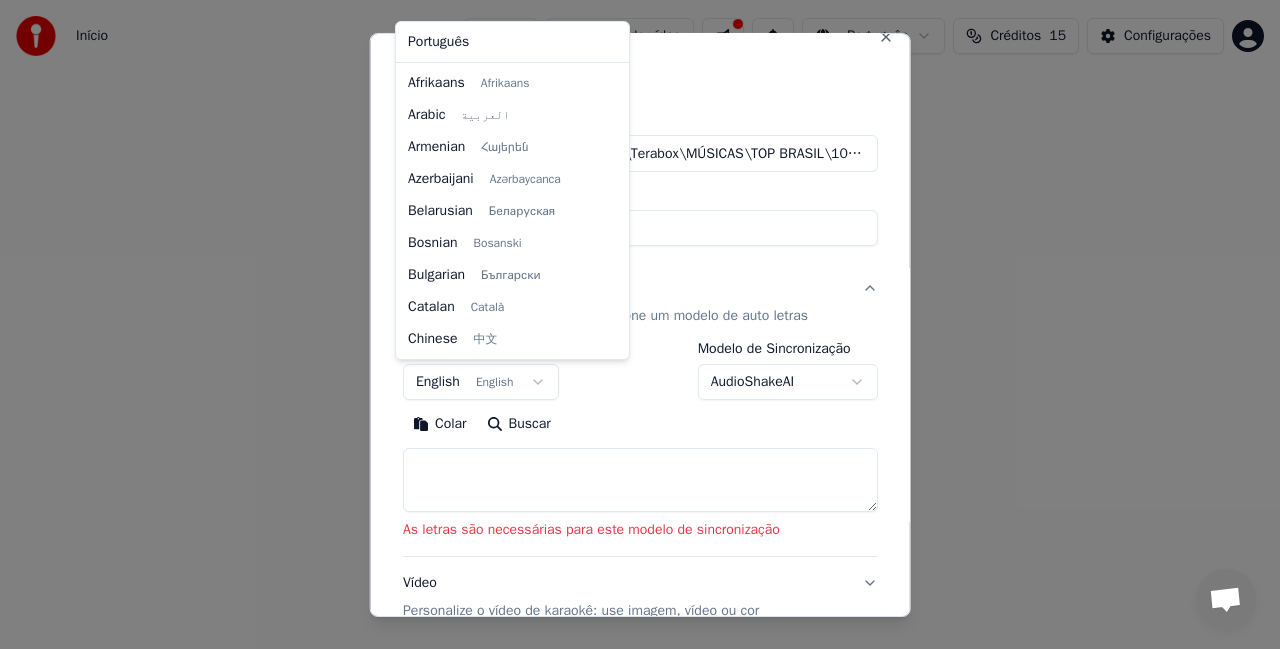 scroll, scrollTop: 160, scrollLeft: 0, axis: vertical 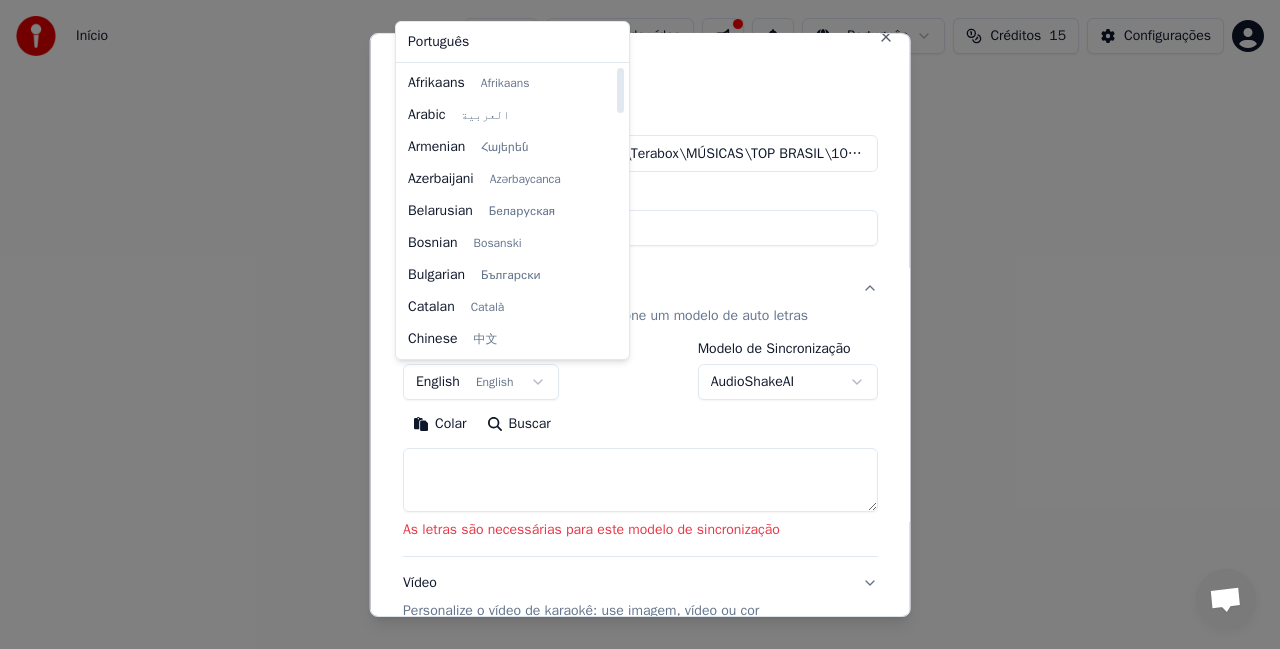 drag, startPoint x: 621, startPoint y: 117, endPoint x: 618, endPoint y: 71, distance: 46.09772 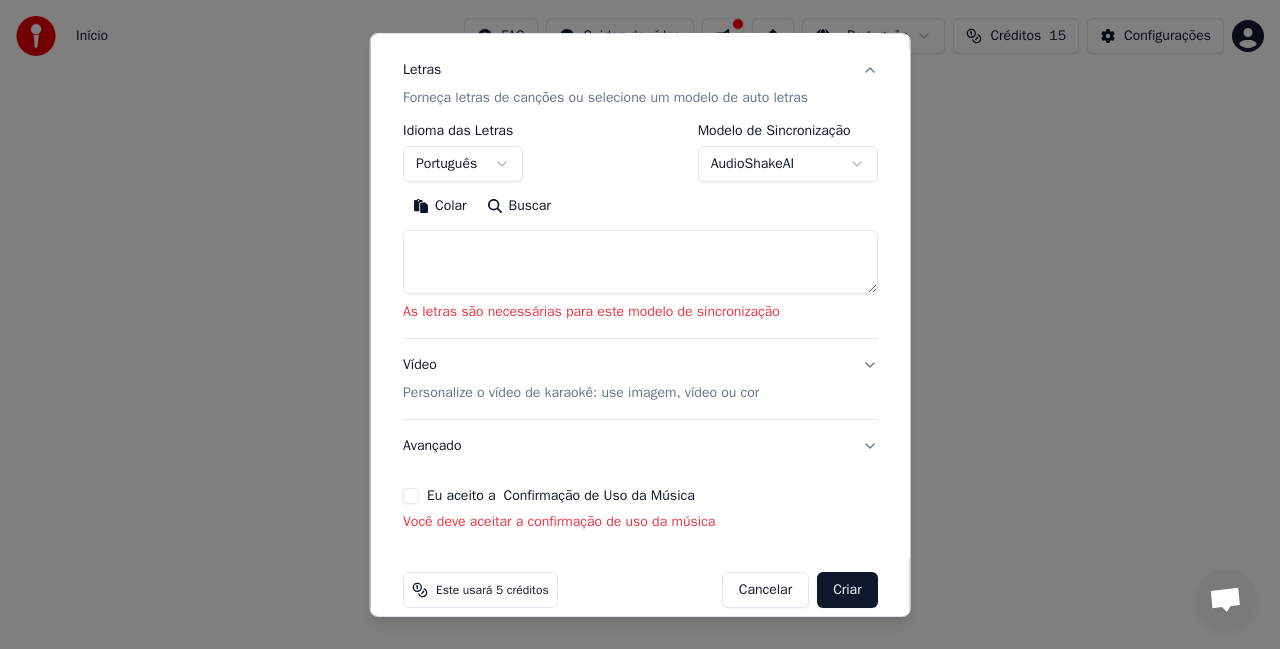 scroll, scrollTop: 244, scrollLeft: 0, axis: vertical 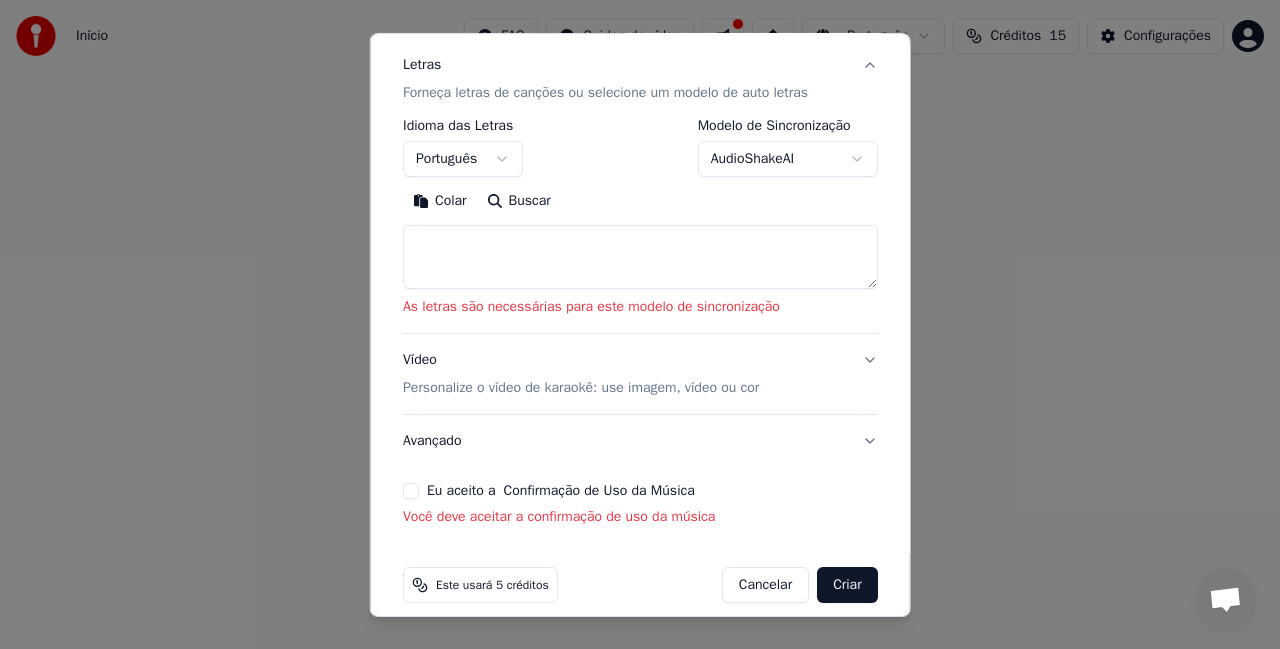 click on "Eu aceito a   Confirmação de Uso da Música" at bounding box center [411, 491] 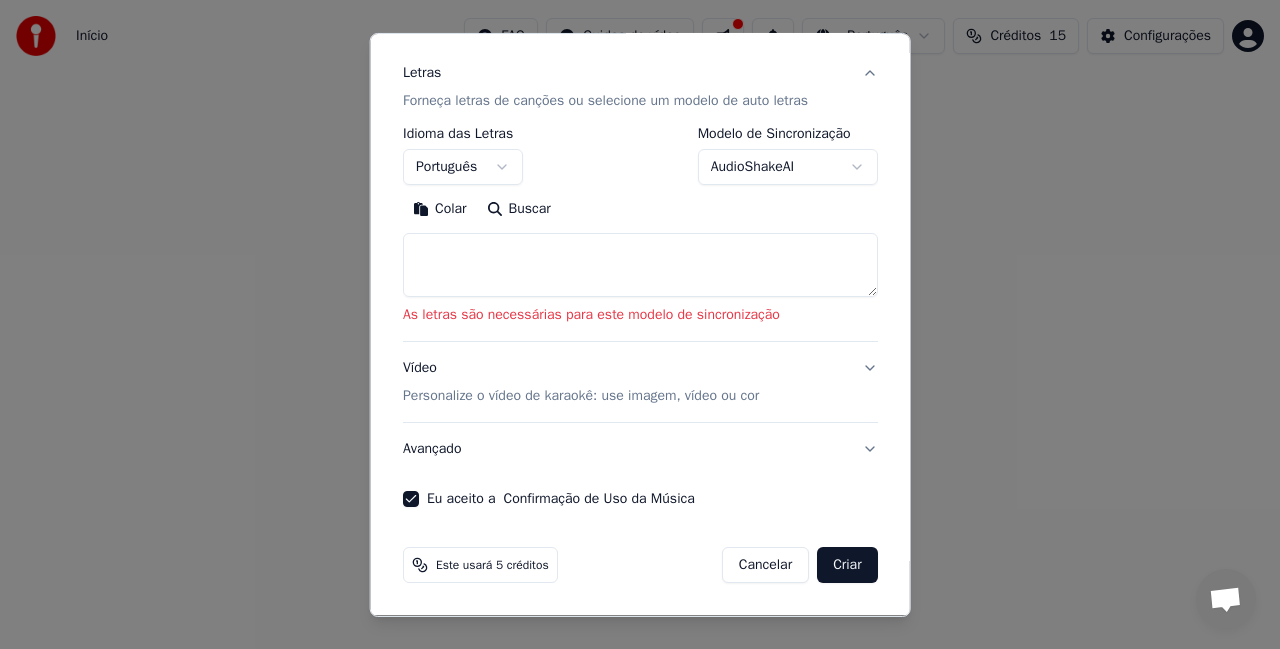 click on "Criar" at bounding box center (847, 565) 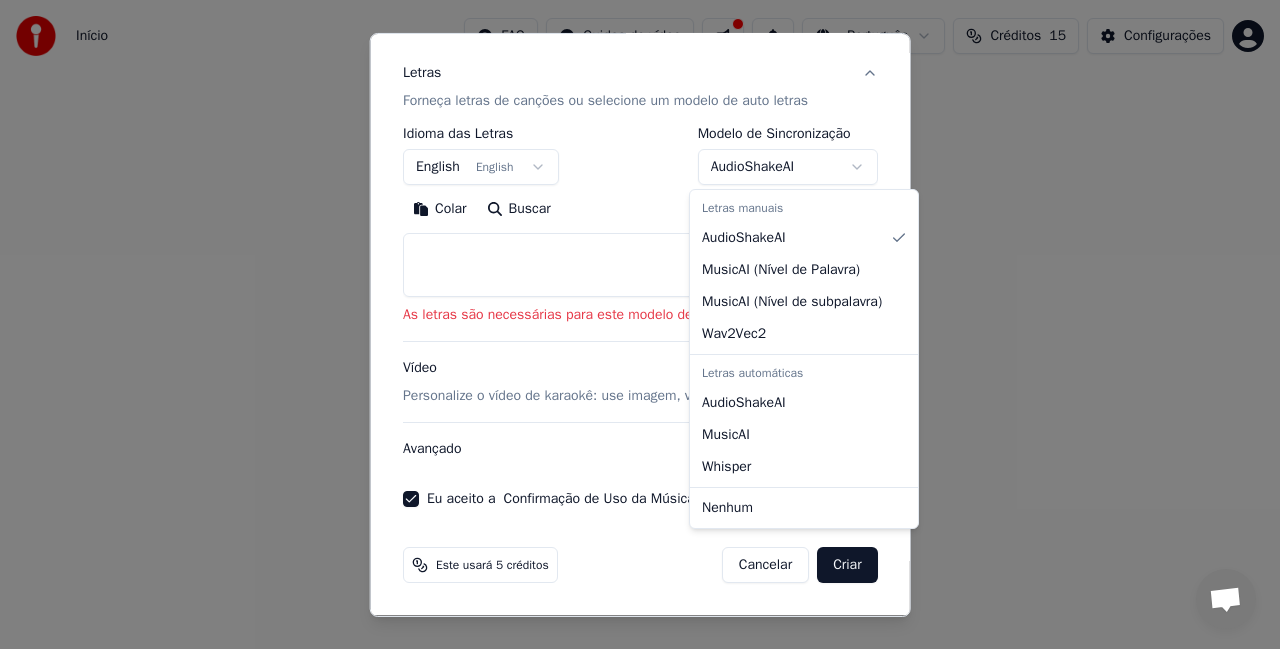 click on "**********" at bounding box center [640, 300] 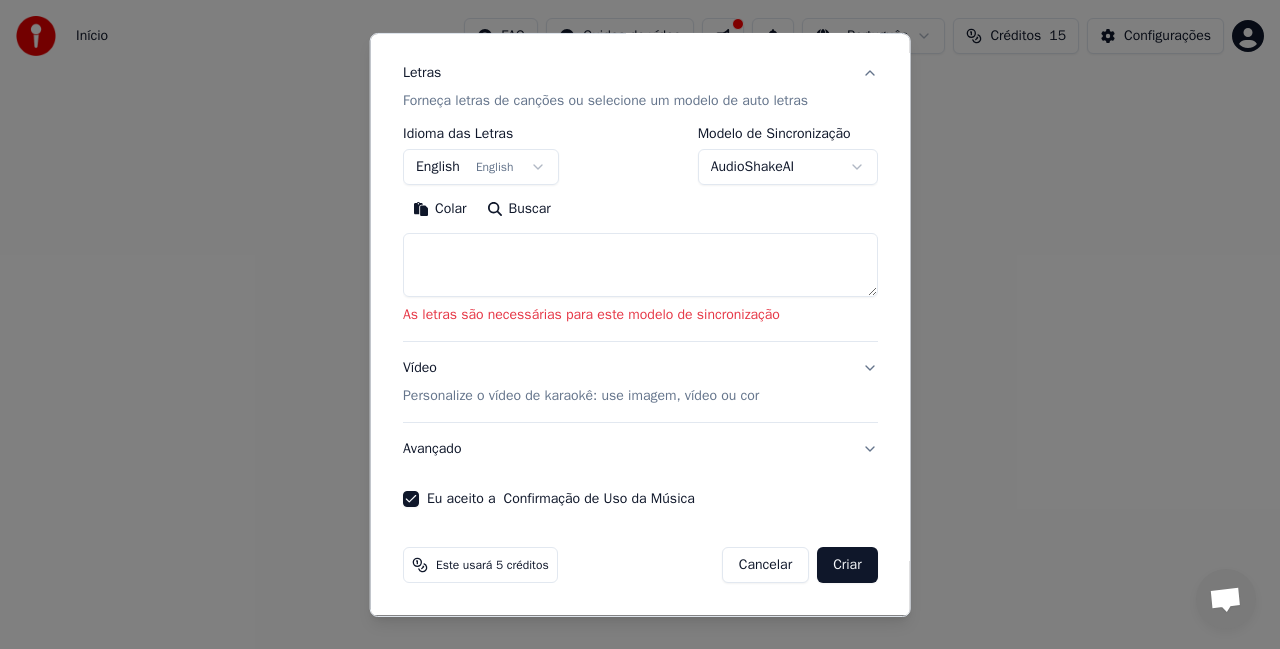 click at bounding box center [640, 324] 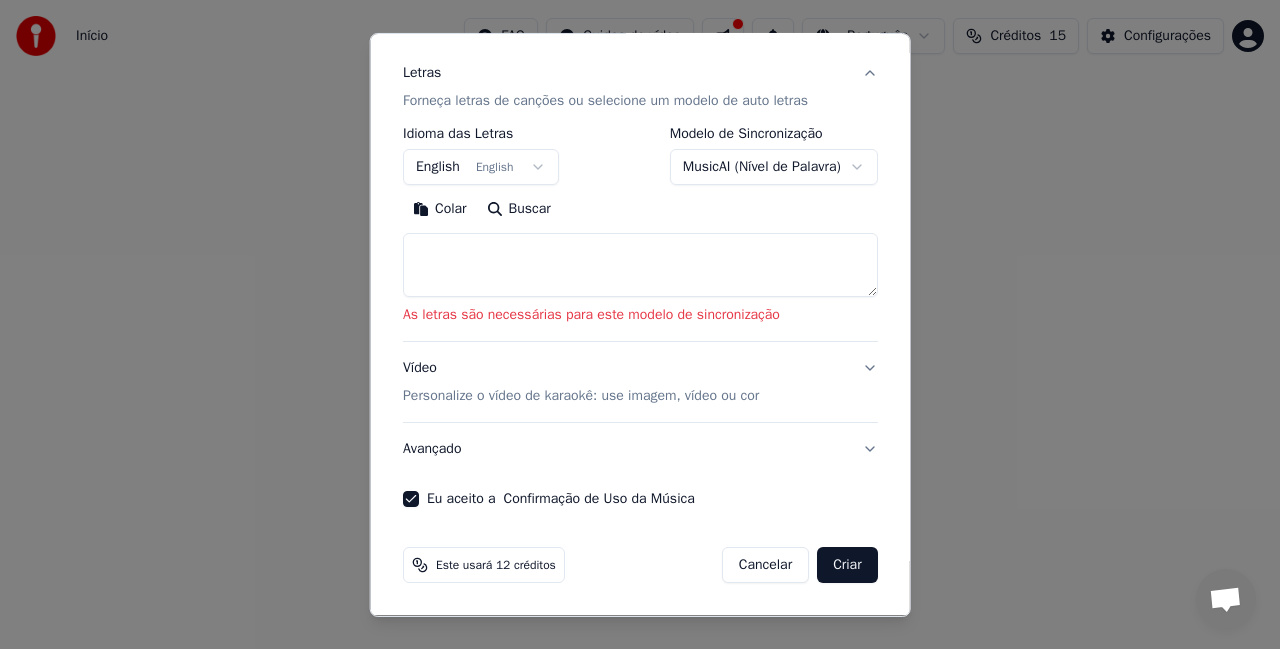 click on "**********" at bounding box center [640, 300] 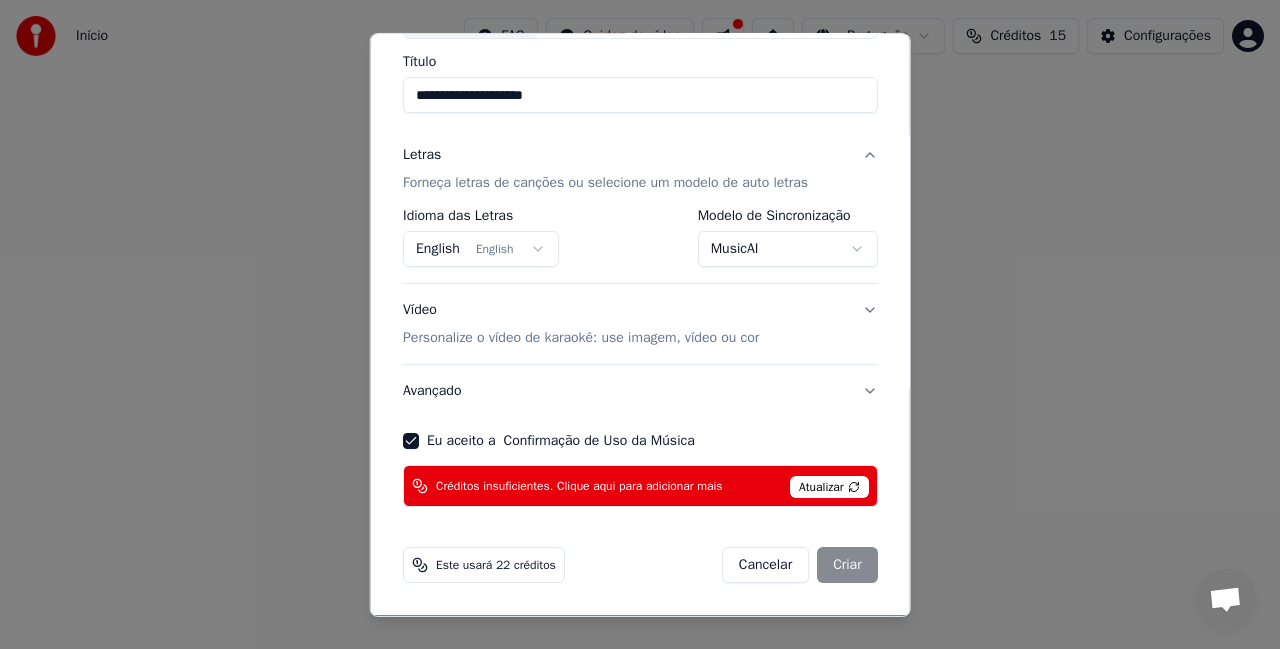 scroll, scrollTop: 96, scrollLeft: 0, axis: vertical 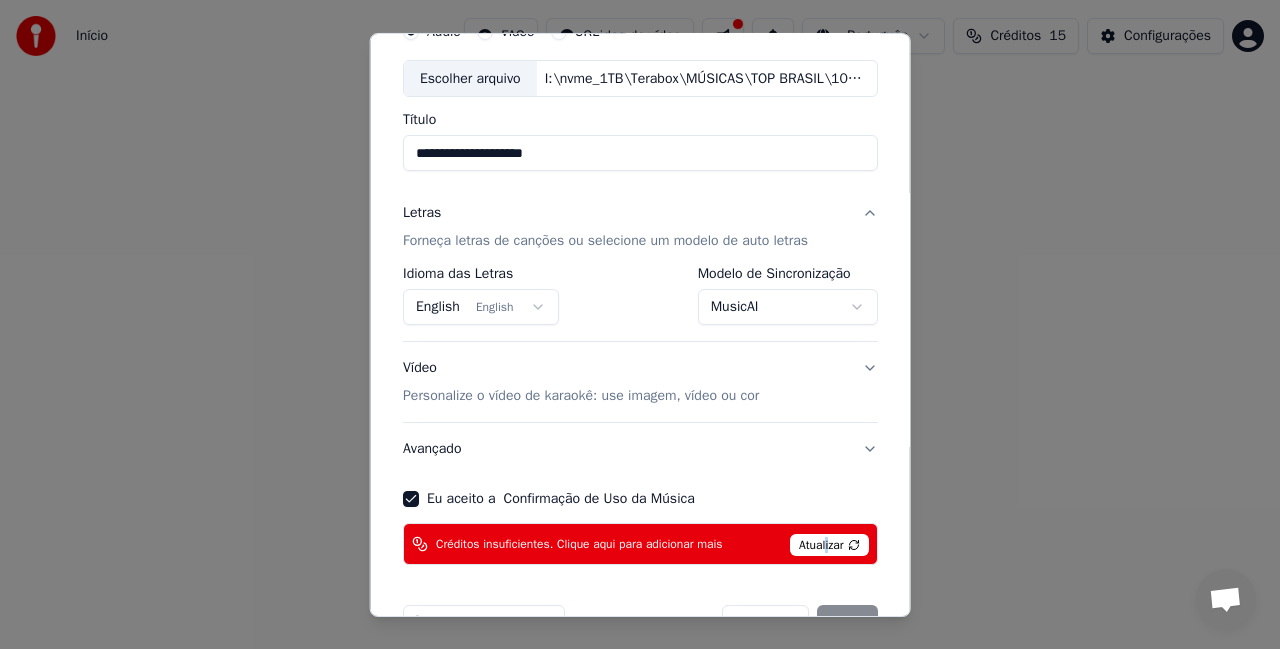click on "Atualizar" at bounding box center (829, 545) 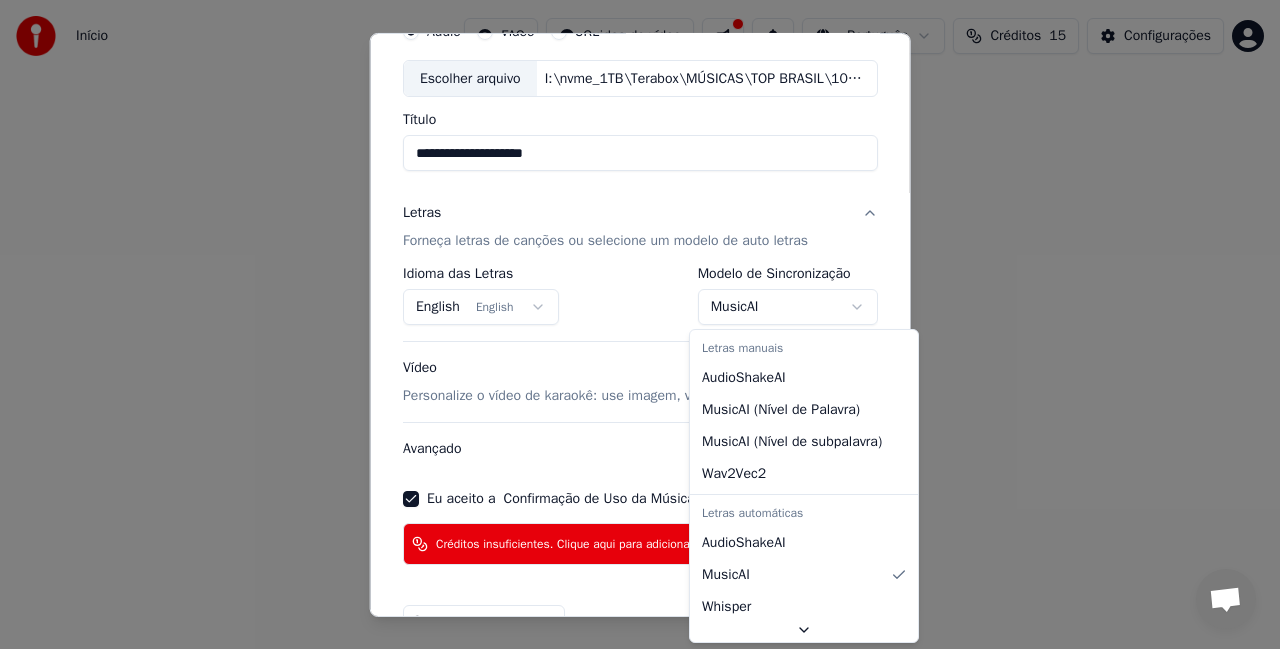 select on "**********" 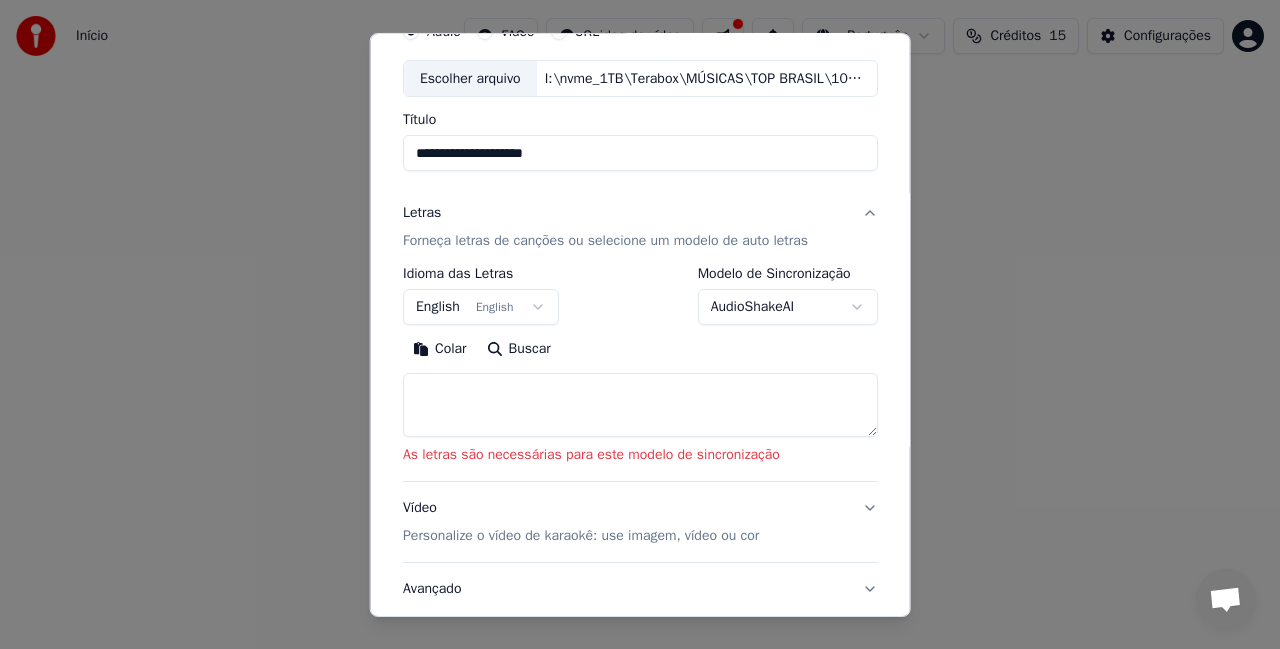 click at bounding box center [640, 405] 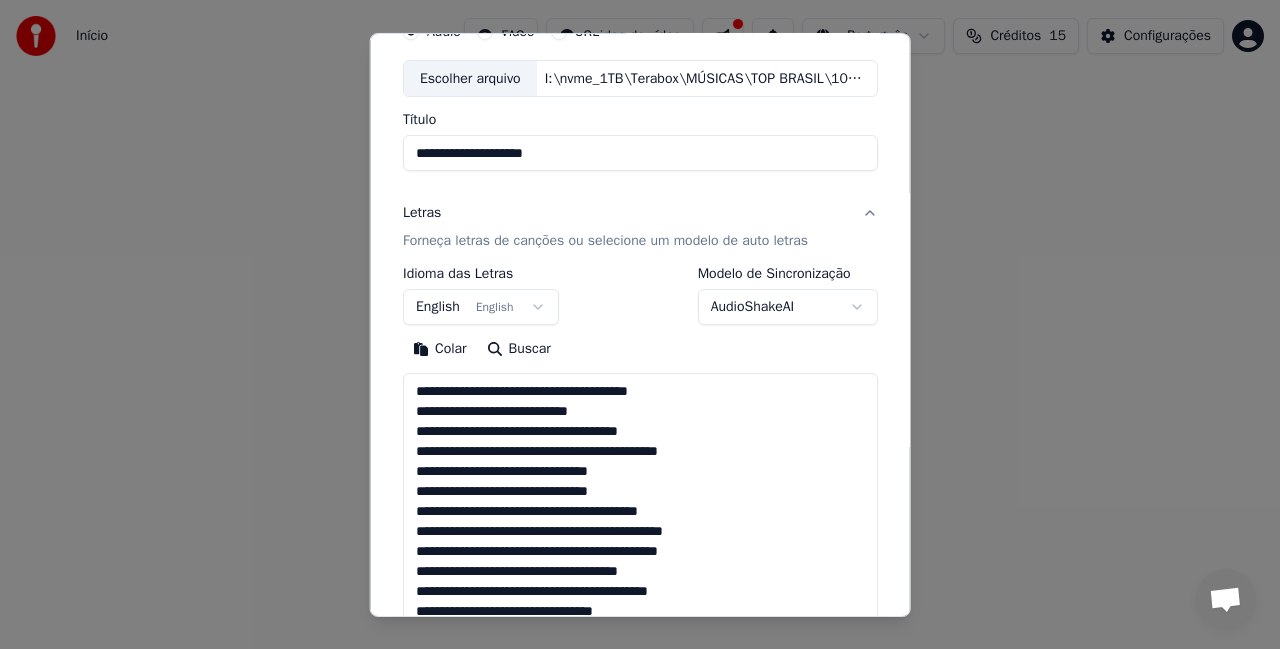 scroll, scrollTop: 1325, scrollLeft: 0, axis: vertical 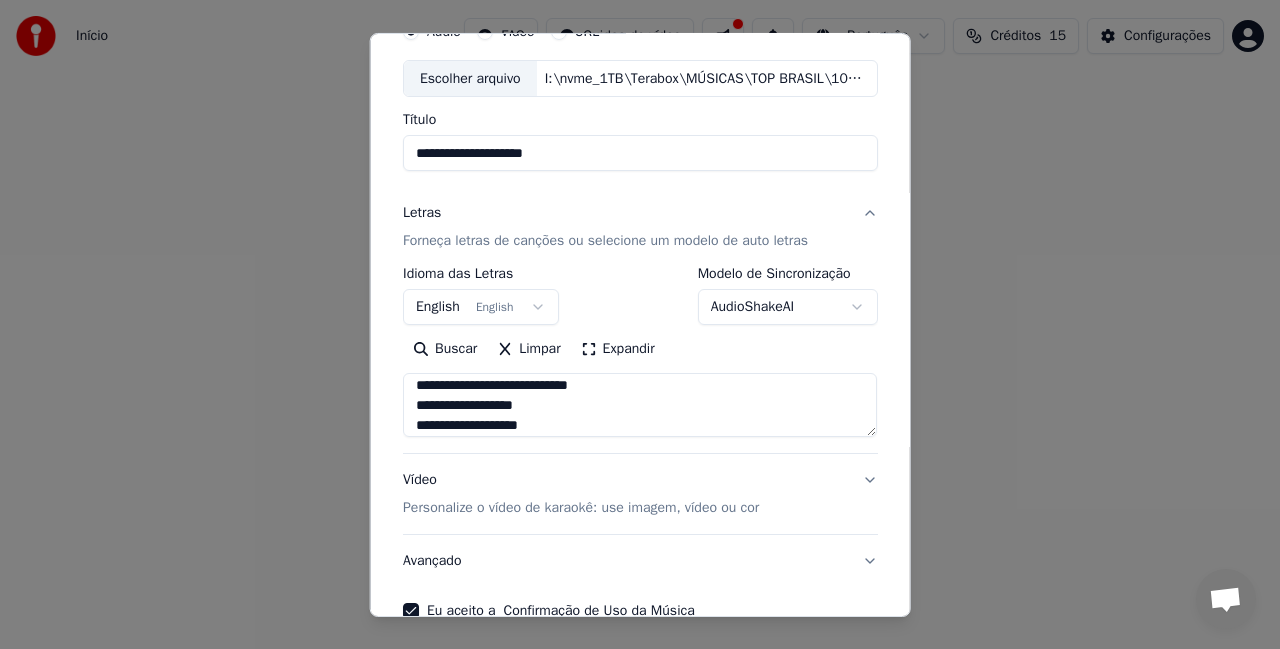 type on "**********" 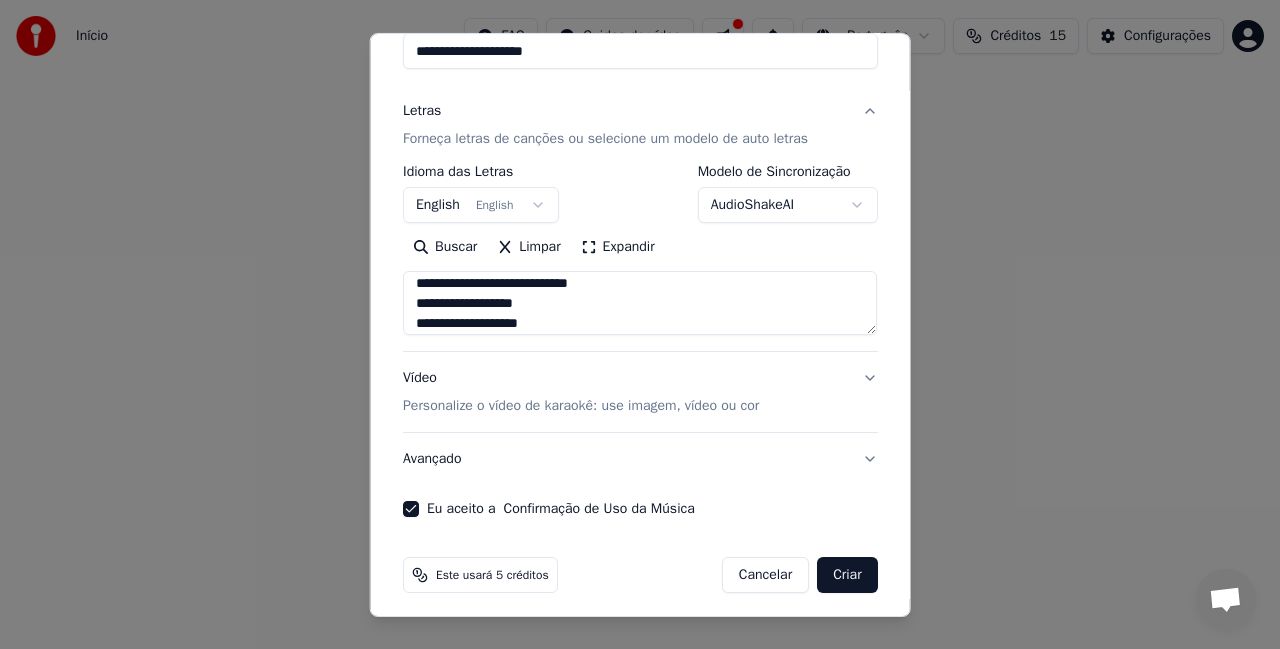 scroll, scrollTop: 207, scrollLeft: 0, axis: vertical 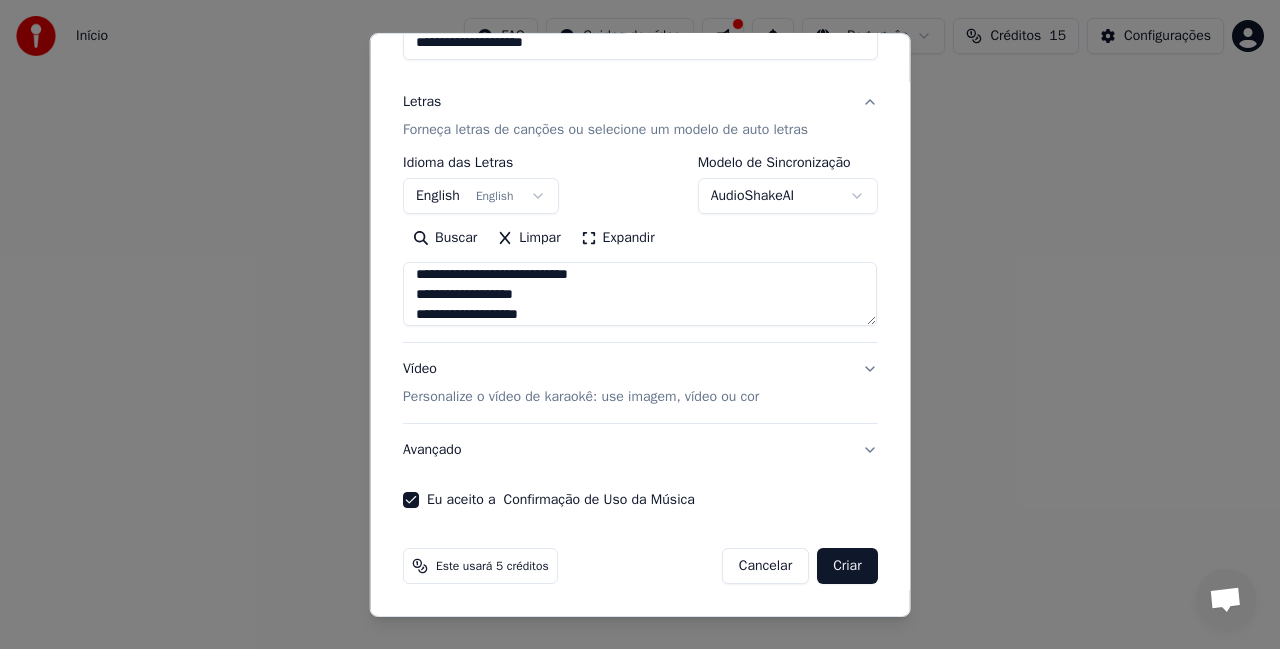 click on "Criar" at bounding box center [847, 566] 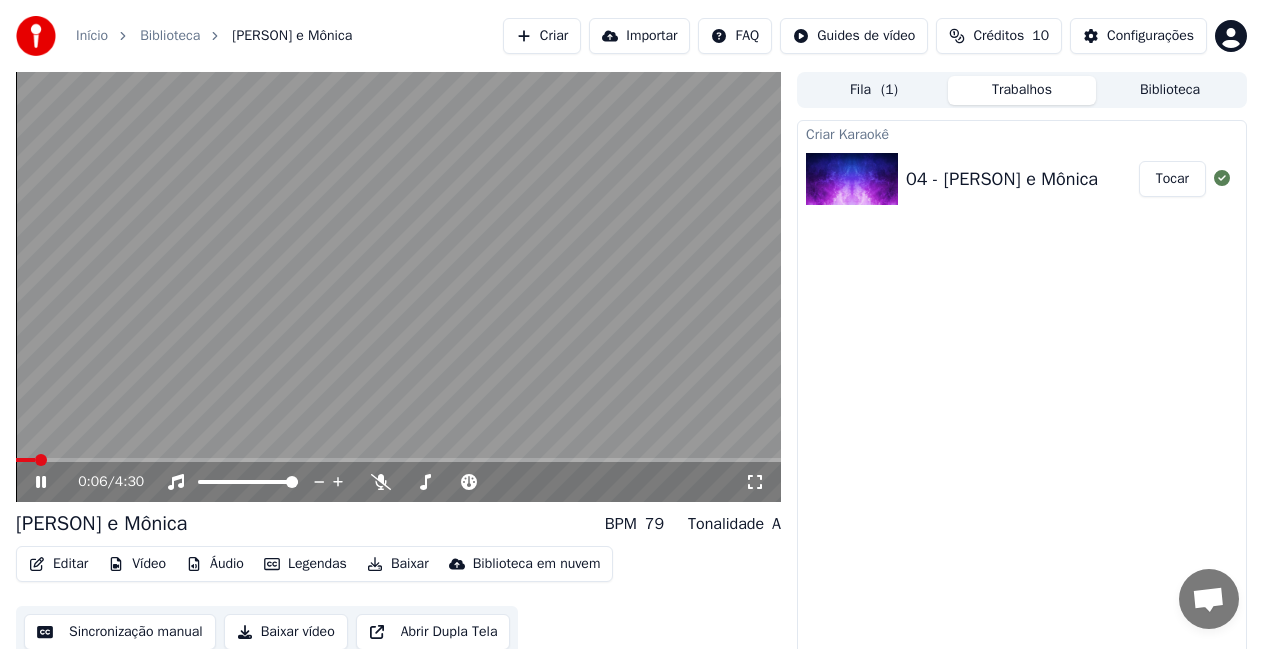 click 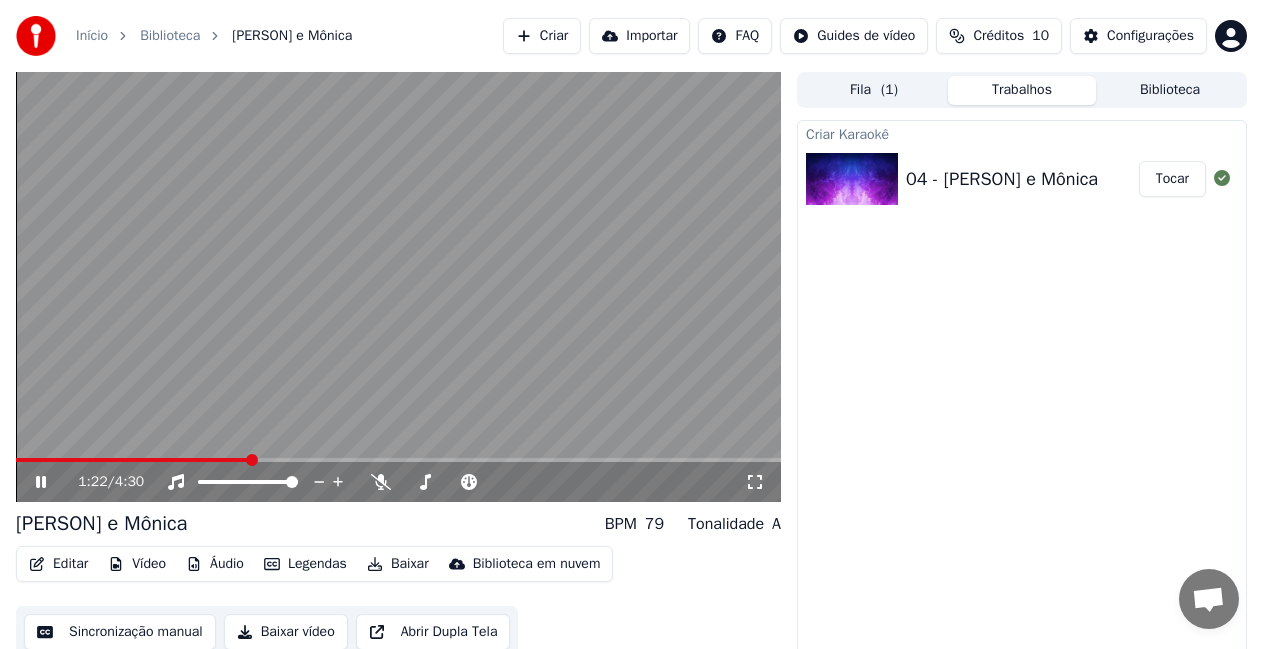 click 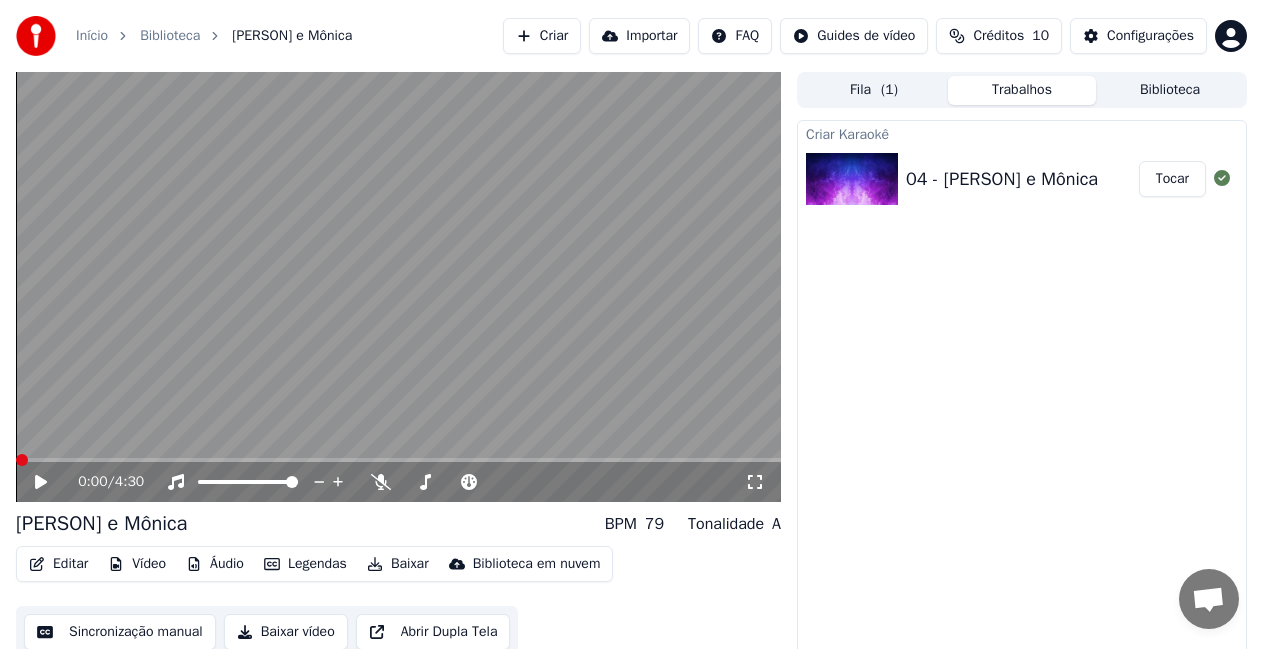 click at bounding box center [22, 460] 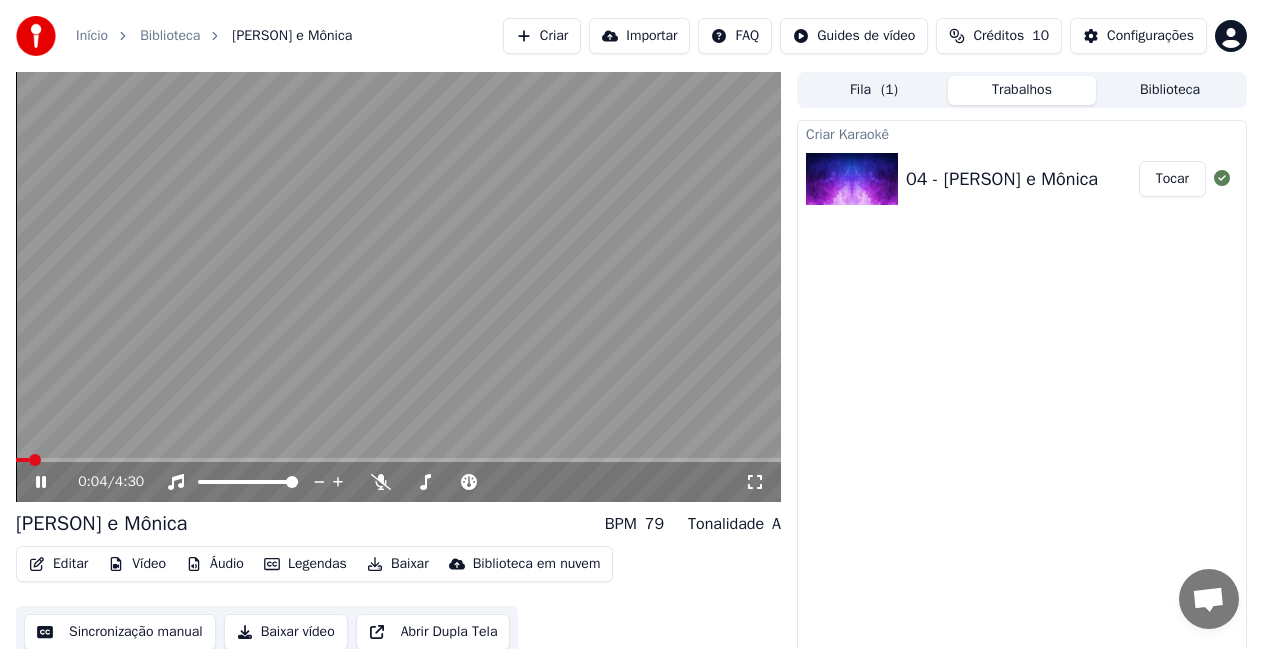 click at bounding box center (398, 287) 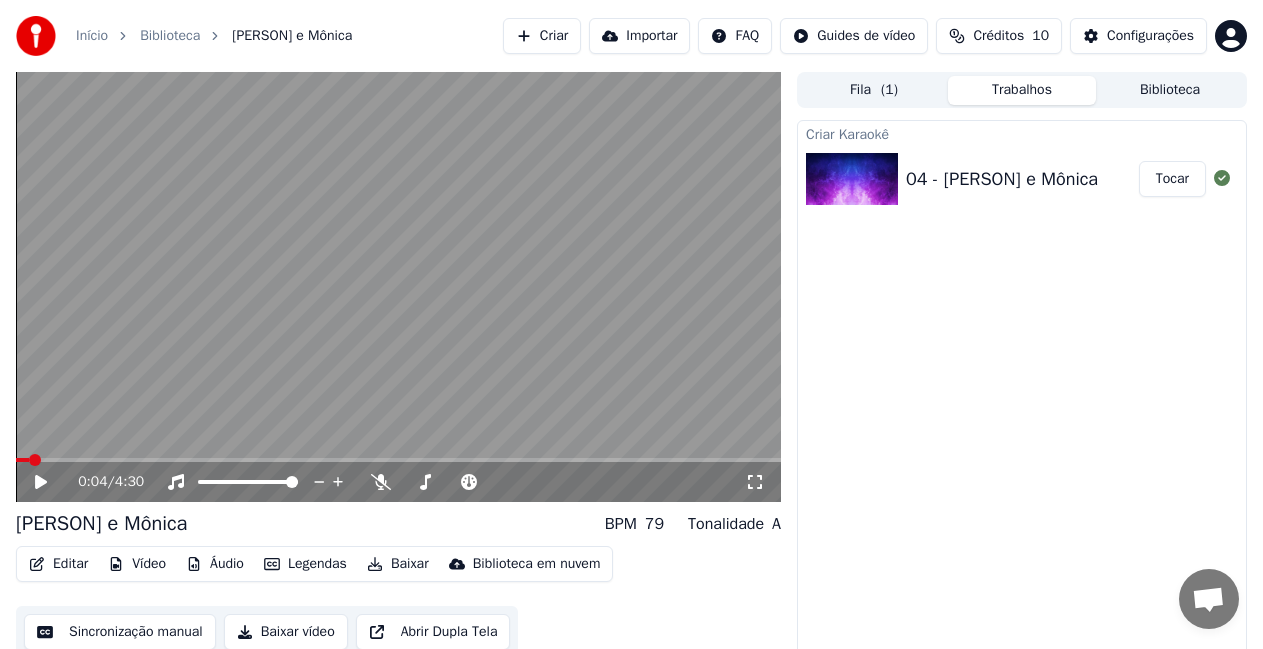 click 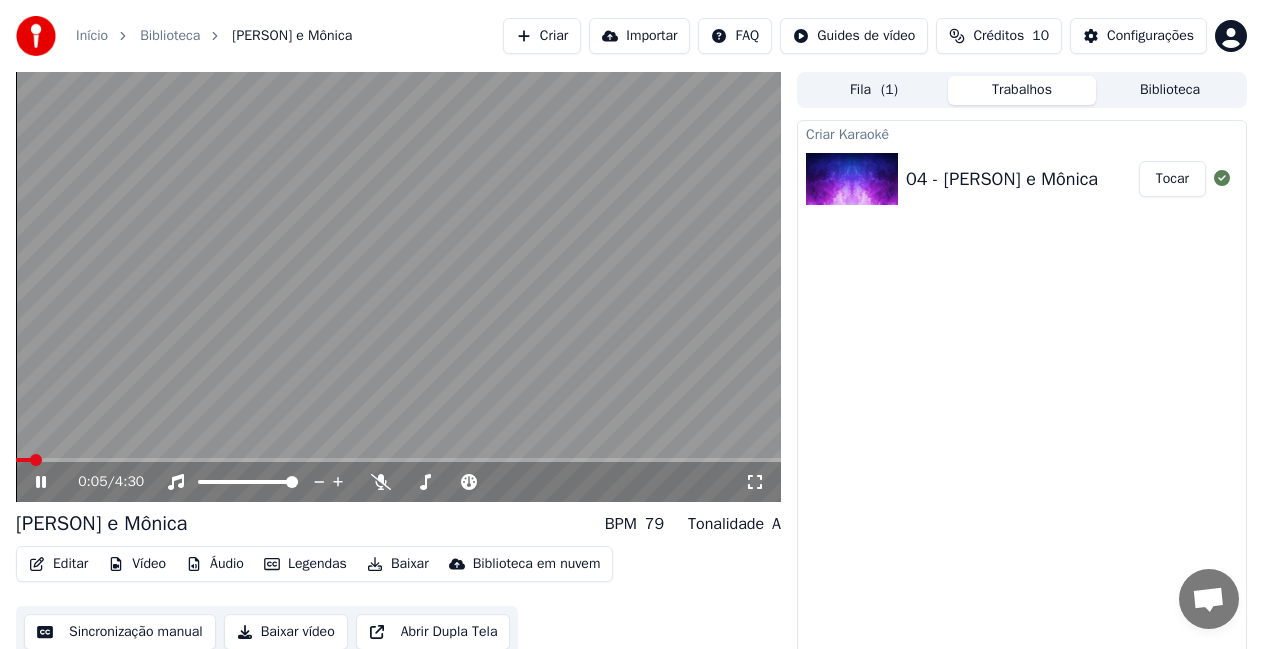 click 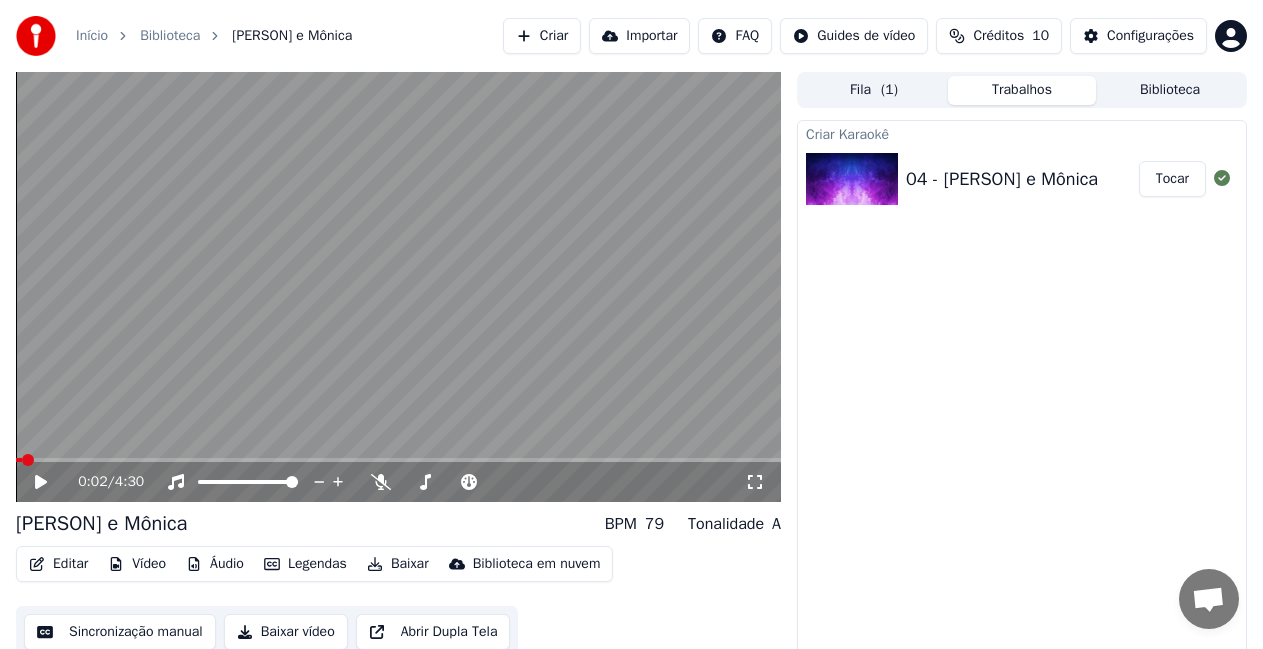click at bounding box center [28, 460] 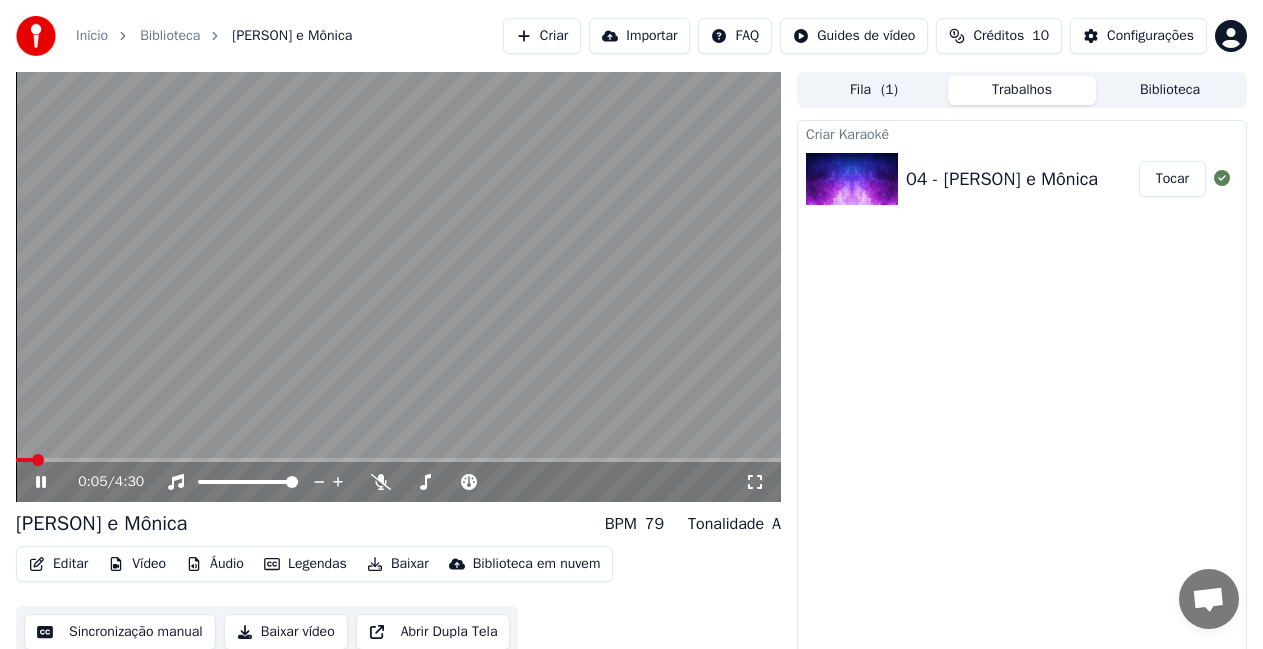 click 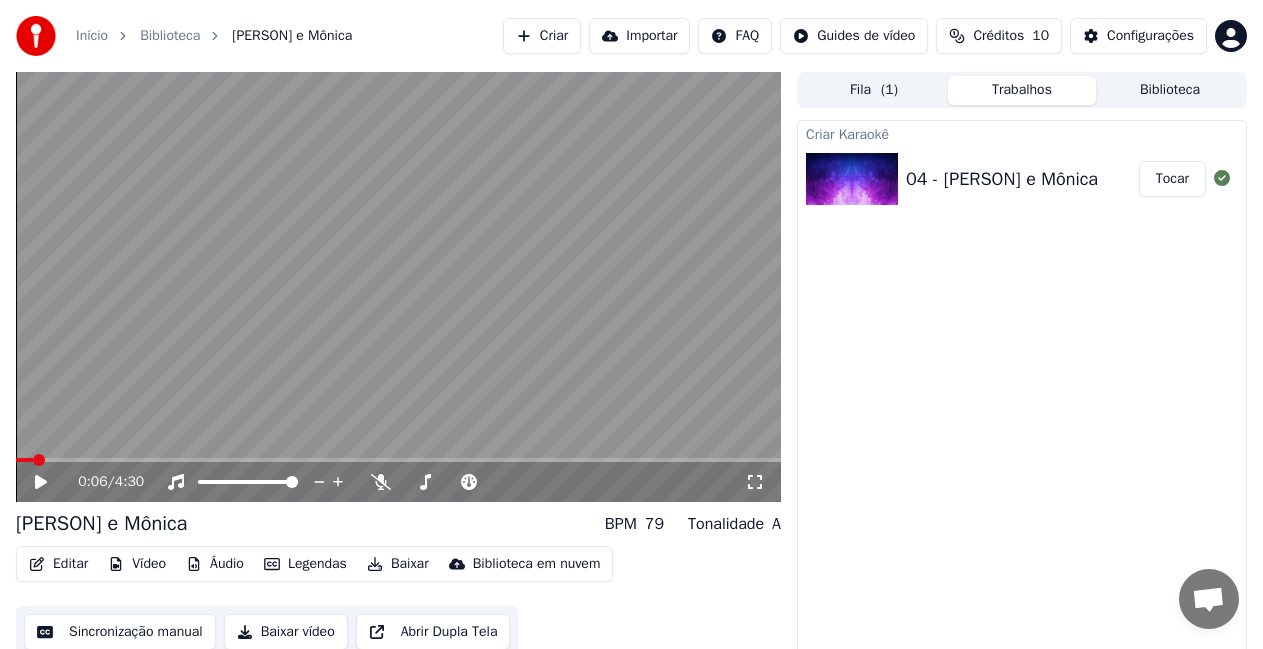 click 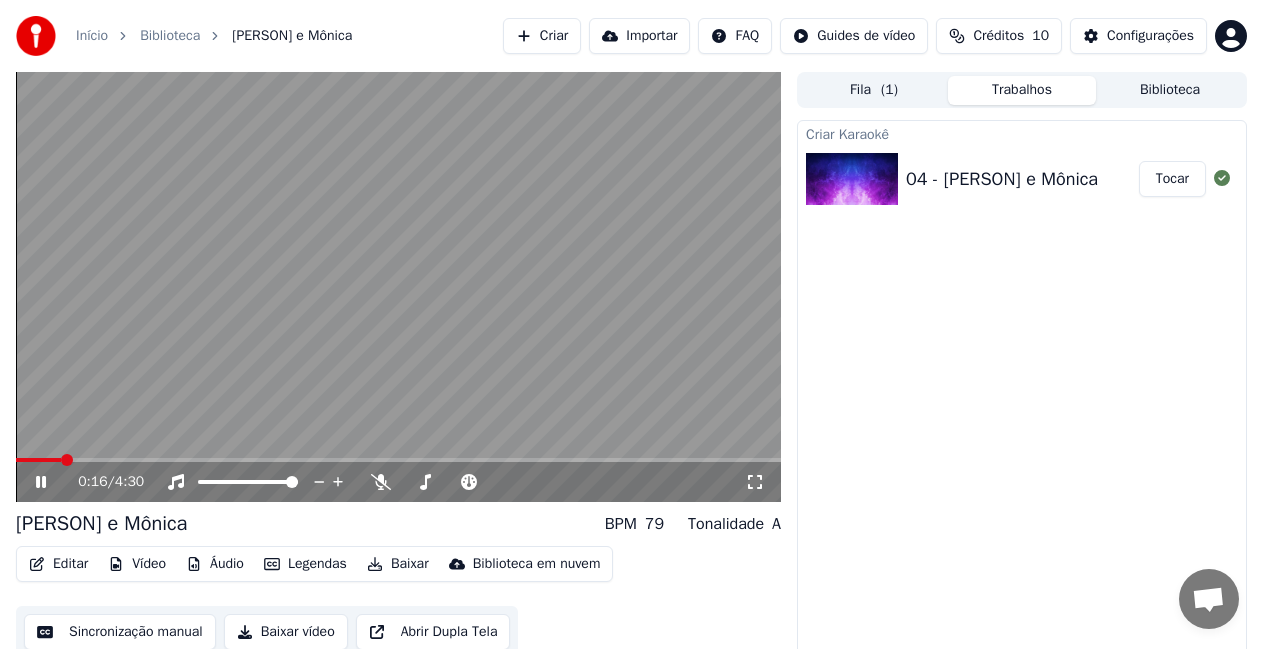 click 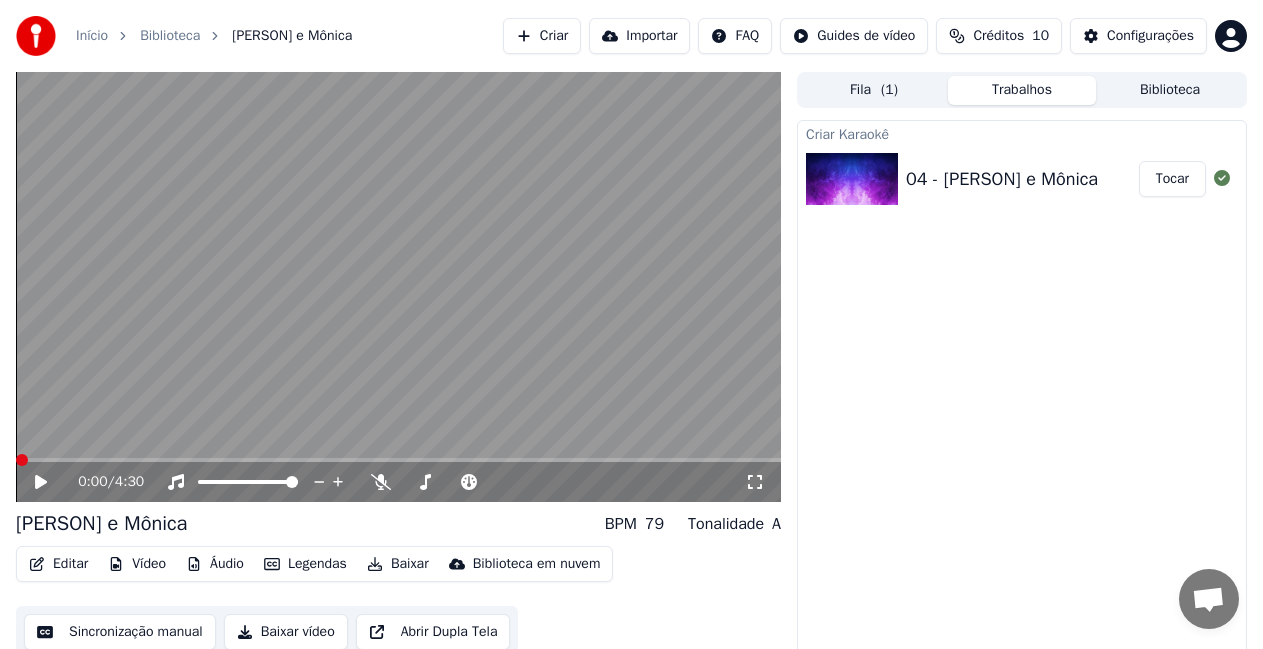 click at bounding box center [22, 460] 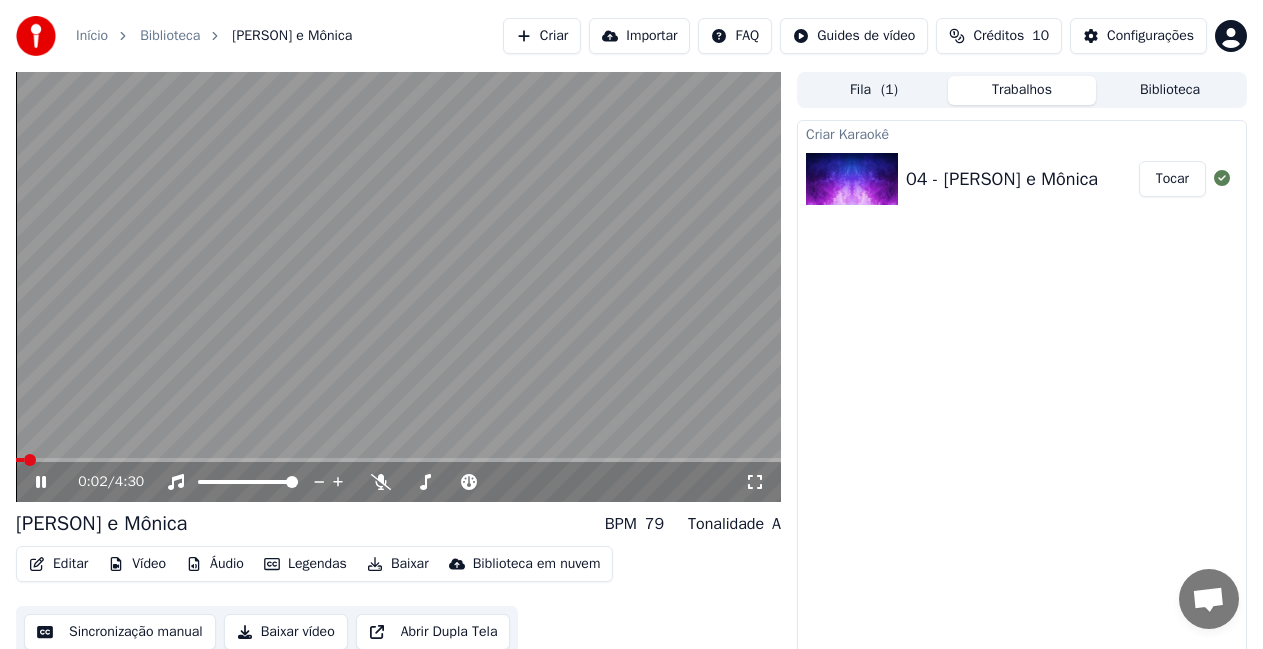 click 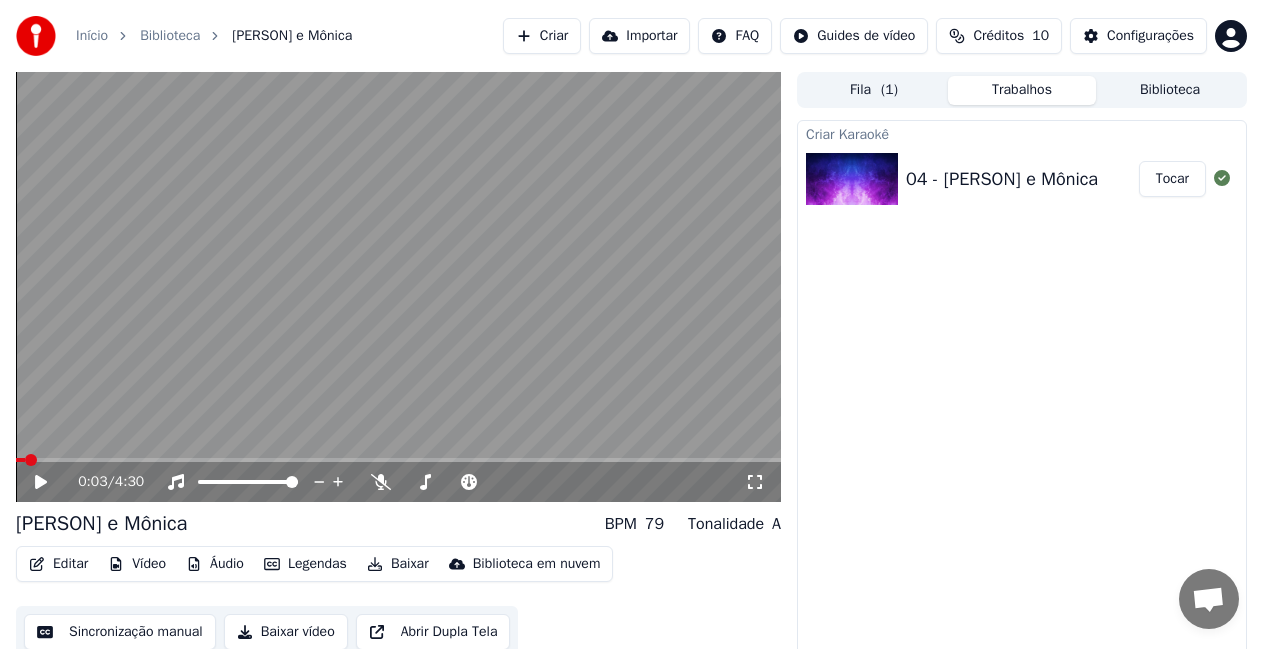 click 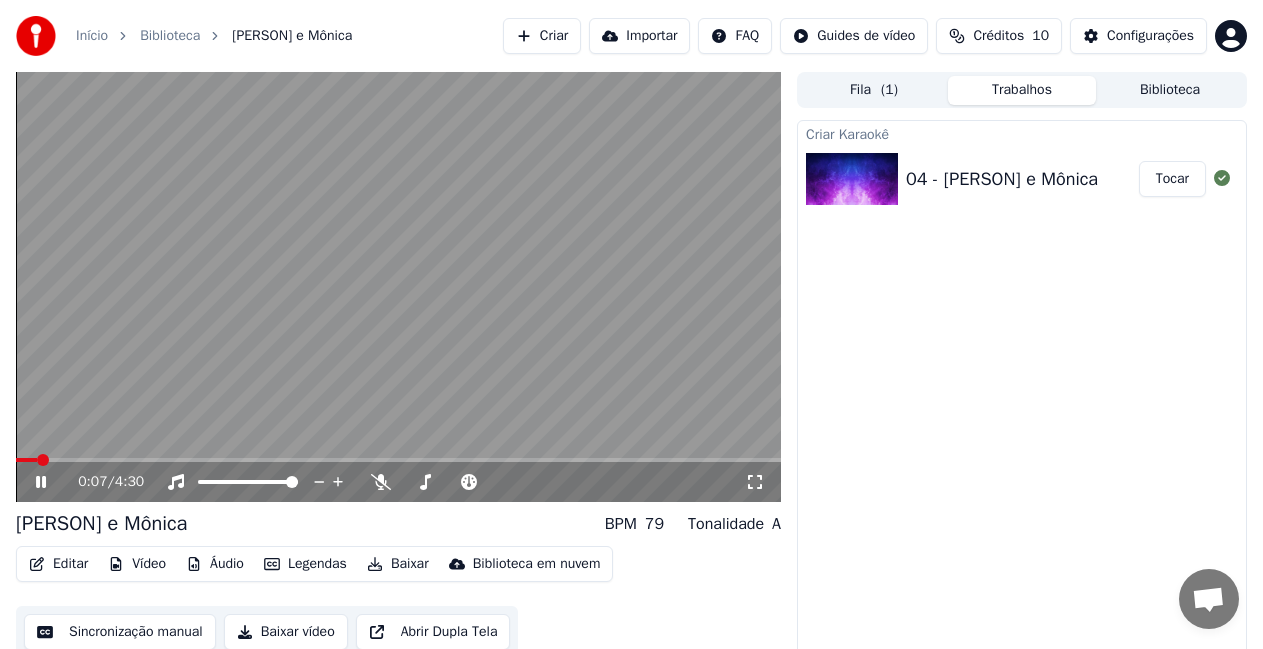 click 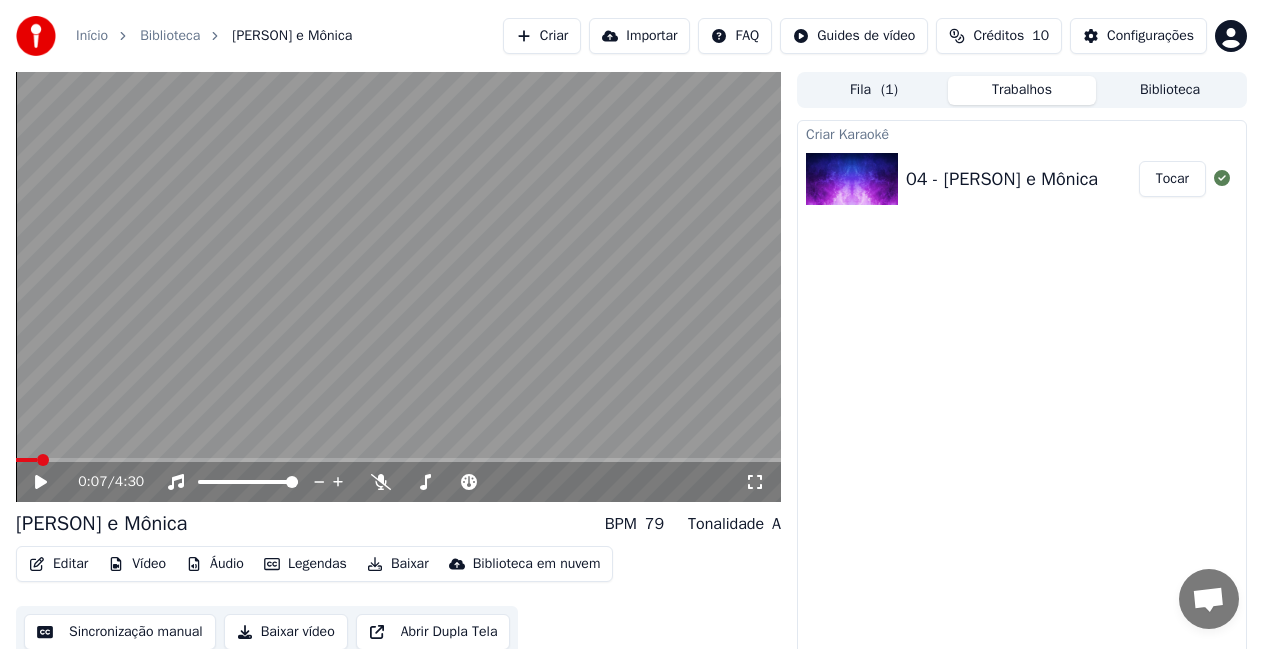 click 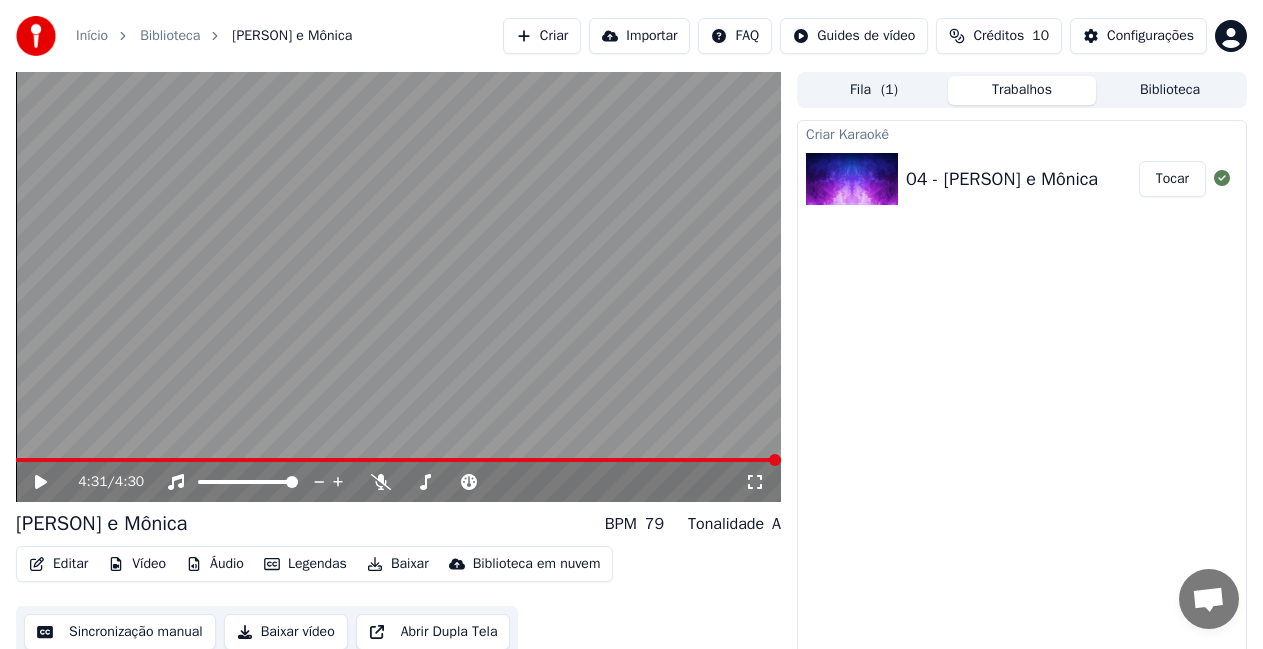 click on "Baixar vídeo" at bounding box center (286, 632) 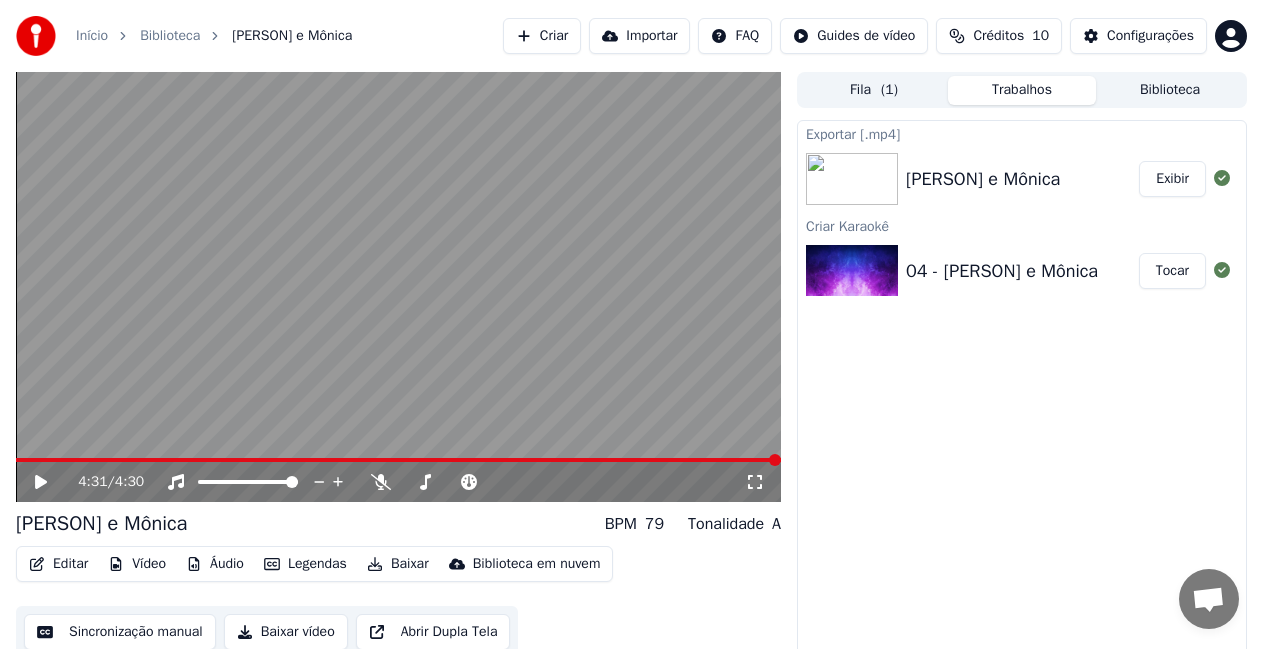 click on "Exibir" at bounding box center [1172, 179] 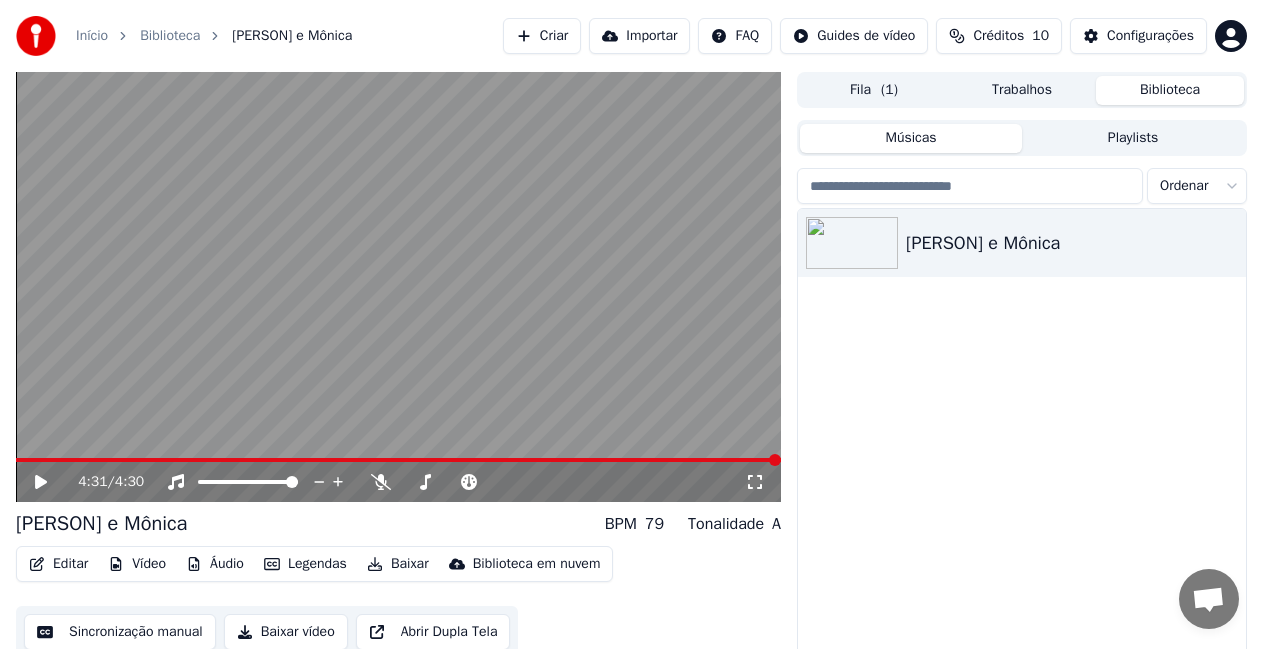 drag, startPoint x: 931, startPoint y: 152, endPoint x: 911, endPoint y: 132, distance: 28.284271 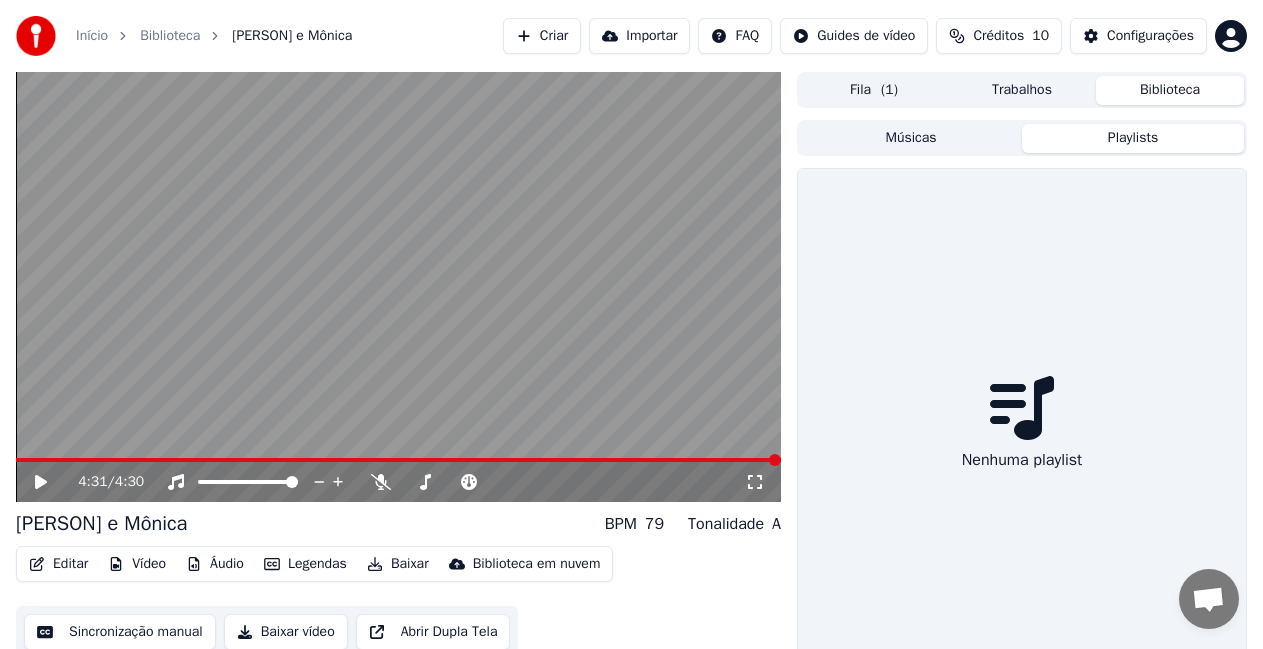 click on "Criar" at bounding box center (542, 36) 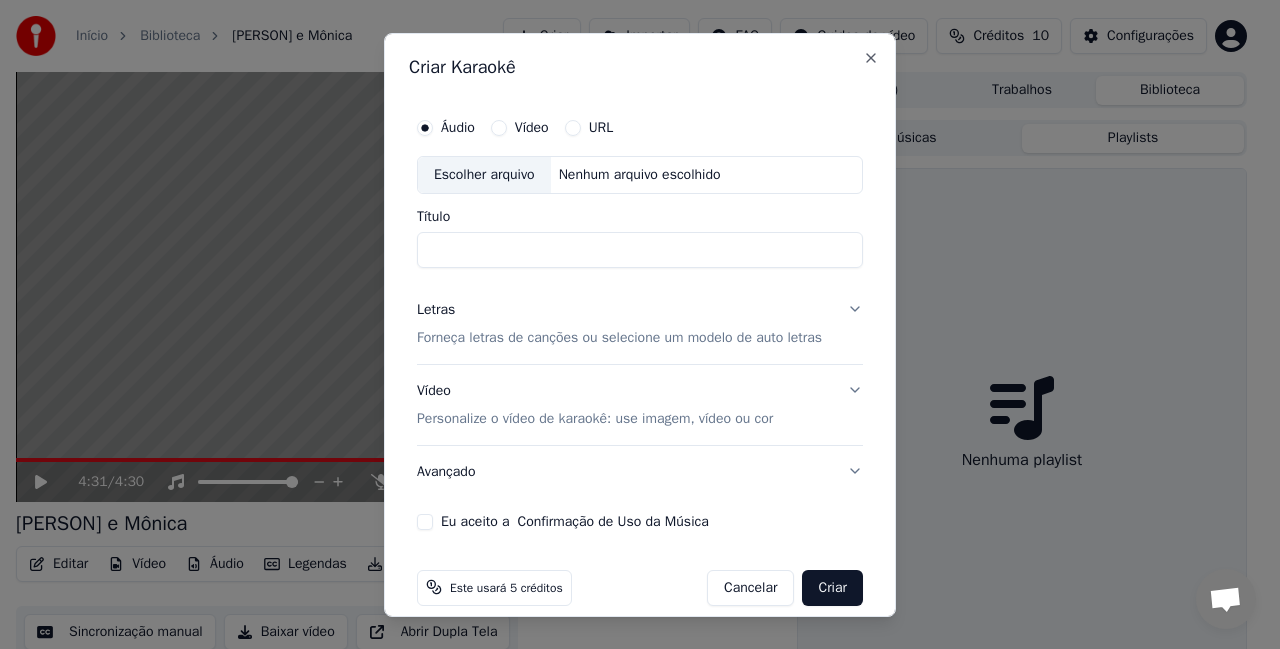 click on "Áudio Vídeo URL Escolher arquivo Nenhum arquivo escolhido Título Letras Forneça letras de canções ou selecione um modelo de auto letras Vídeo Personalize o vídeo de karaokê: use imagem, vídeo ou cor Avançado Eu aceito a   Confirmação de Uso da Música" at bounding box center (640, 318) 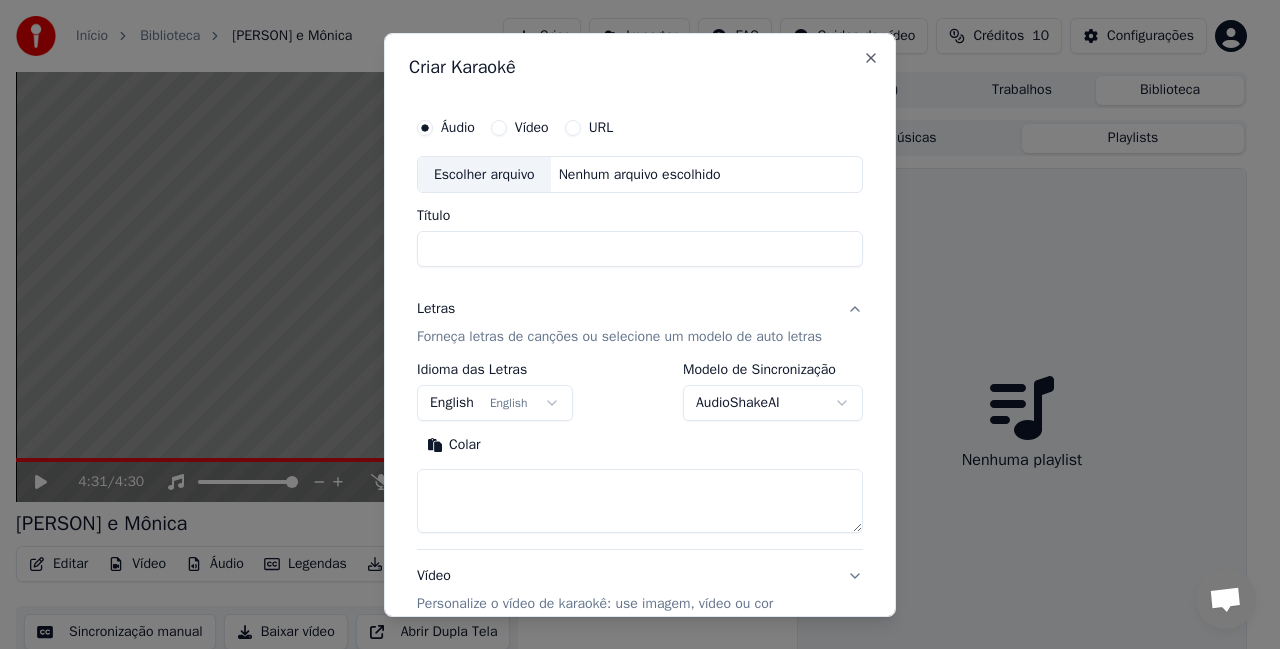 click on "Letras Forneça letras de canções ou selecione um modelo de auto letras" at bounding box center [640, 323] 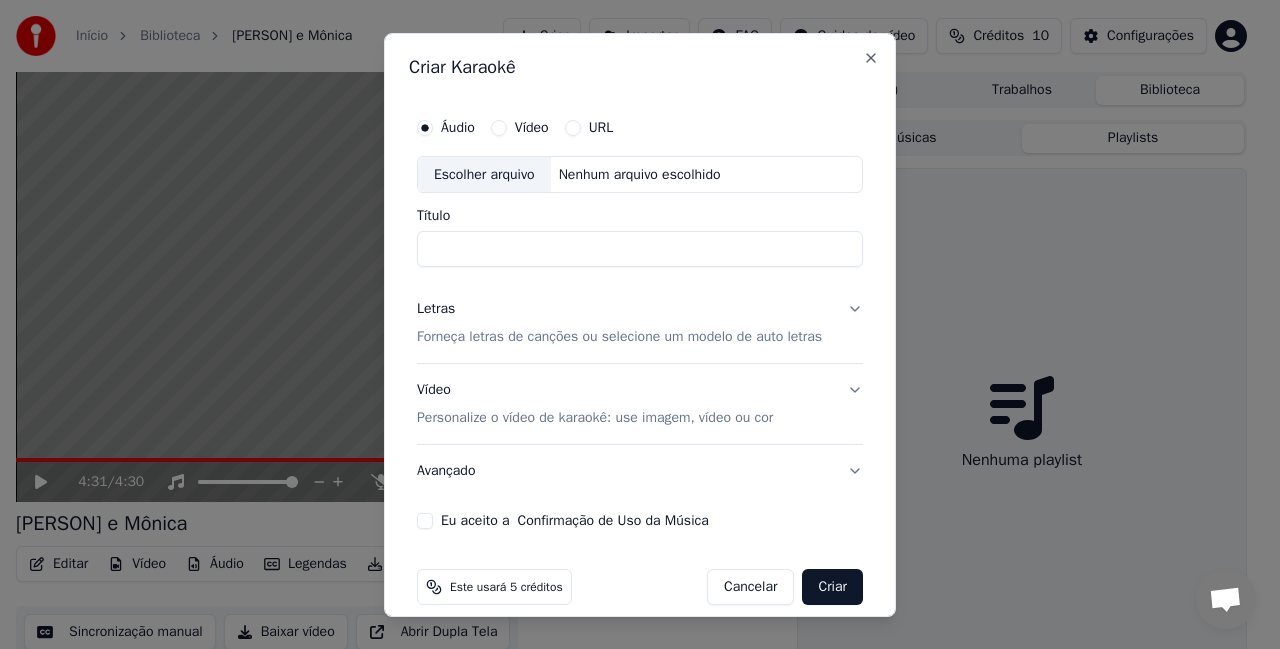 click on "Letras Forneça letras de canções ou selecione um modelo de auto letras" at bounding box center (640, 323) 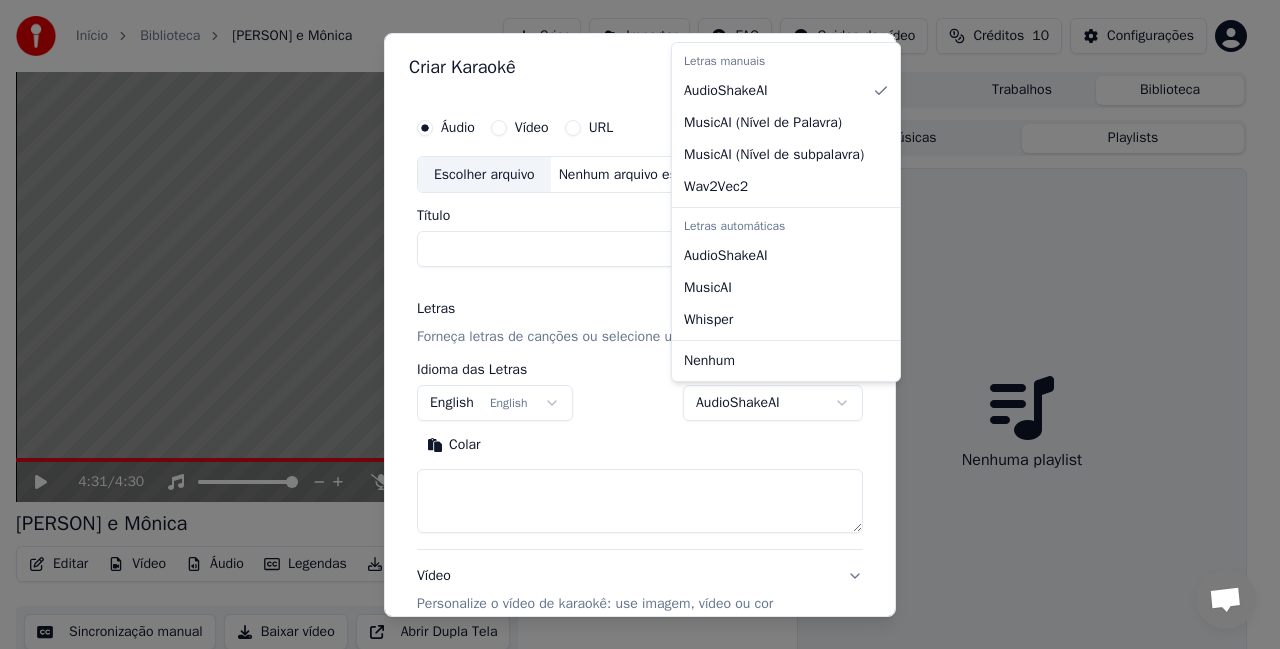 click on "**********" at bounding box center [631, 324] 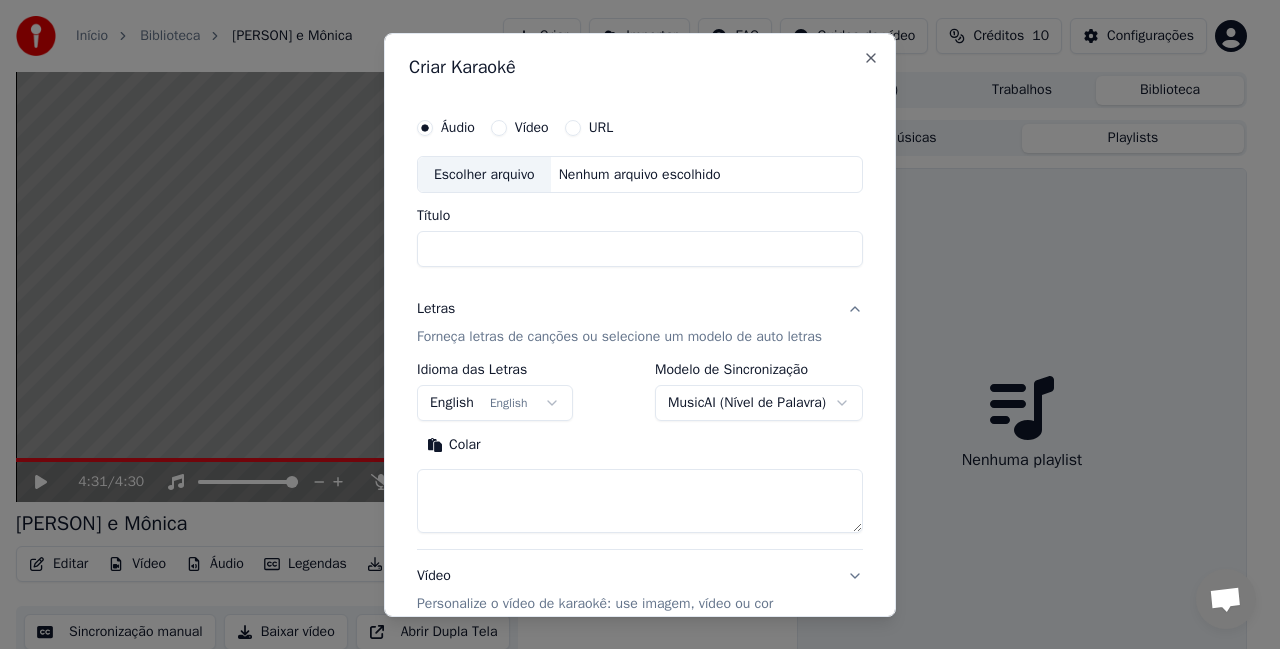 click at bounding box center [640, 501] 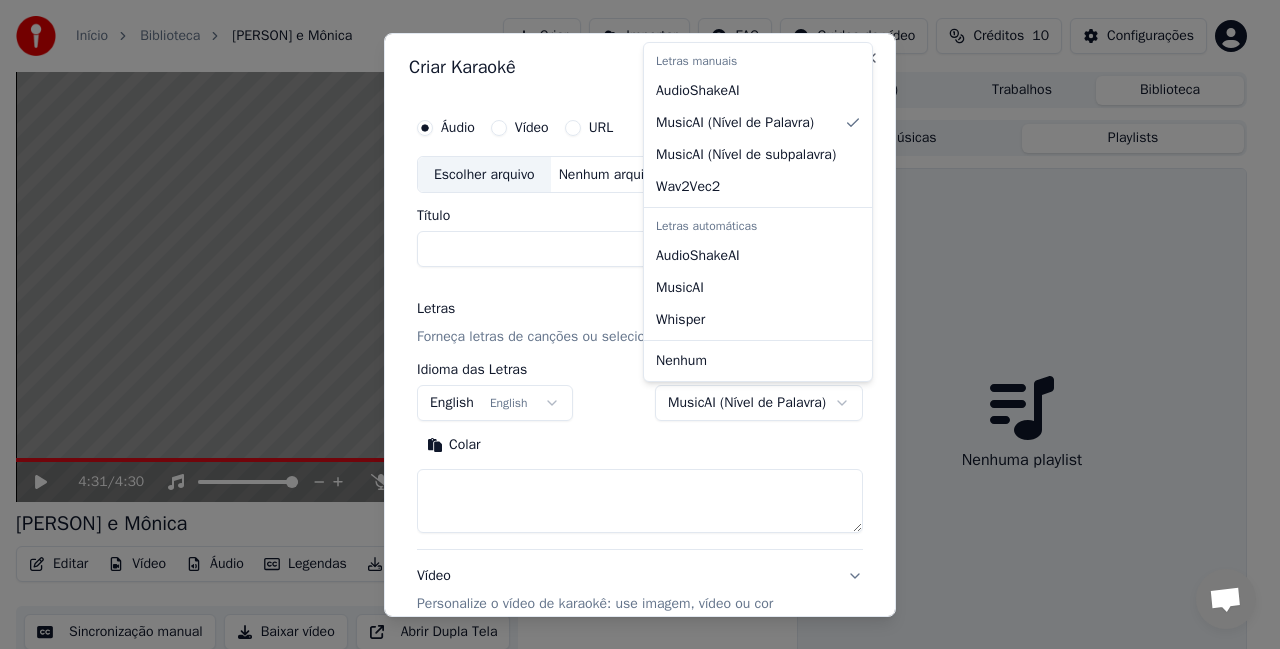 select on "**********" 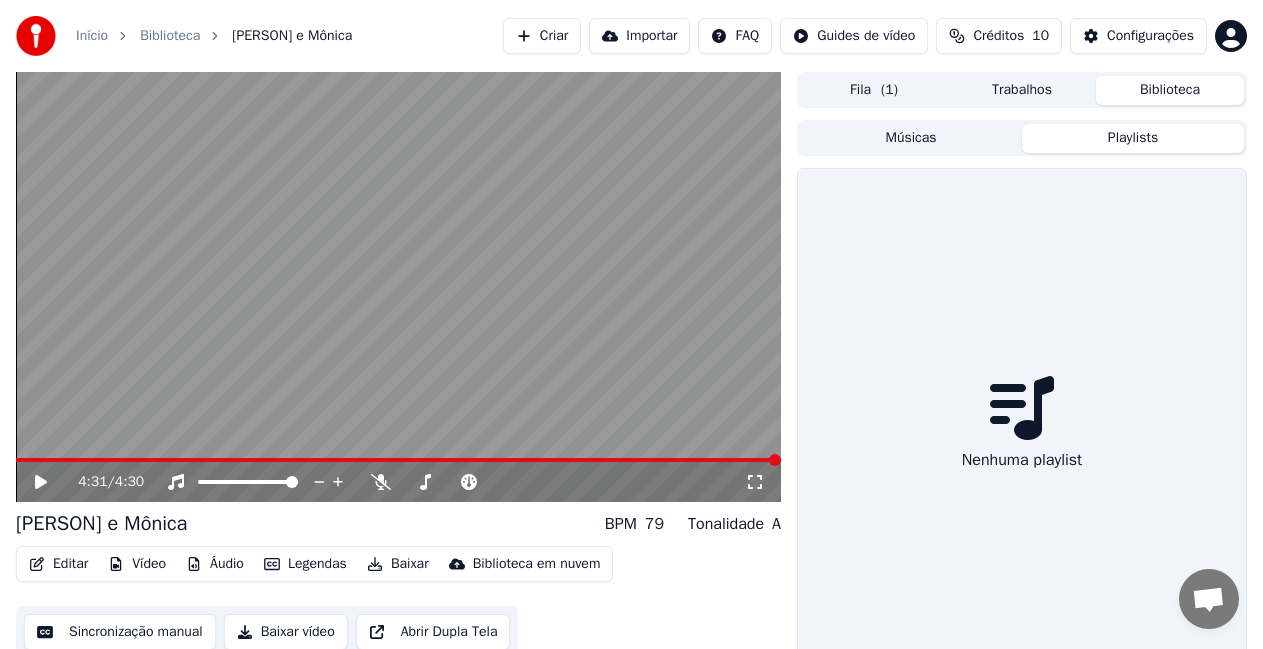 click on "Criar" at bounding box center [542, 36] 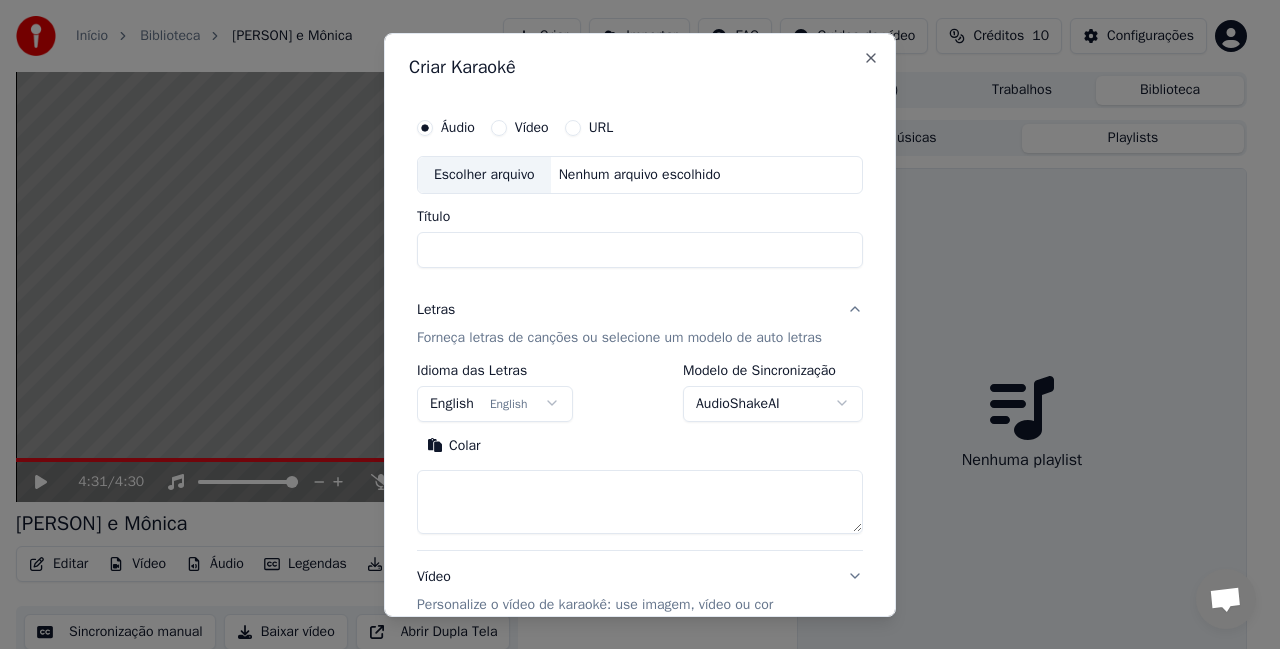 click on "Título" at bounding box center [640, 249] 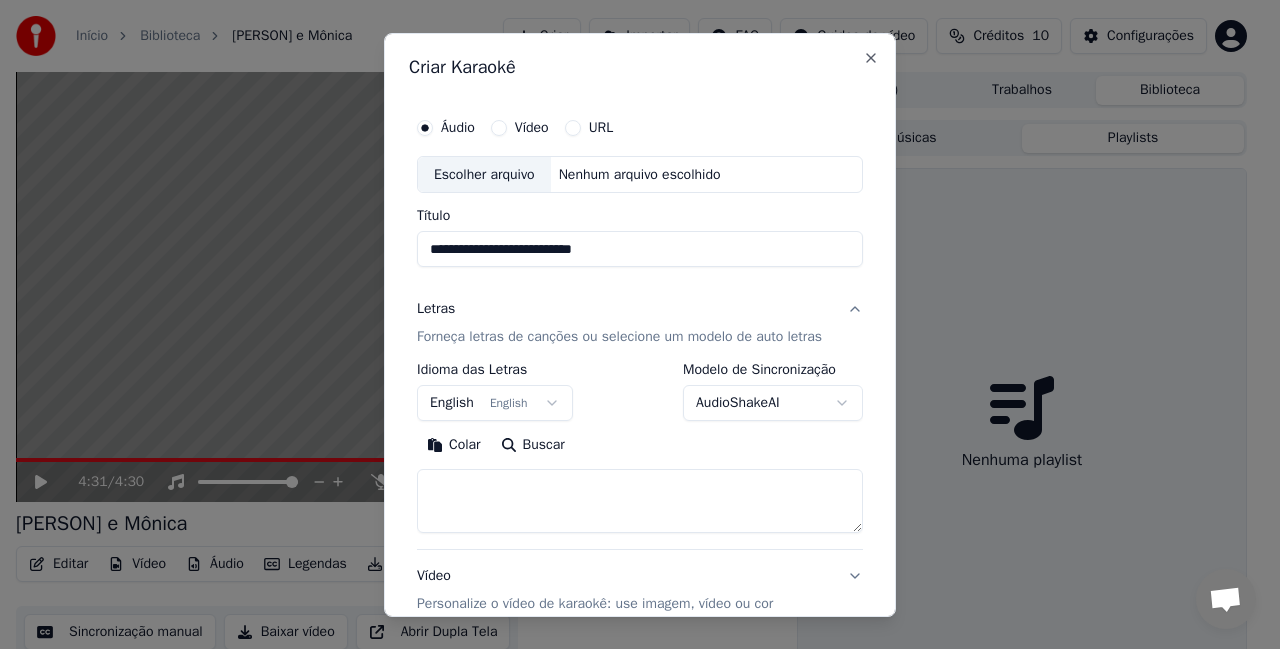 type on "**********" 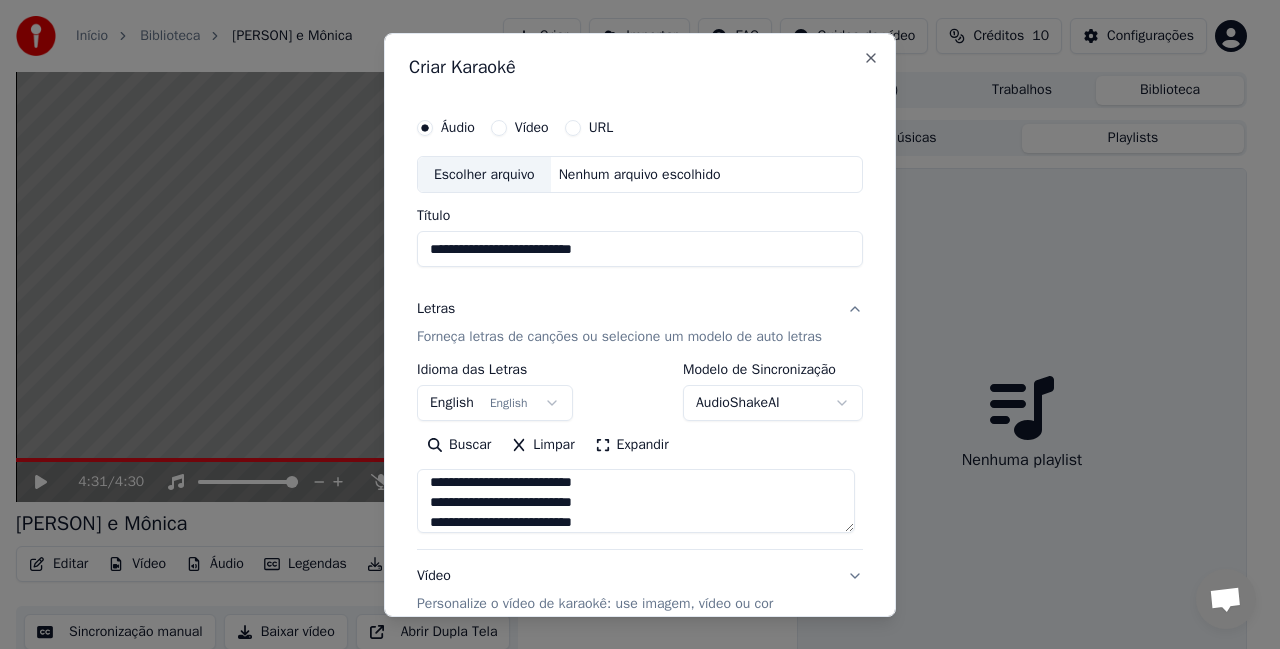 scroll, scrollTop: 8, scrollLeft: 0, axis: vertical 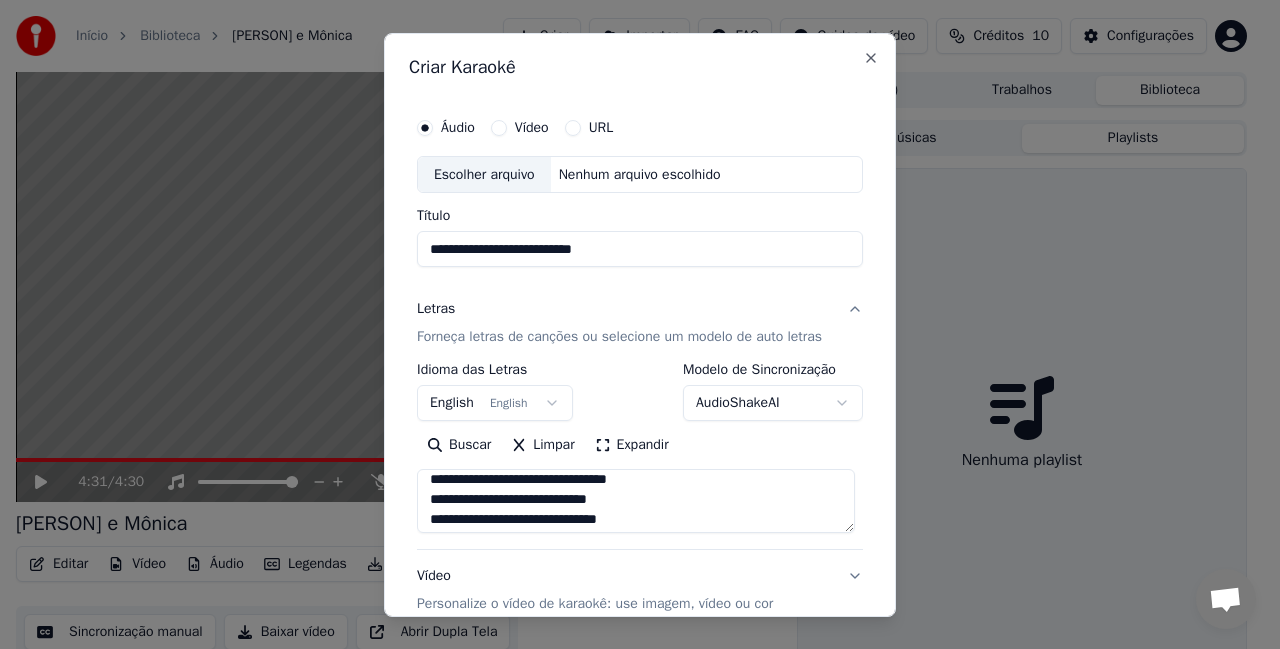 type on "**********" 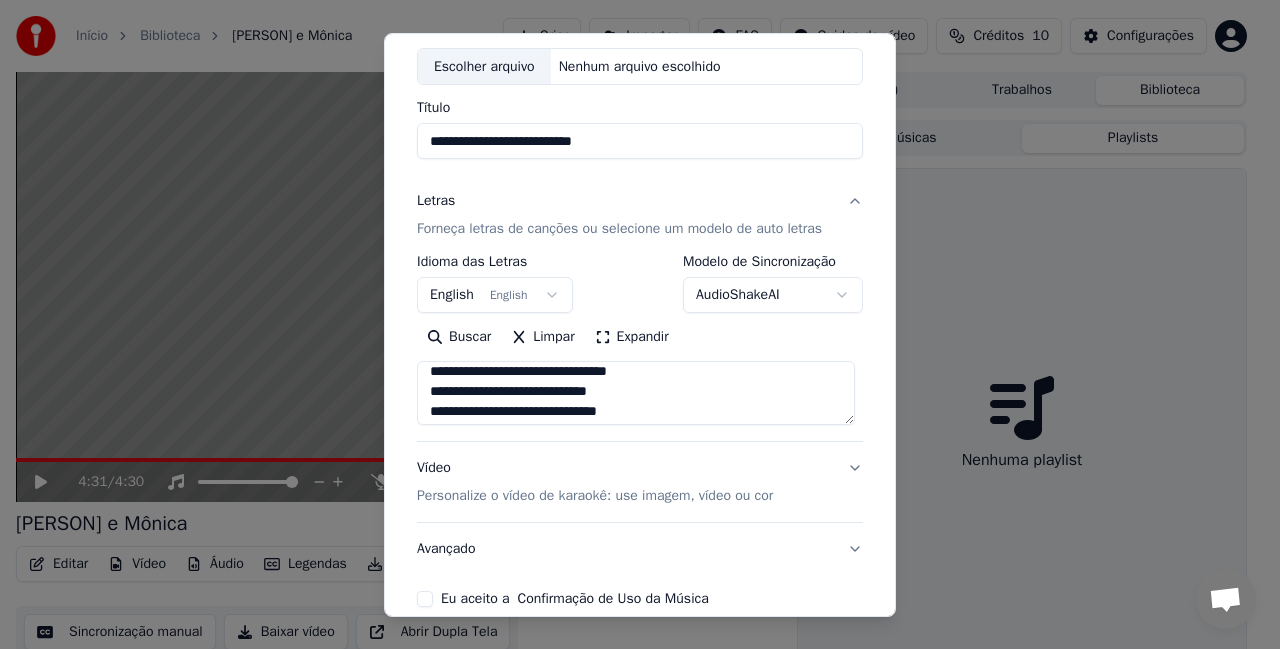 scroll, scrollTop: 207, scrollLeft: 0, axis: vertical 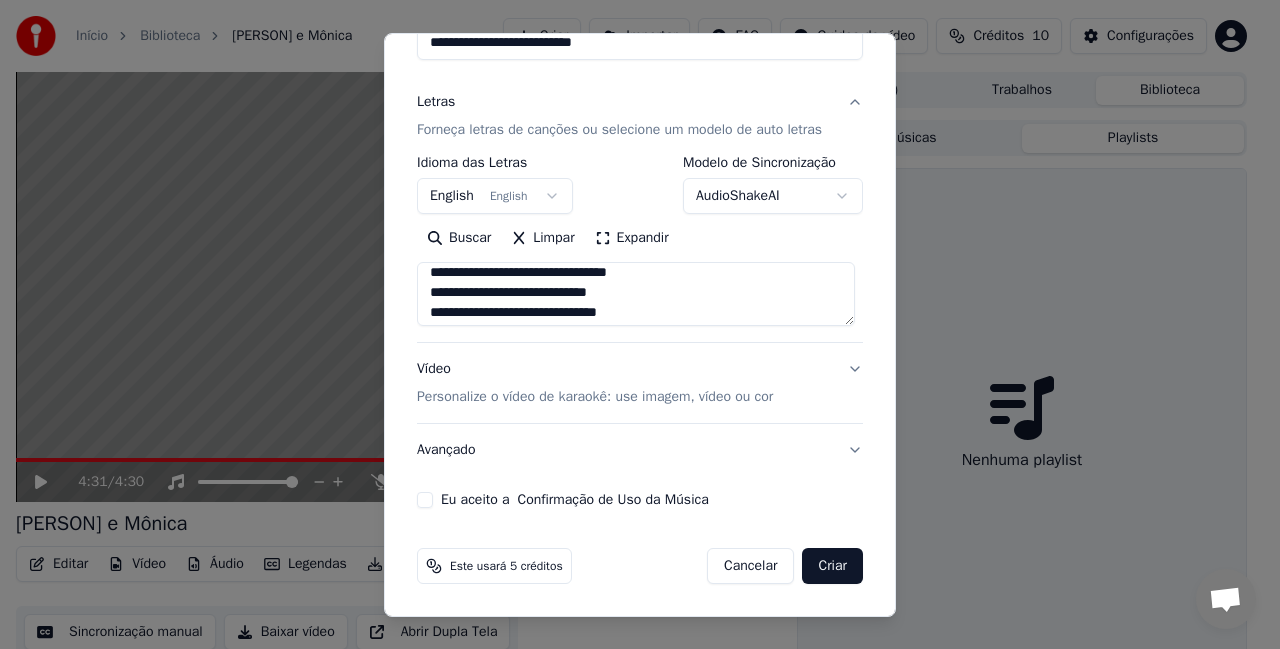 click on "**********" at bounding box center (640, 204) 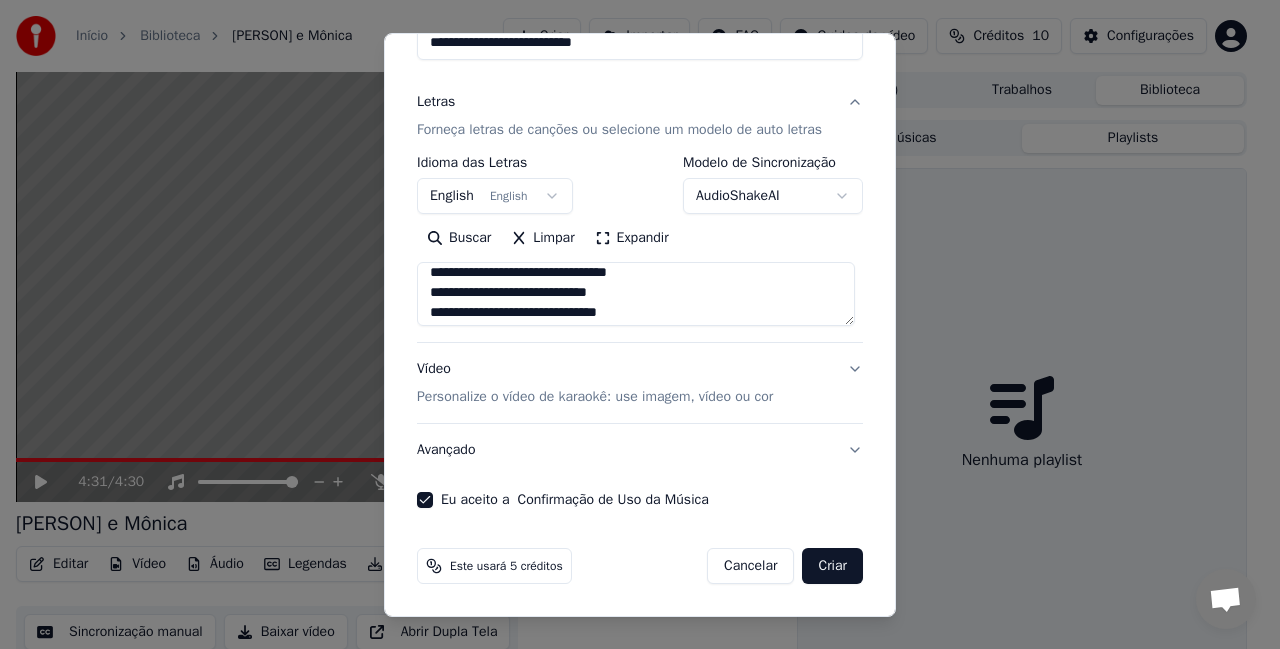 click on "Criar" at bounding box center [832, 566] 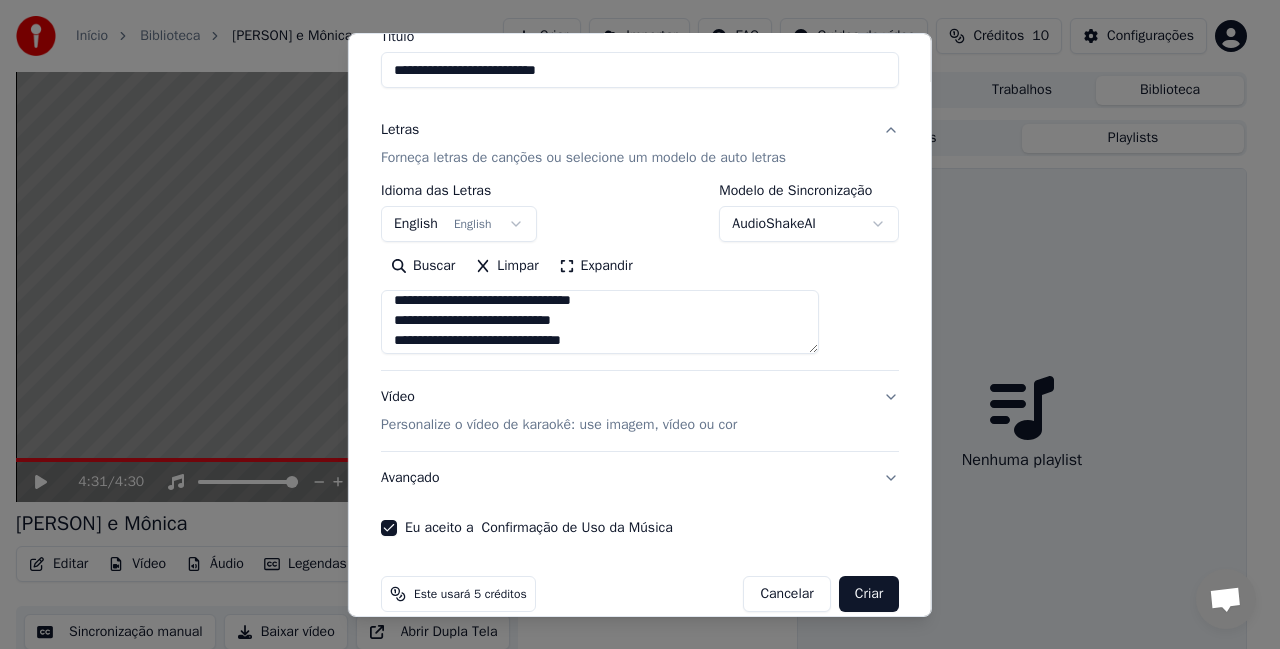 scroll, scrollTop: 235, scrollLeft: 0, axis: vertical 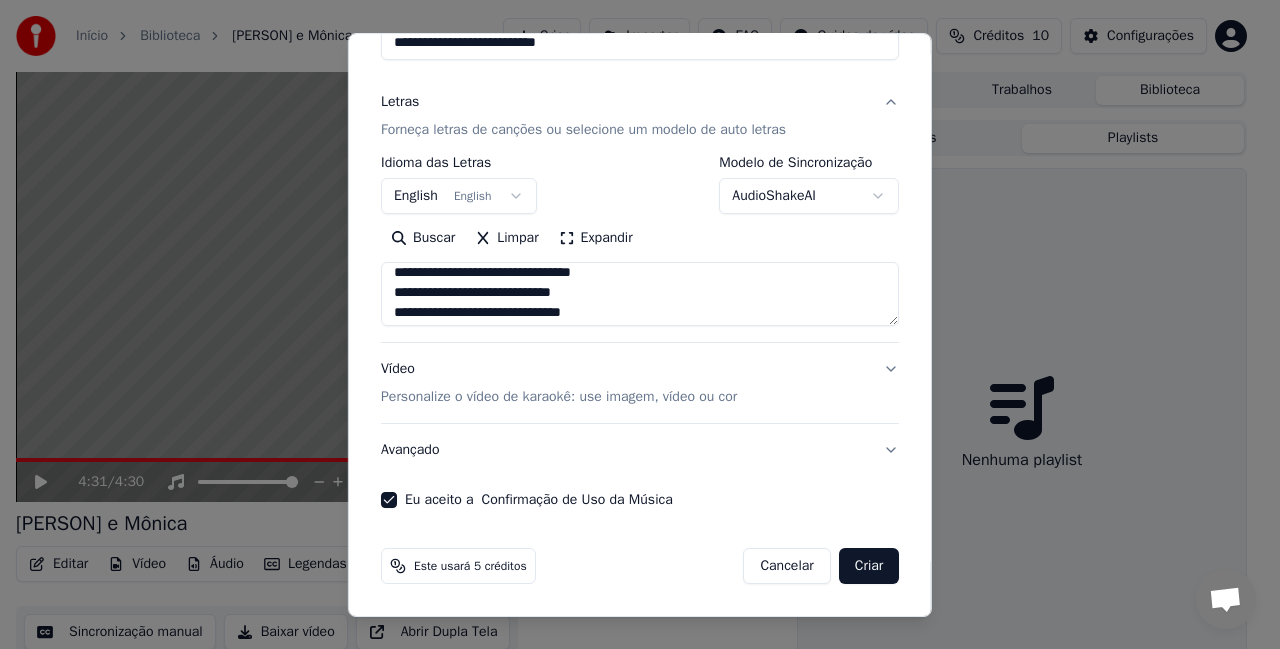 click on "Criar" at bounding box center (869, 566) 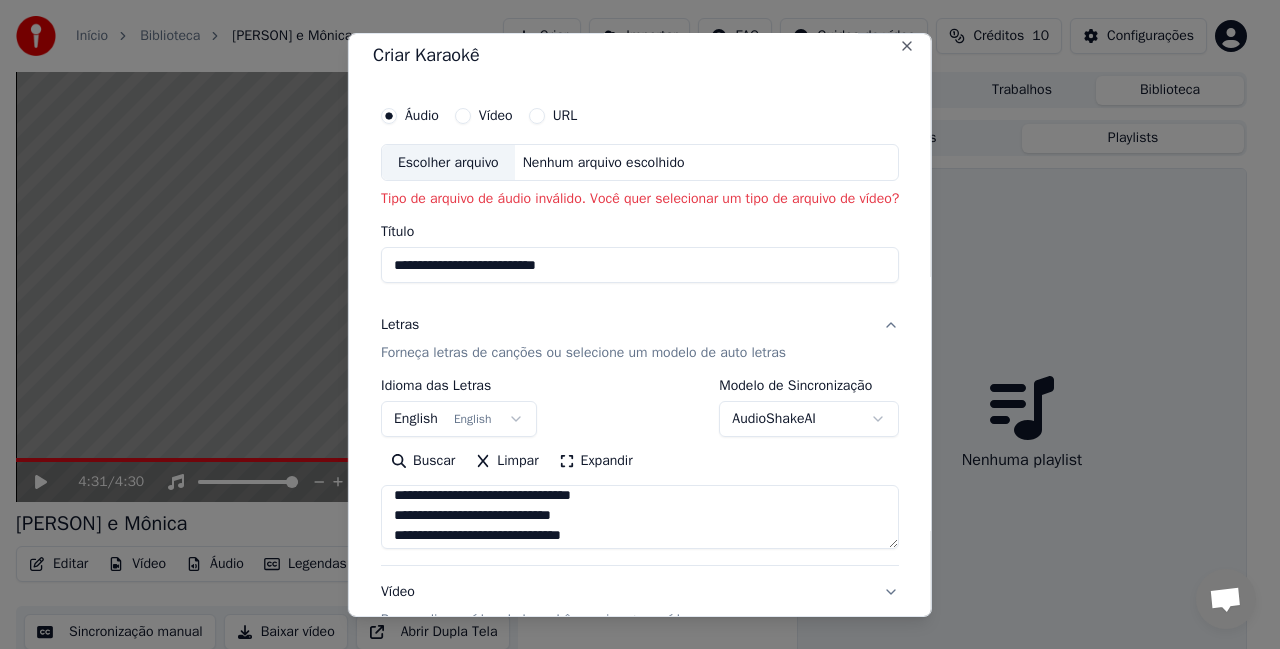scroll, scrollTop: 0, scrollLeft: 0, axis: both 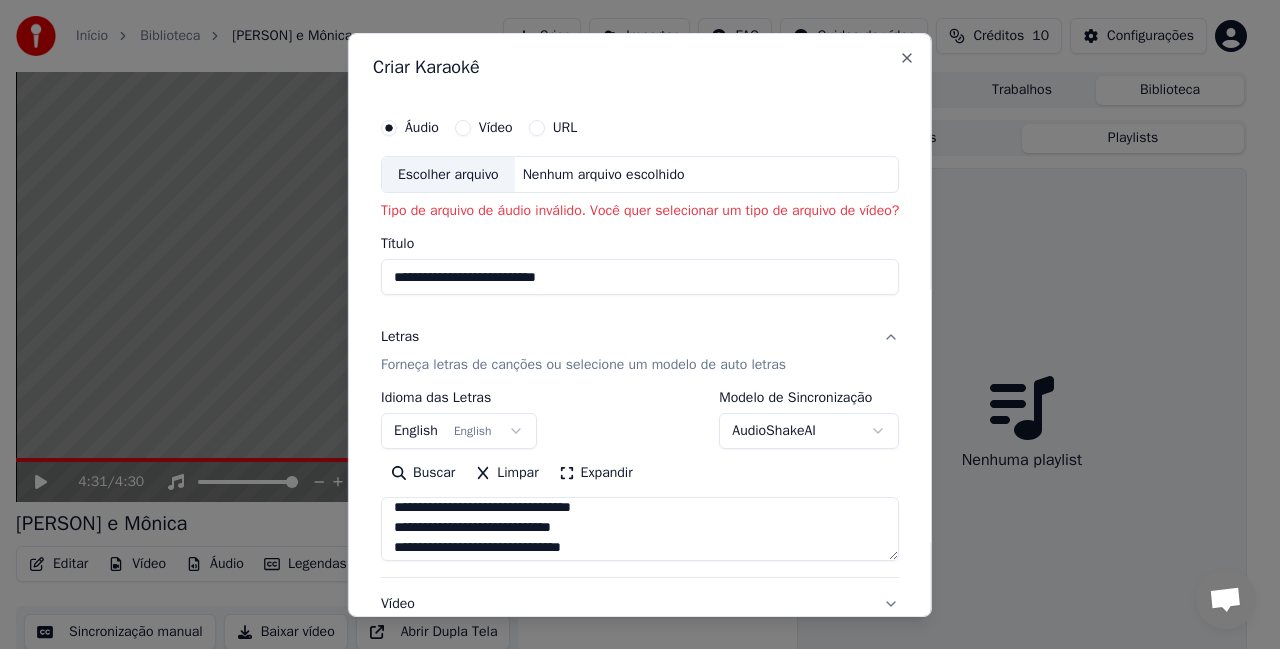 click on "Escolher arquivo" at bounding box center [448, 174] 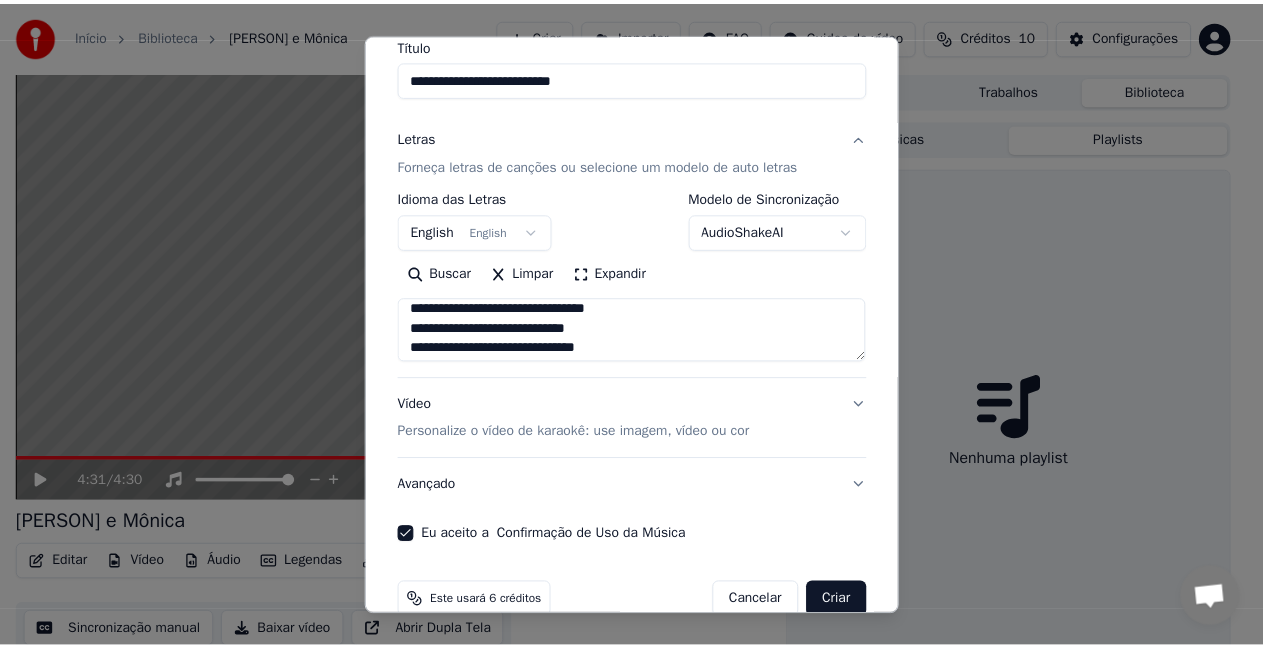 scroll, scrollTop: 173, scrollLeft: 0, axis: vertical 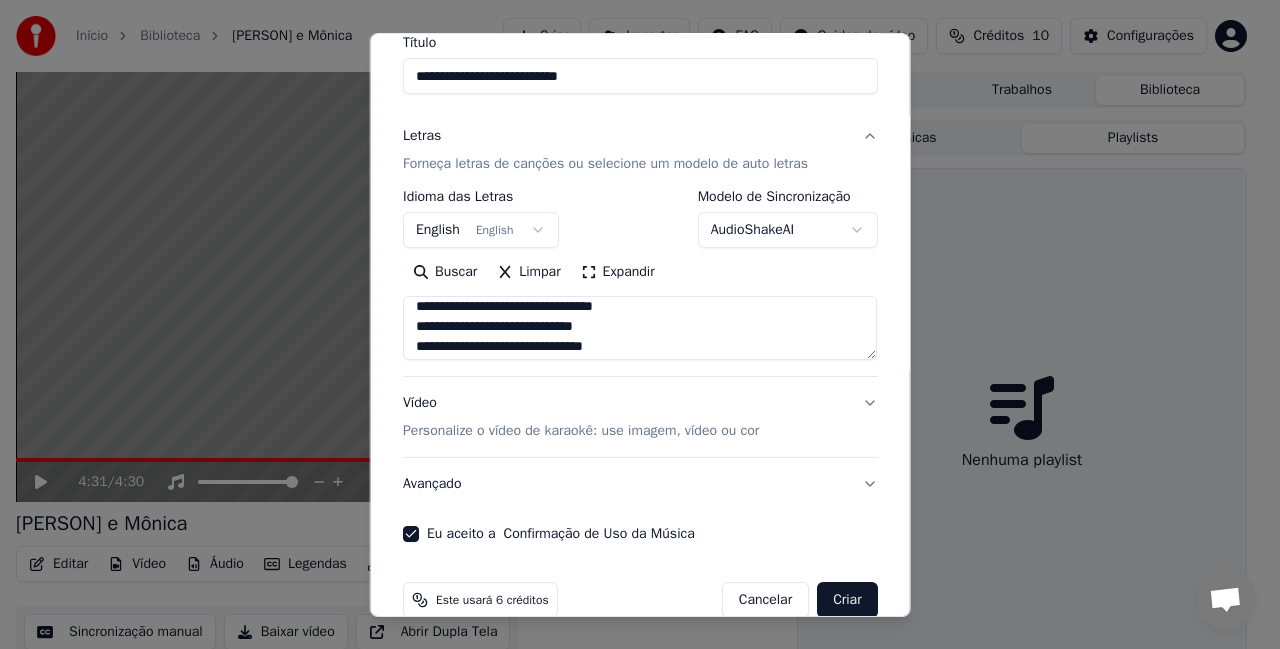 click at bounding box center (640, 328) 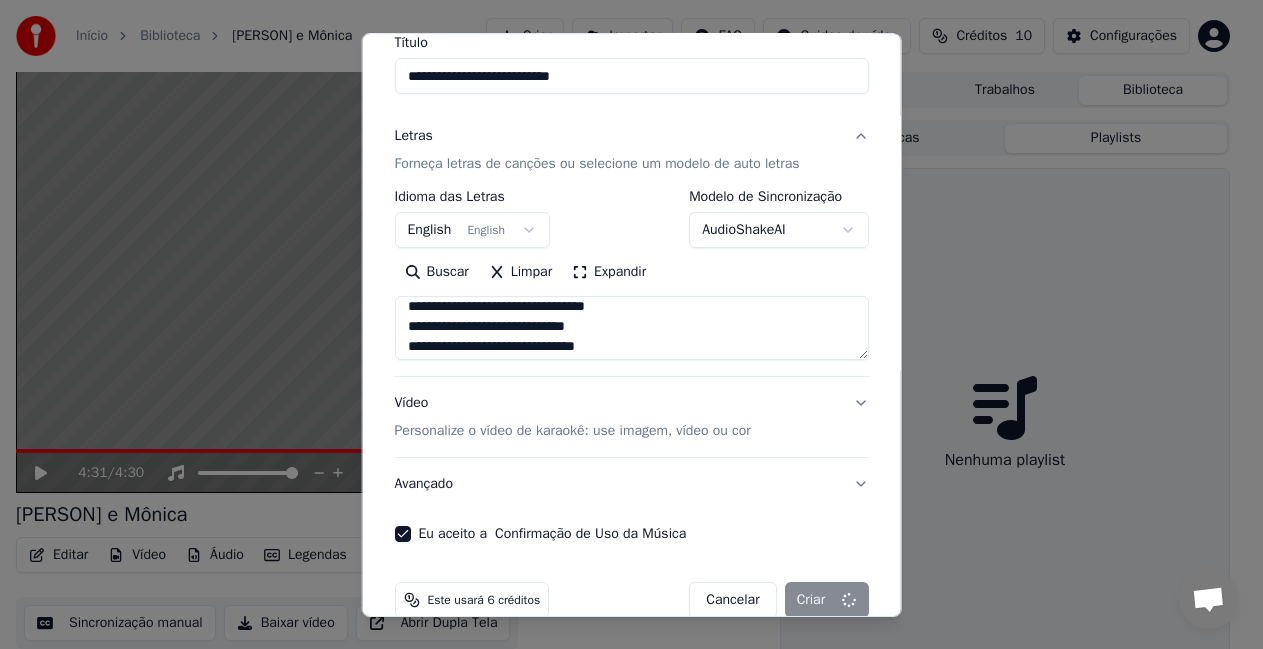 type 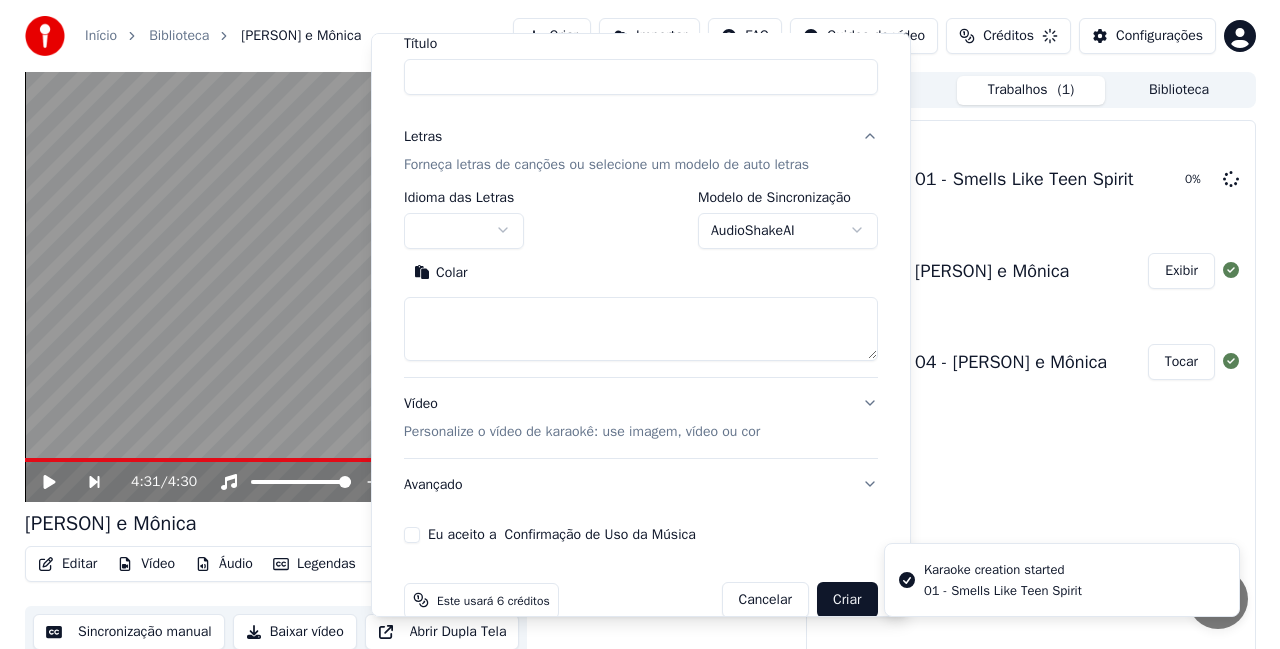 scroll, scrollTop: 0, scrollLeft: 0, axis: both 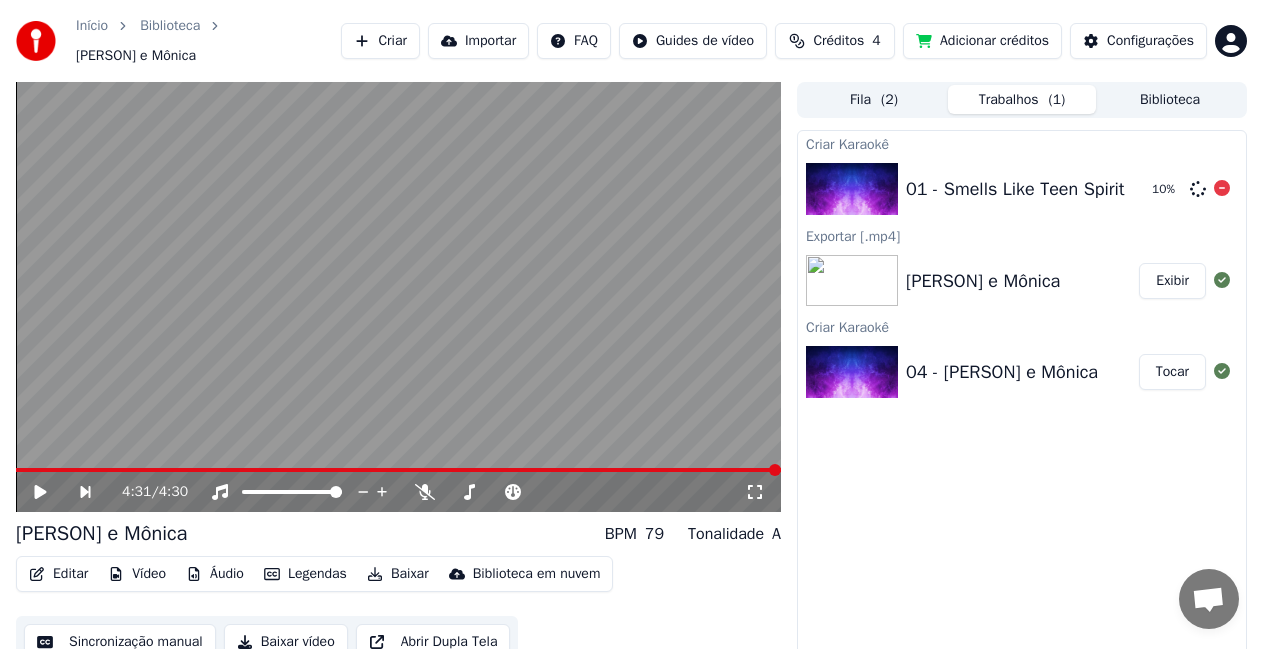 click on "01 - Smells Like Teen Spirit" at bounding box center (1015, 189) 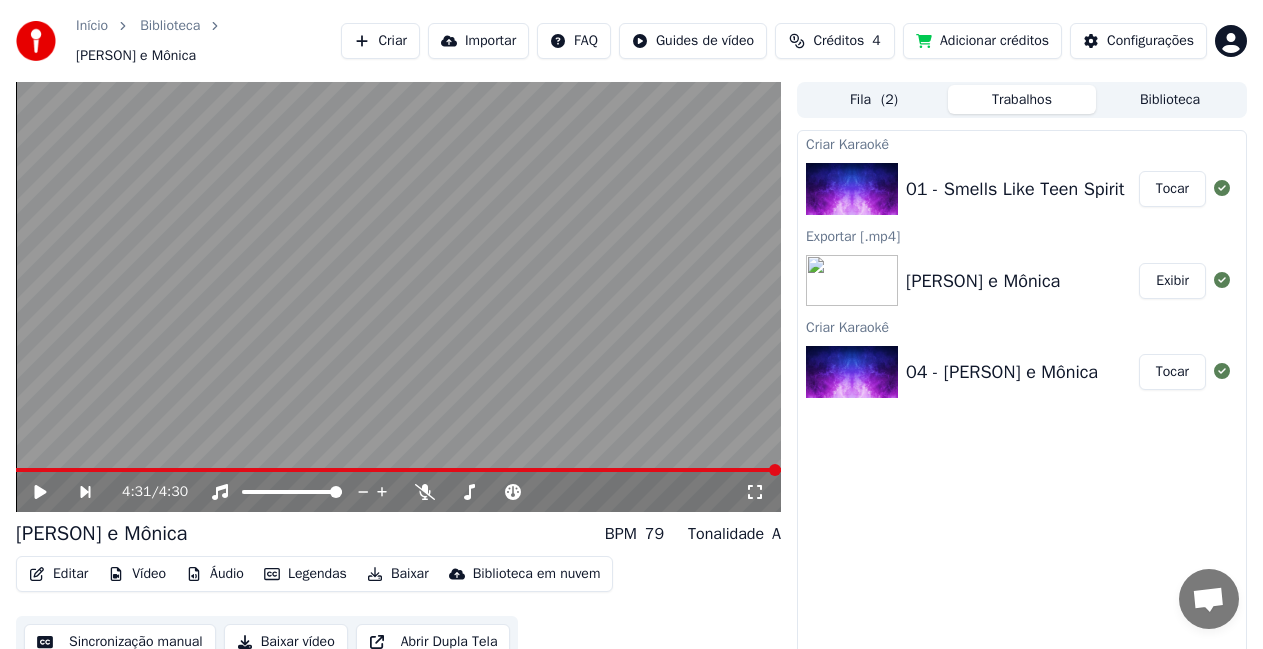 click on "01 - Smells Like Teen Spirit" at bounding box center [1015, 189] 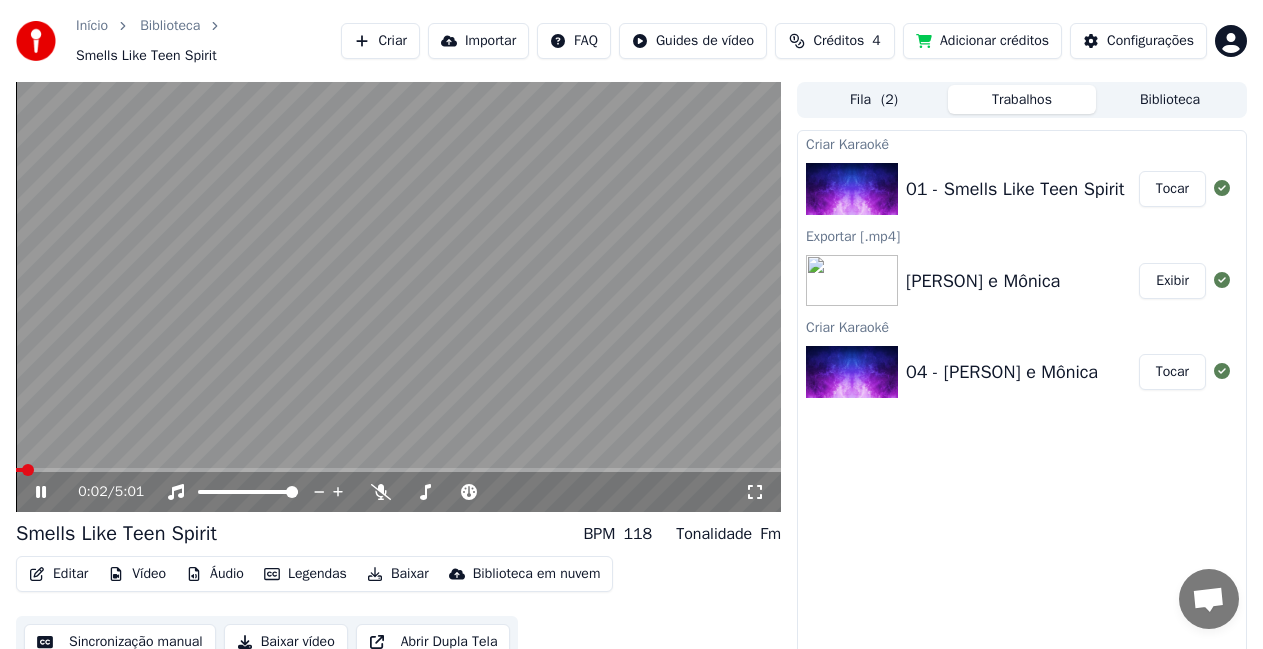 click 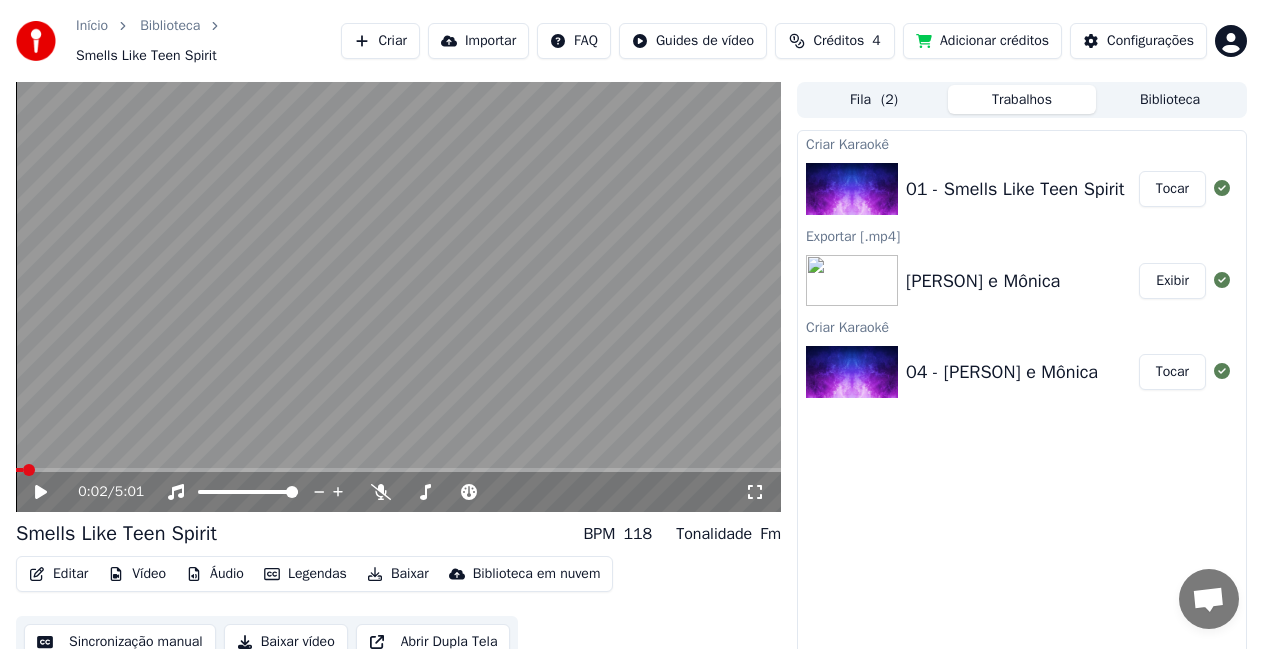 click 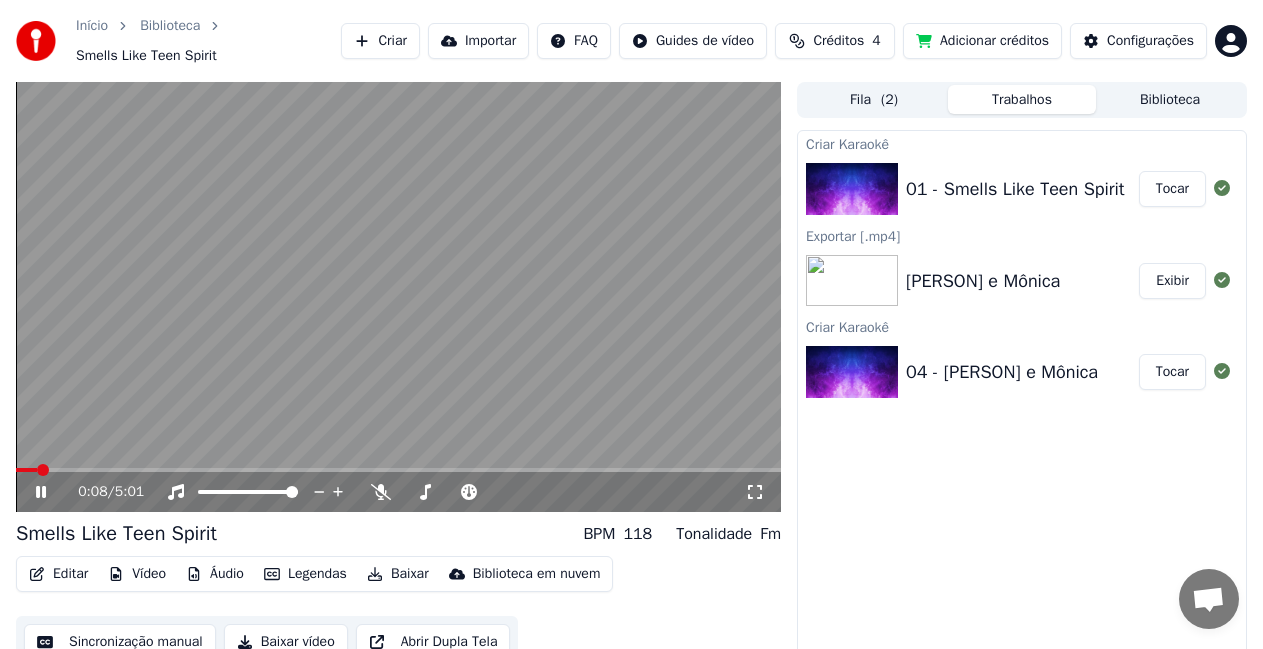 click 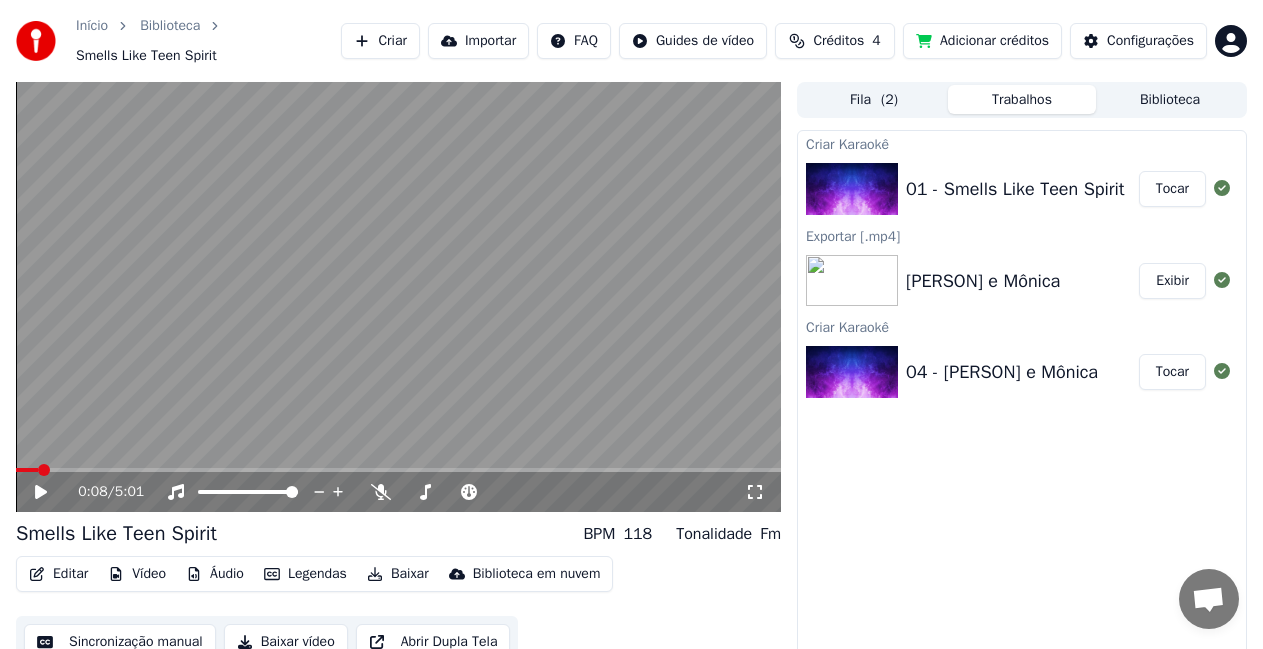 click 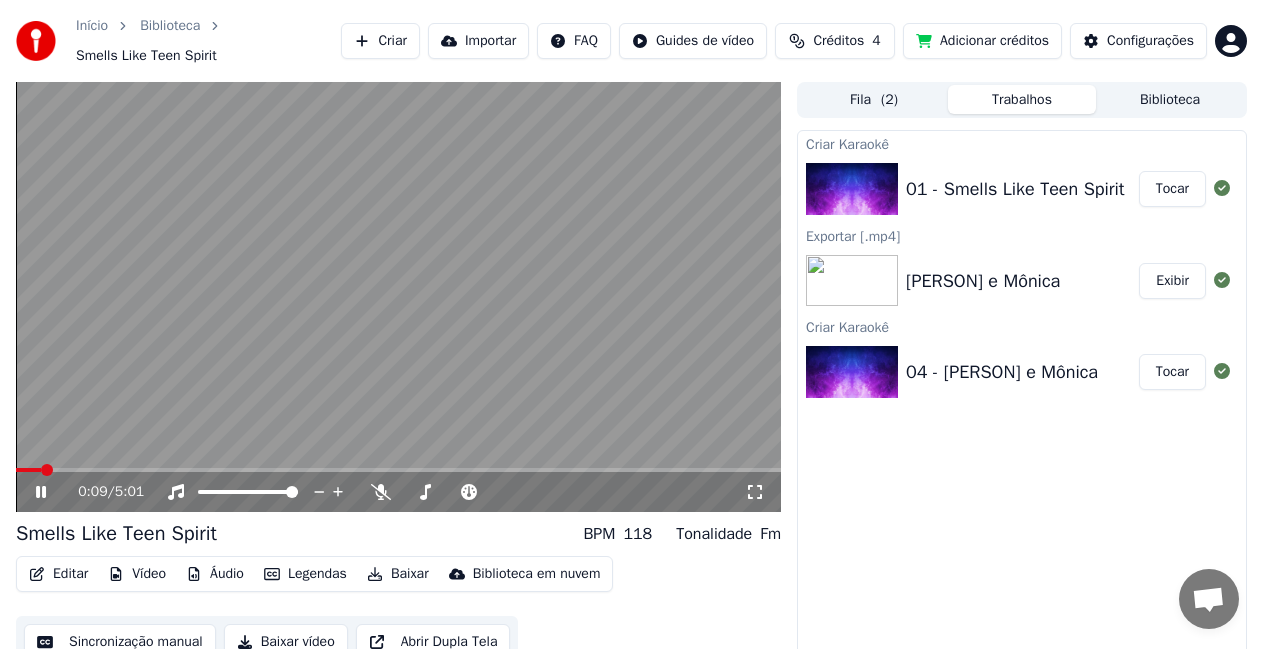 click 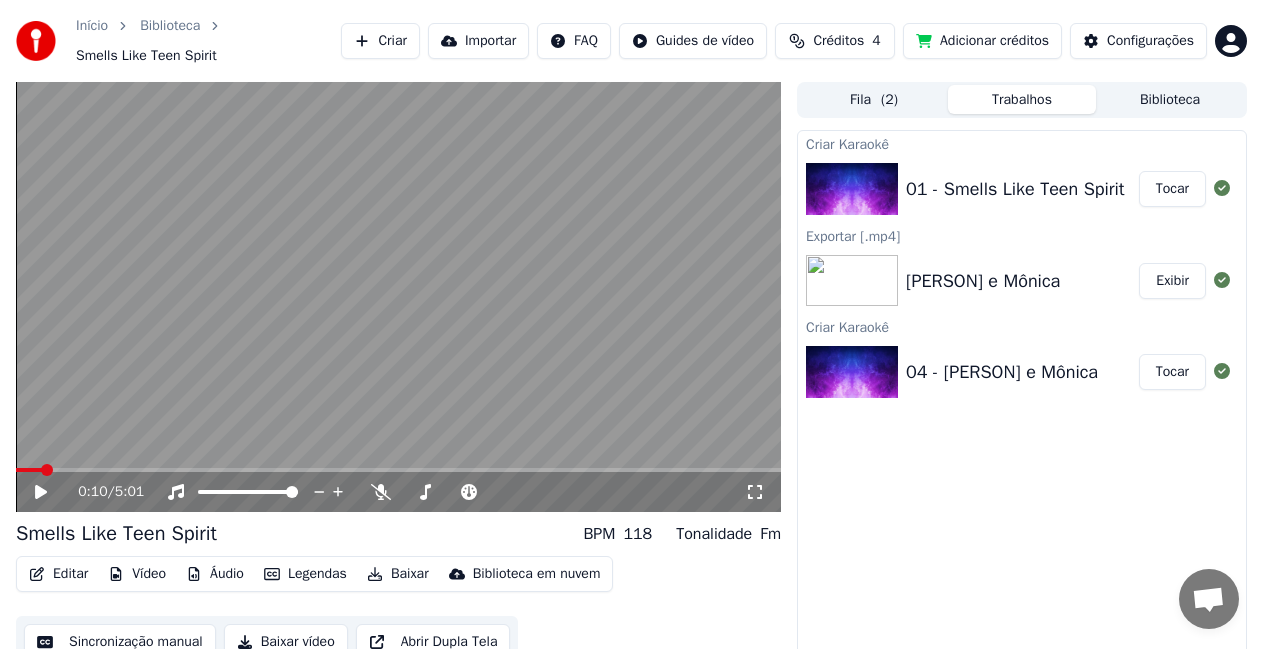 click 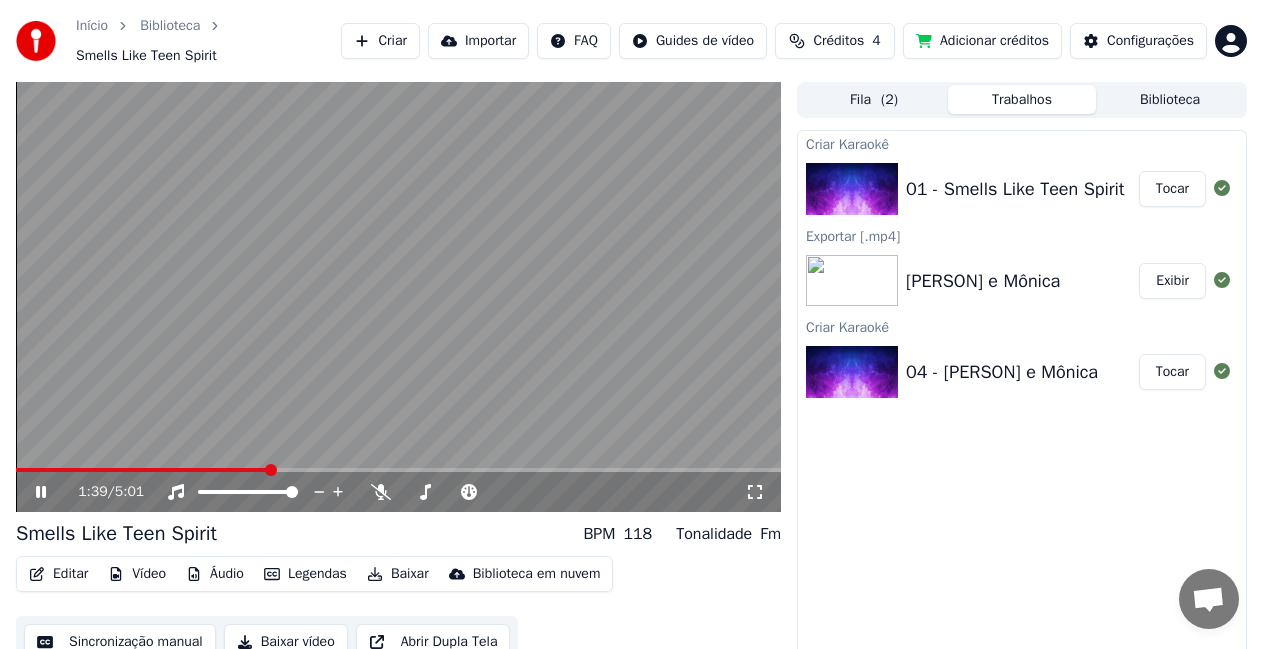click on "Baixar vídeo" at bounding box center [286, 642] 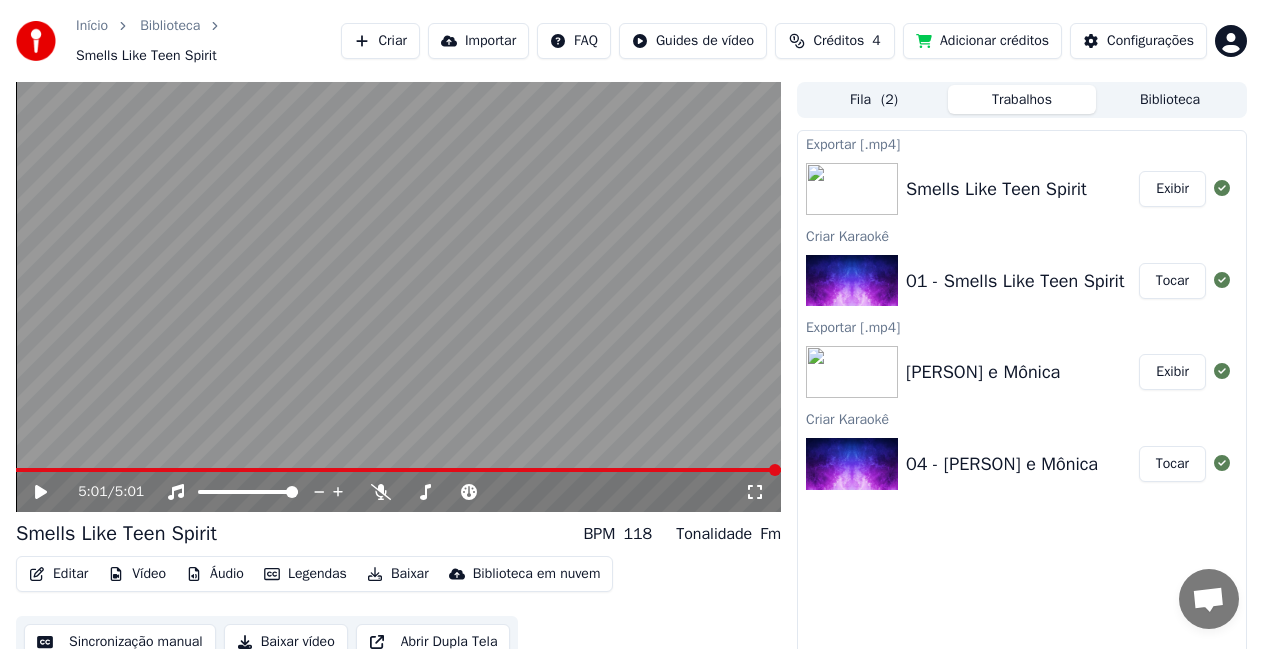 click on "Exportar [.mp4] Smells Like Teen Spirit Exibir Criar Karaokê 01 - Smells Like Teen Spirit Tocar Exportar [.mp4] Eduardo e Mônica Exibir Criar Karaokê 04 - Eduardo e Mônica Tocar" at bounding box center (1022, 406) 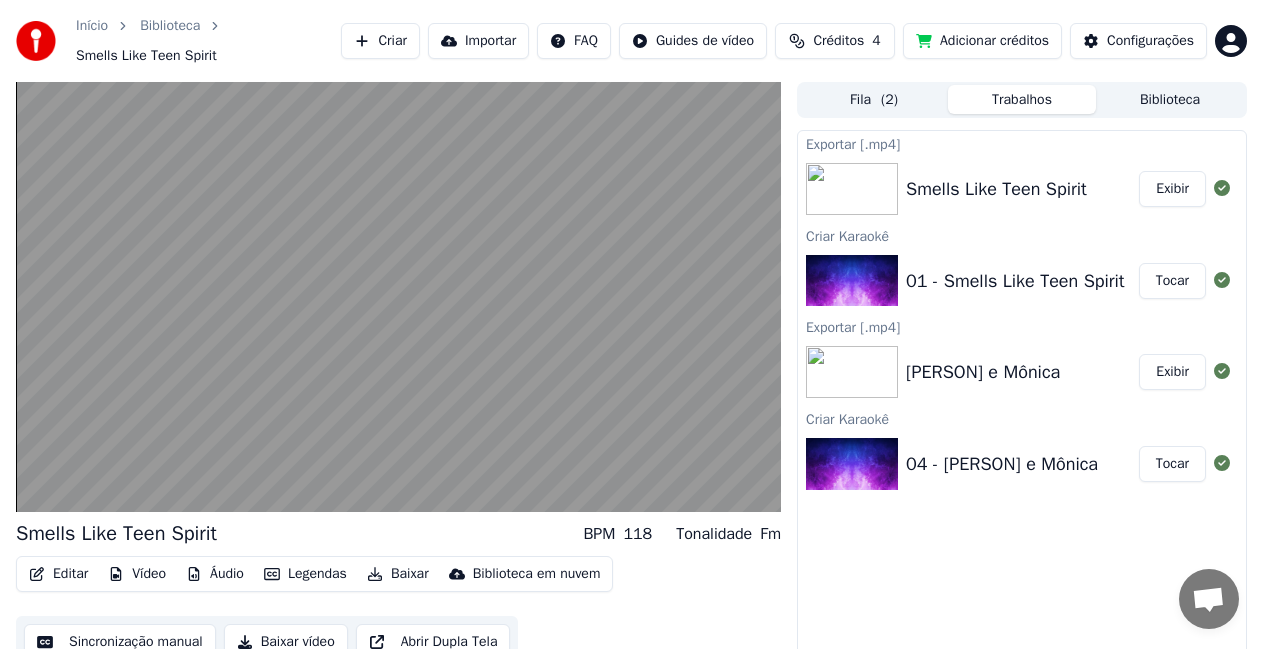 click on "Tocar" at bounding box center (1172, 464) 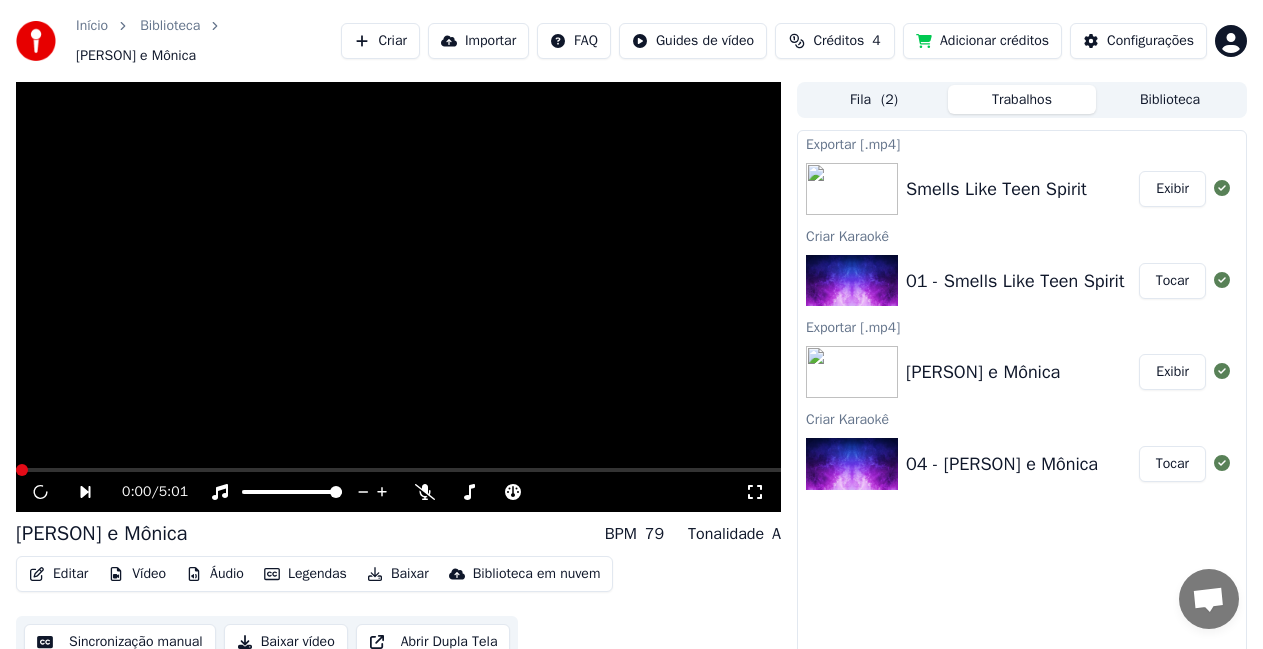 click on "Tocar" at bounding box center [1172, 464] 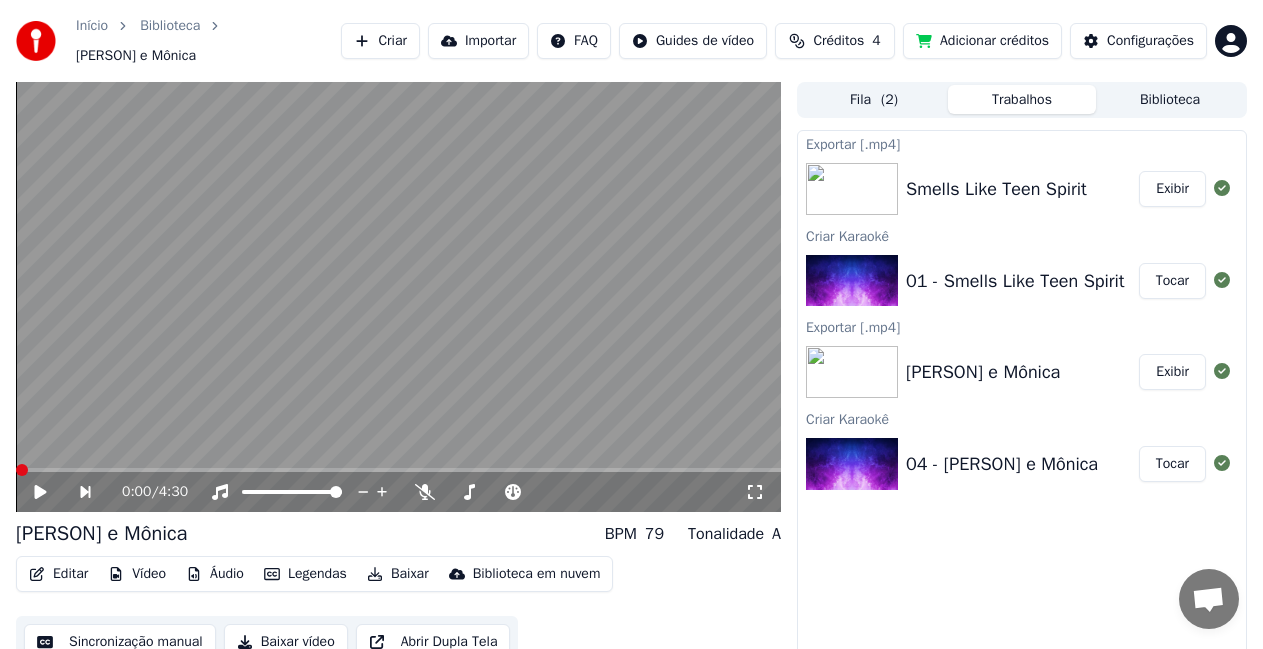 click 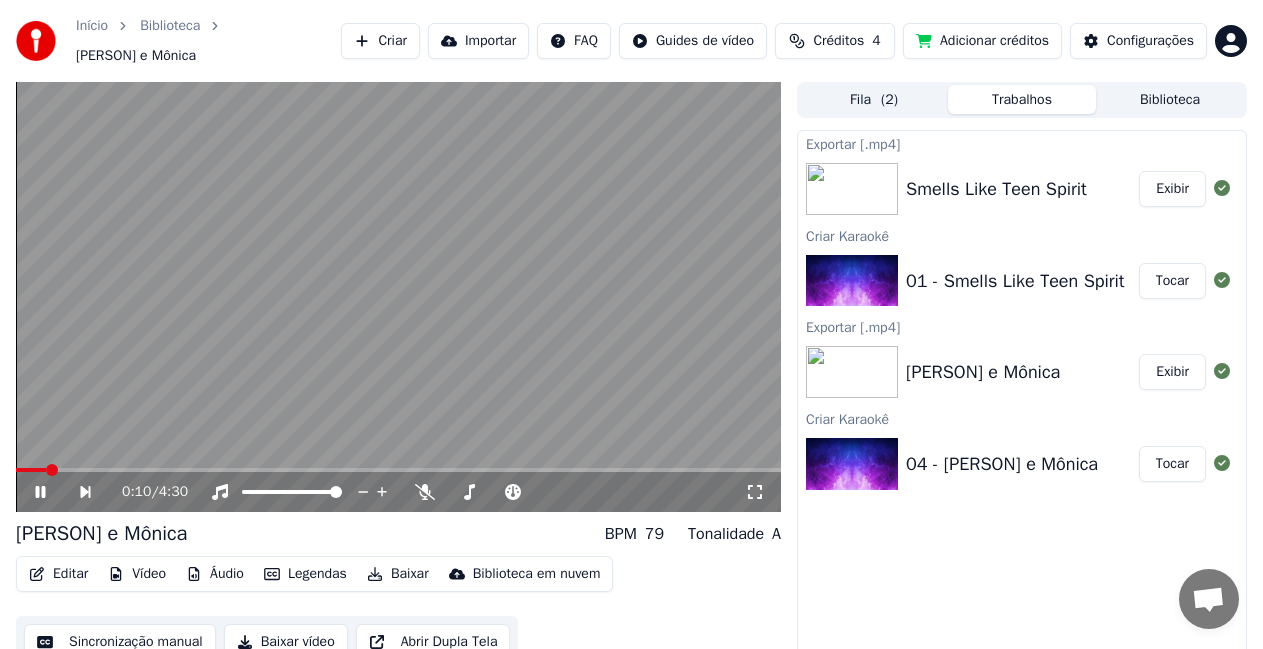 click 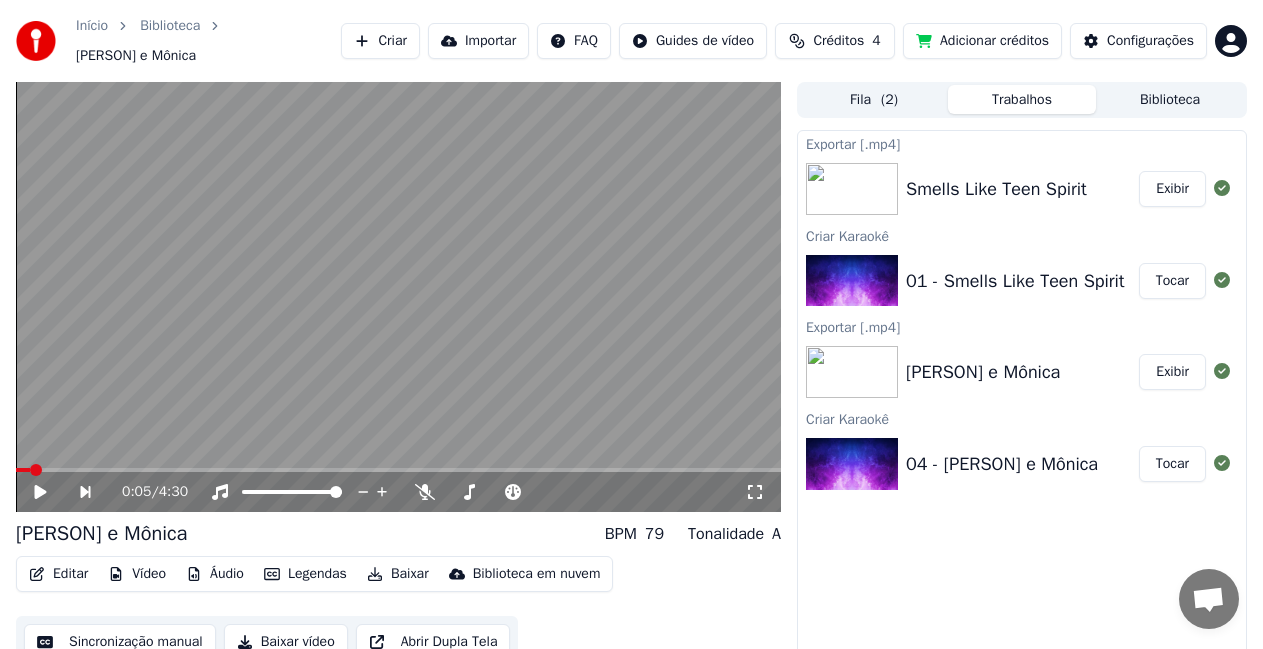 click at bounding box center [36, 470] 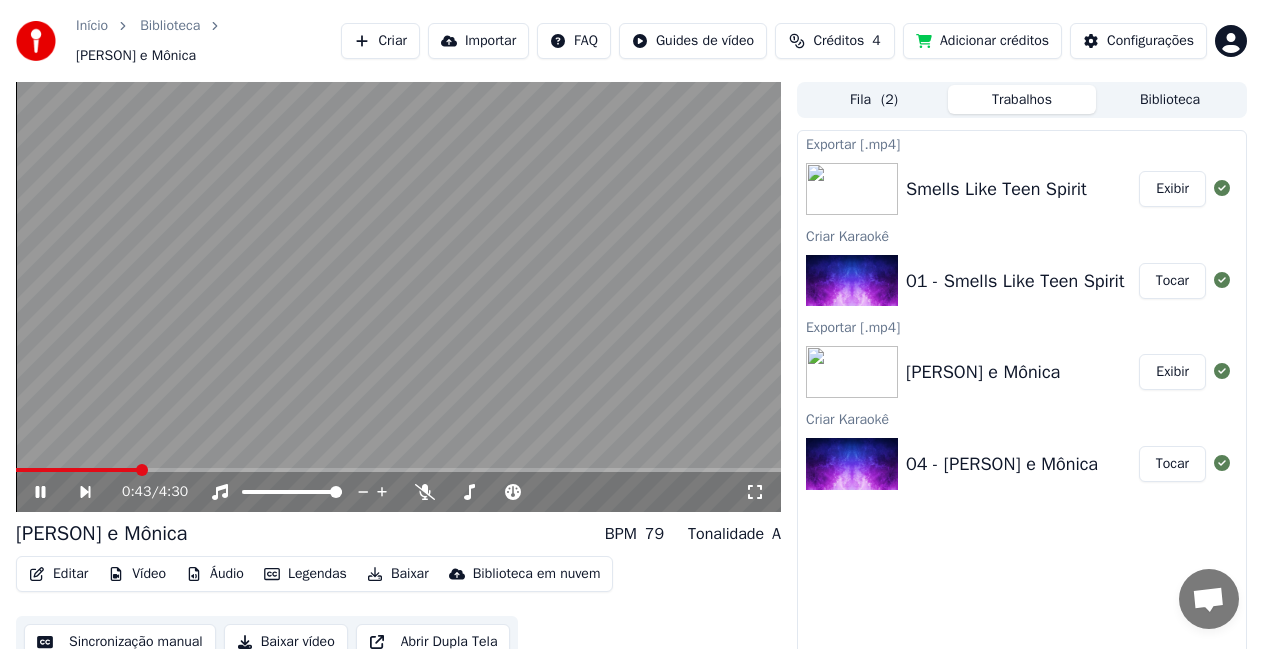 click 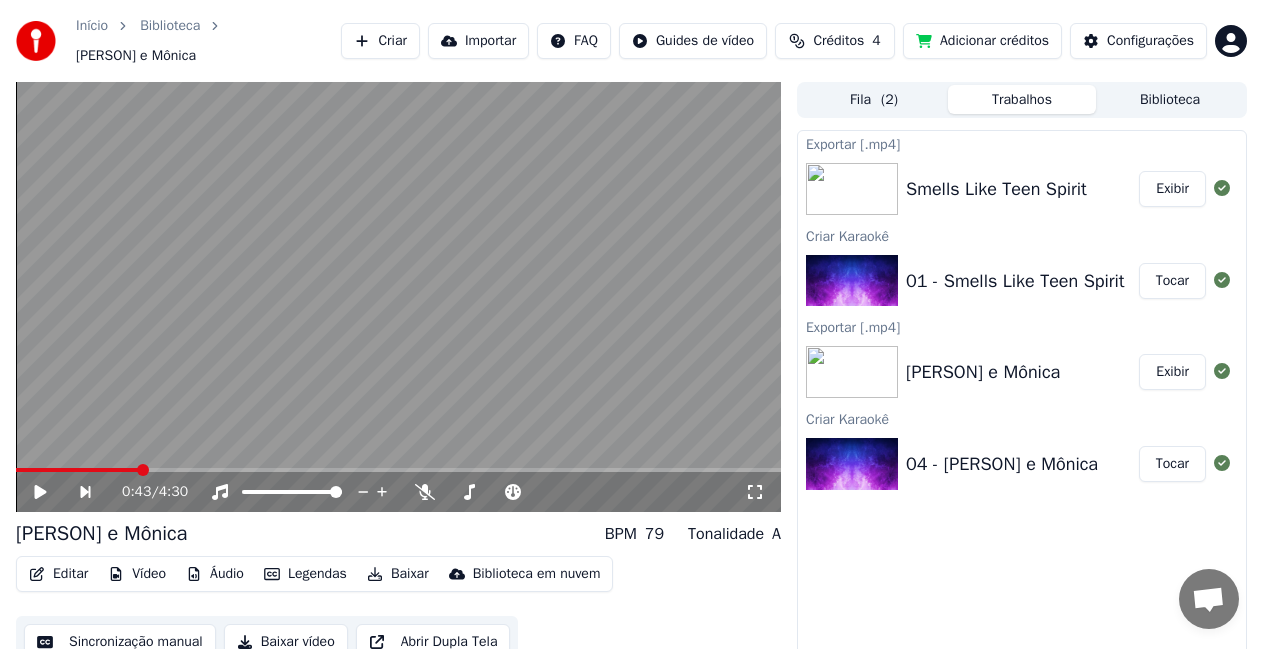 click 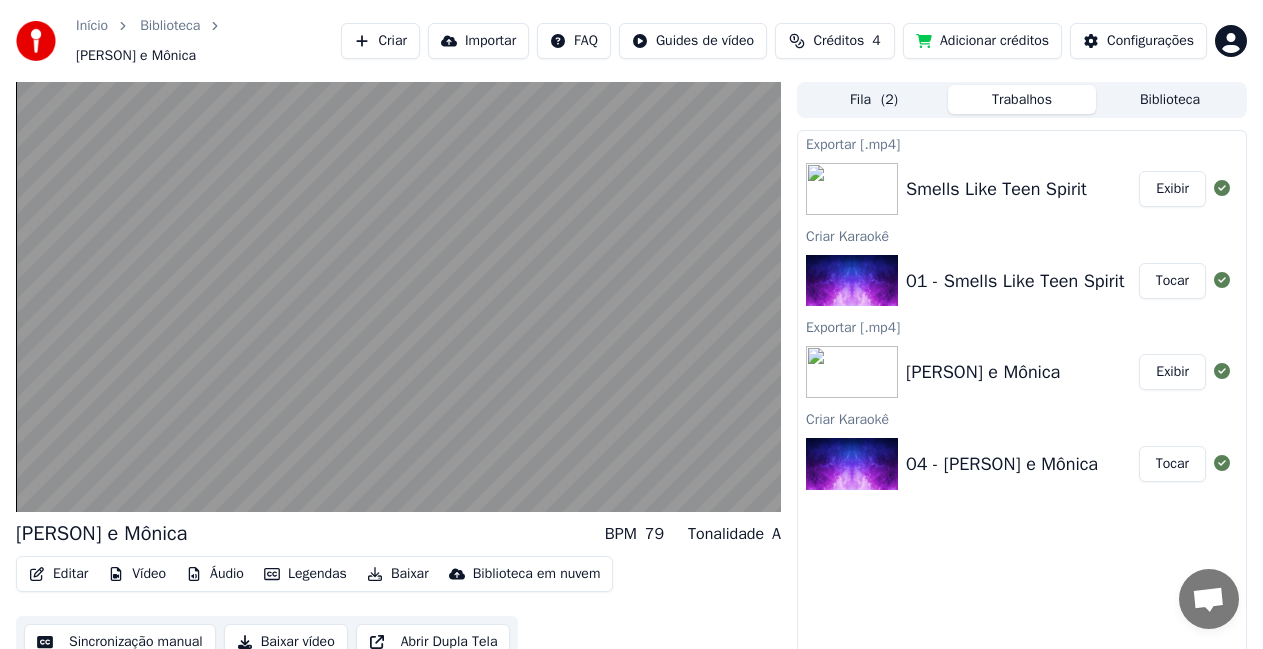 click on "Criar" at bounding box center (380, 41) 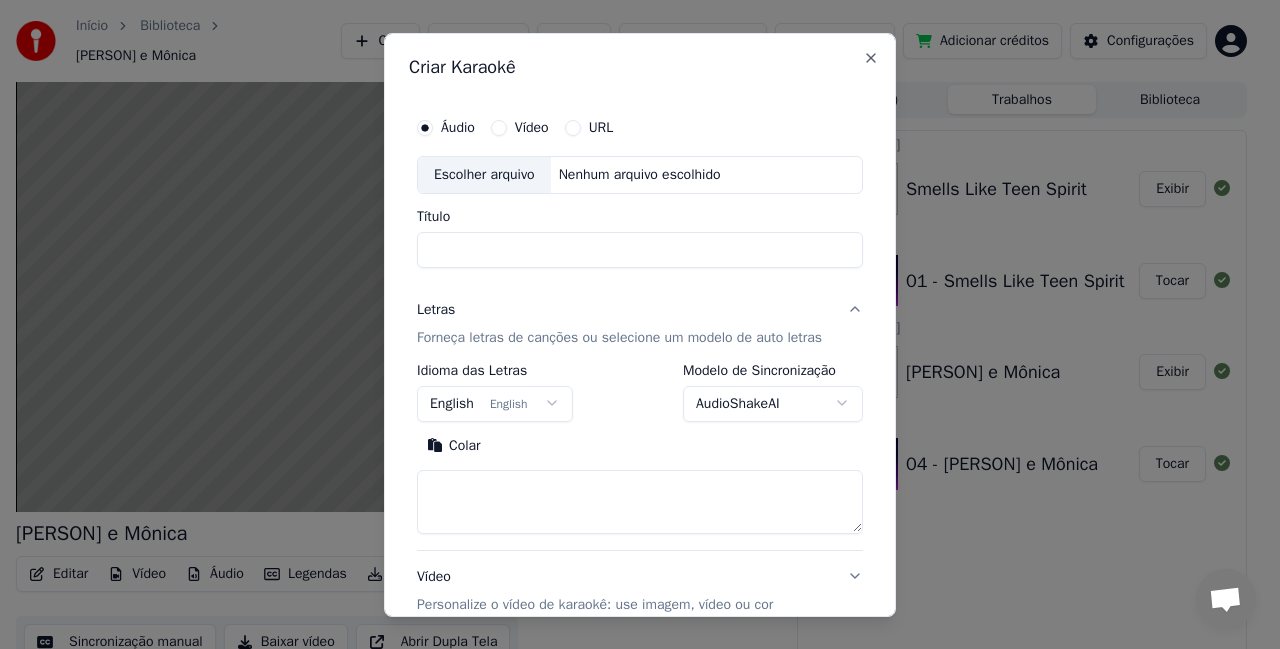 select 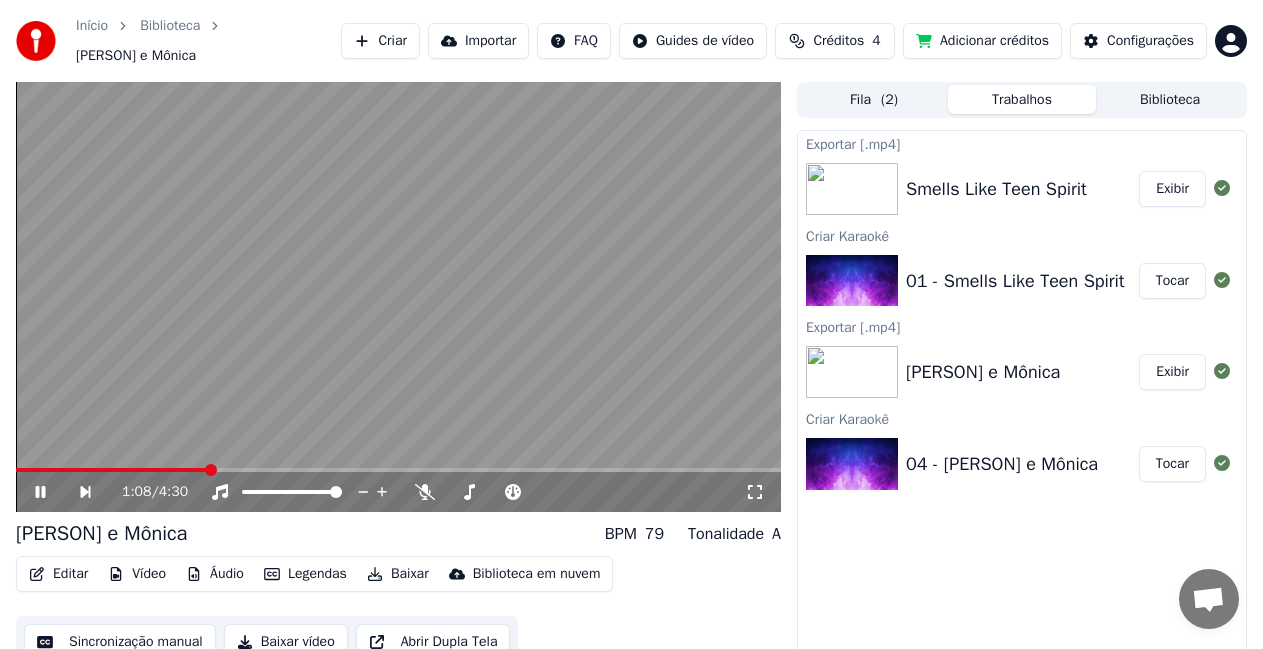 click 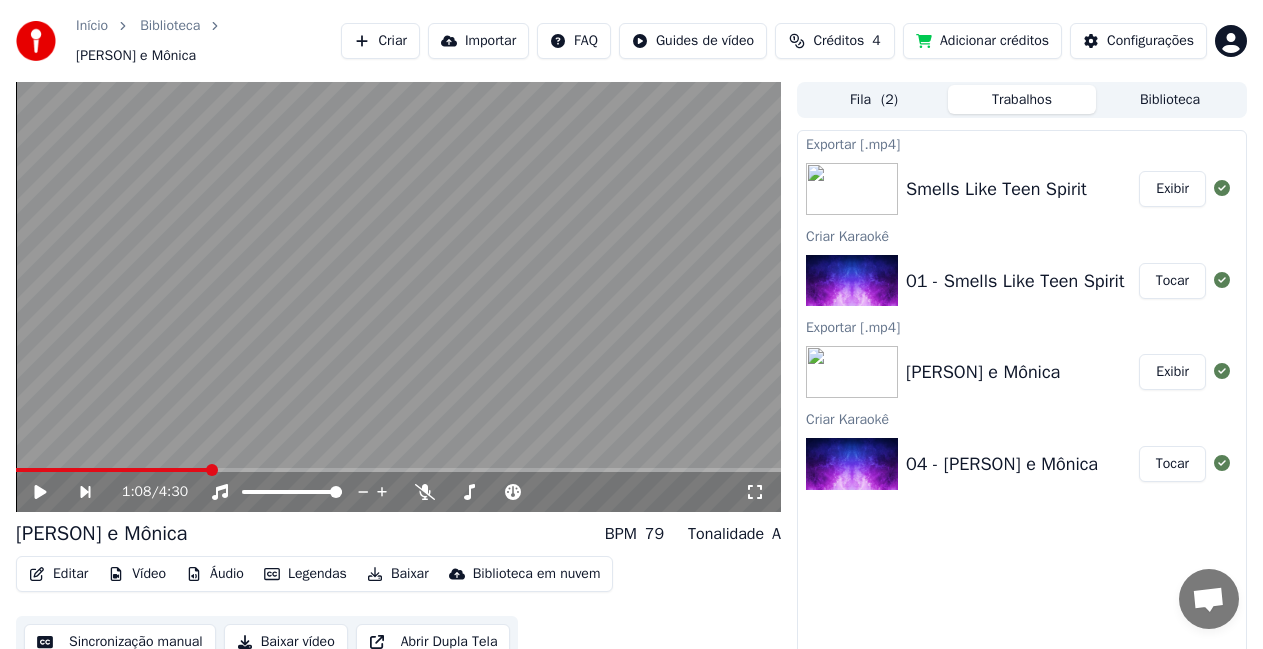 click on "Criar" at bounding box center [380, 41] 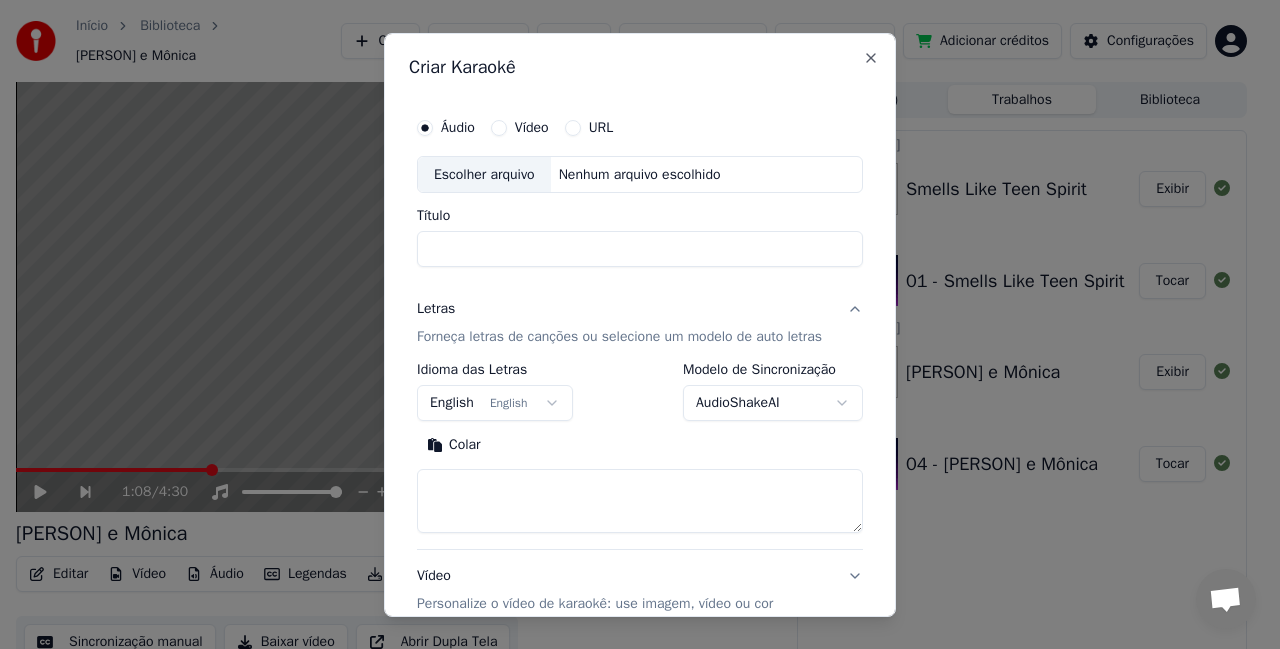 paste on "**********" 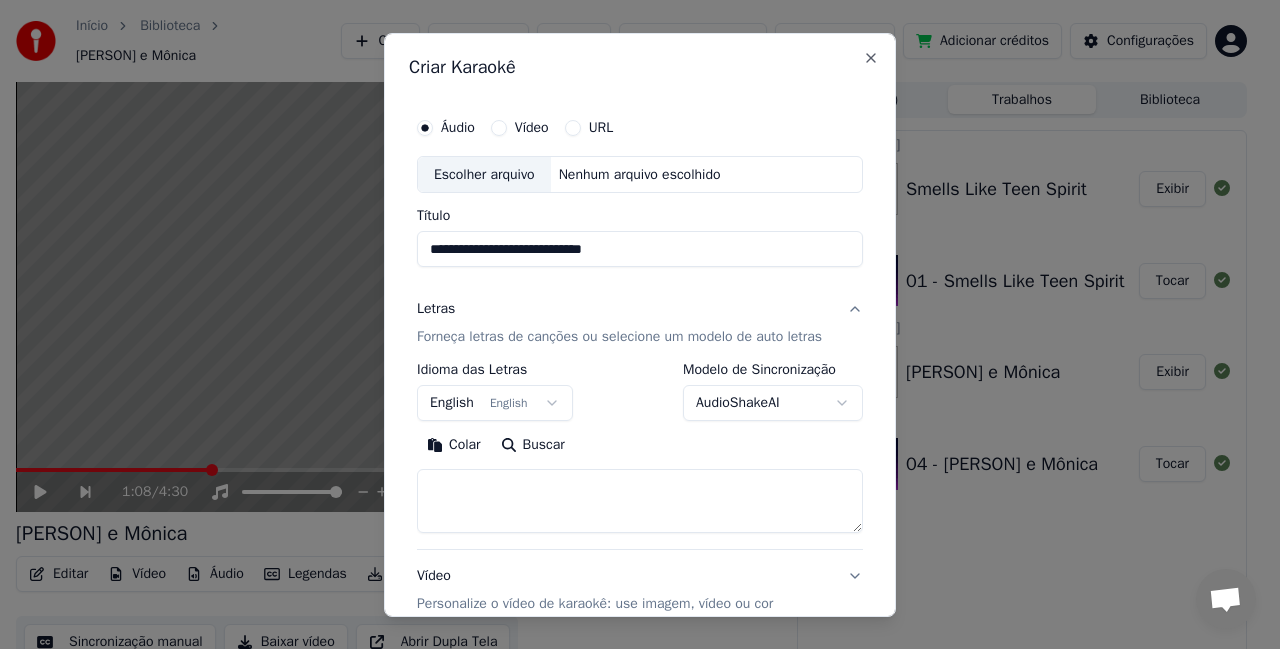 type on "**********" 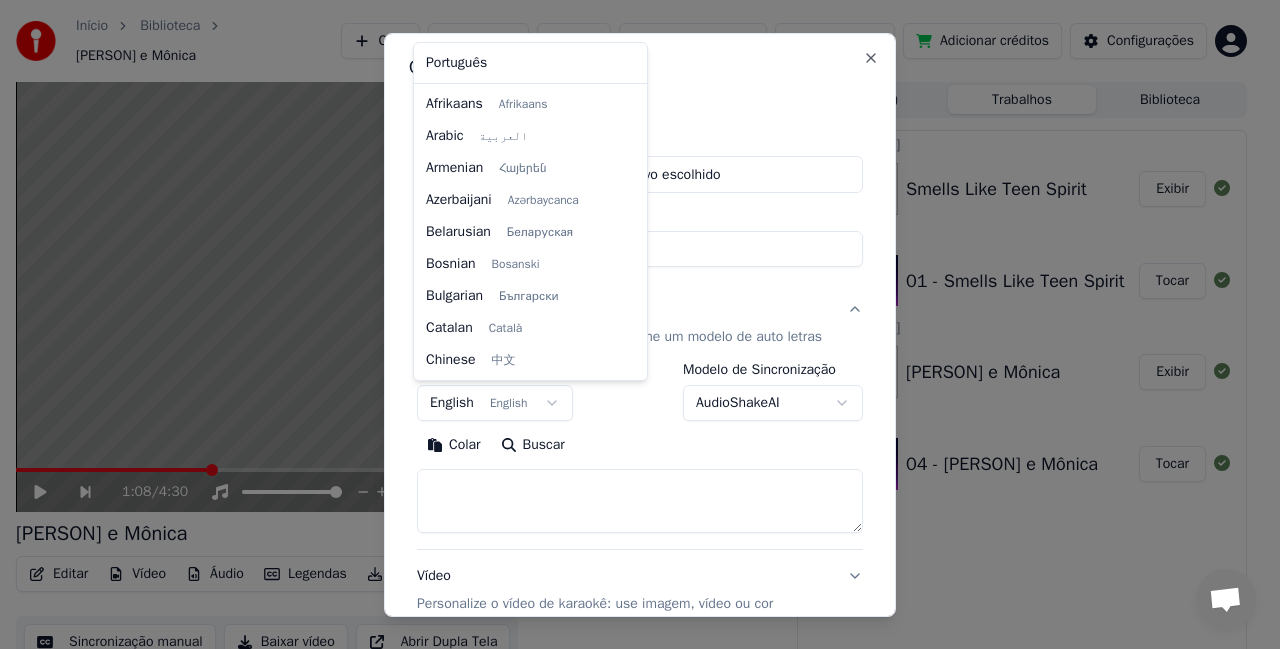 scroll, scrollTop: 160, scrollLeft: 0, axis: vertical 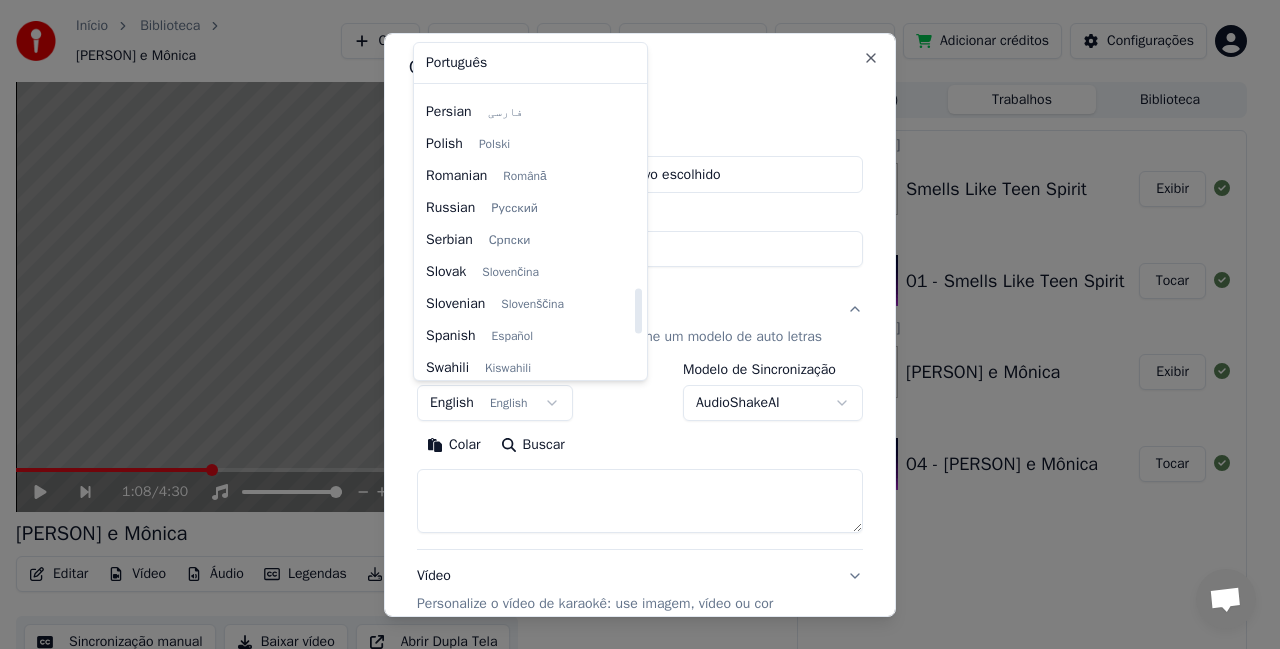 drag, startPoint x: 641, startPoint y: 138, endPoint x: 652, endPoint y: 311, distance: 173.34937 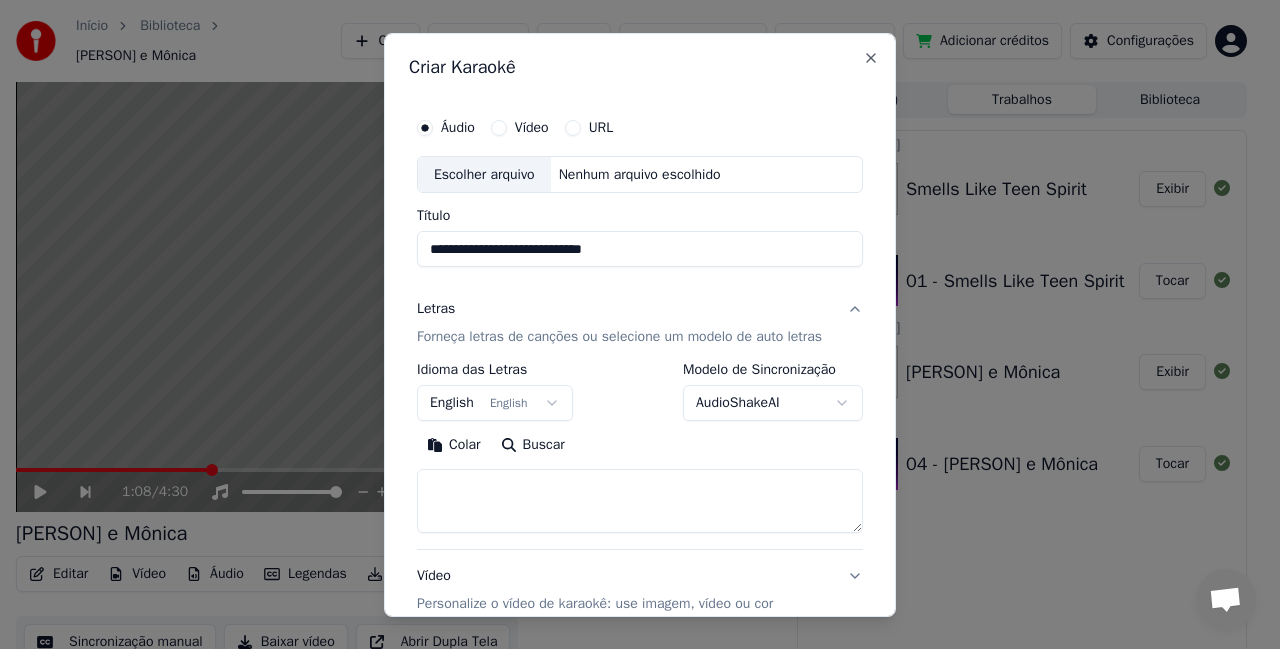 click at bounding box center (640, 324) 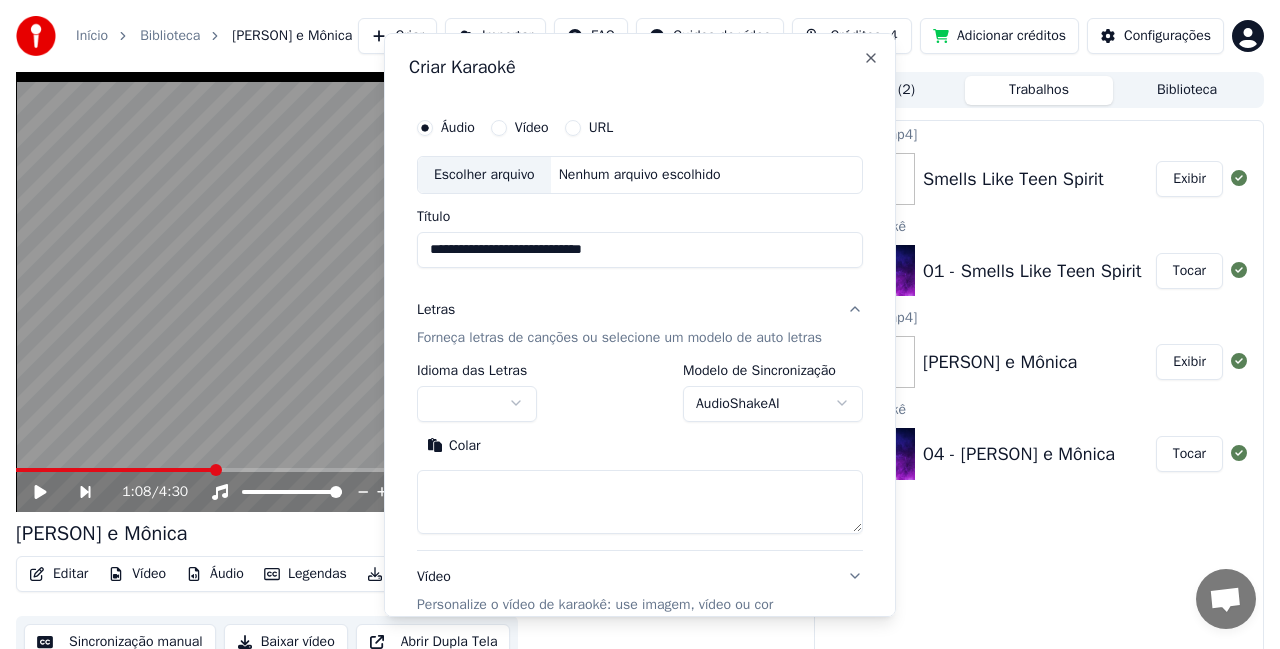 type 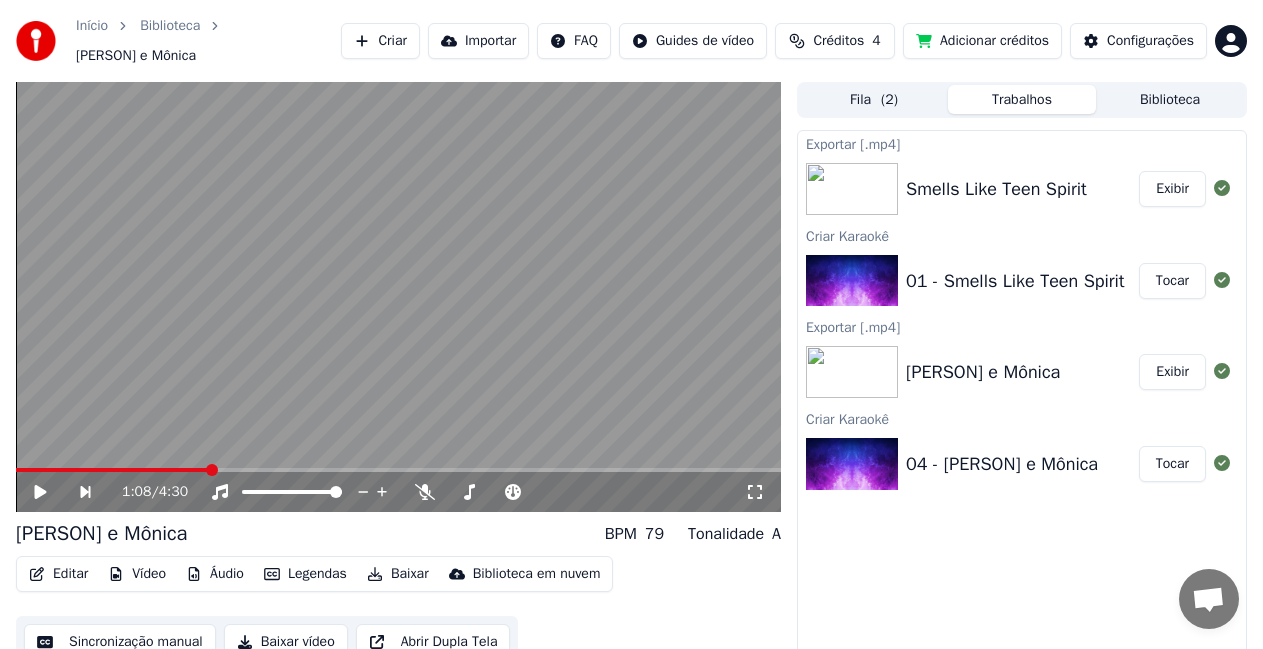 click on "Criar" at bounding box center [380, 41] 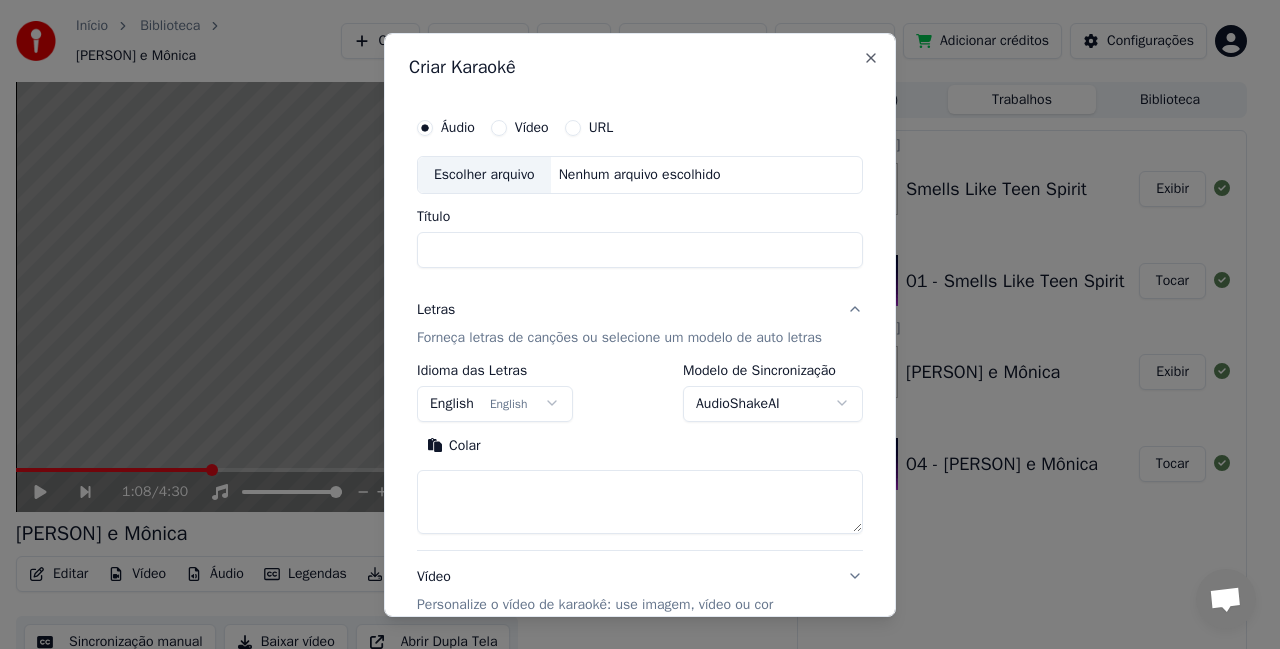 click at bounding box center [640, 501] 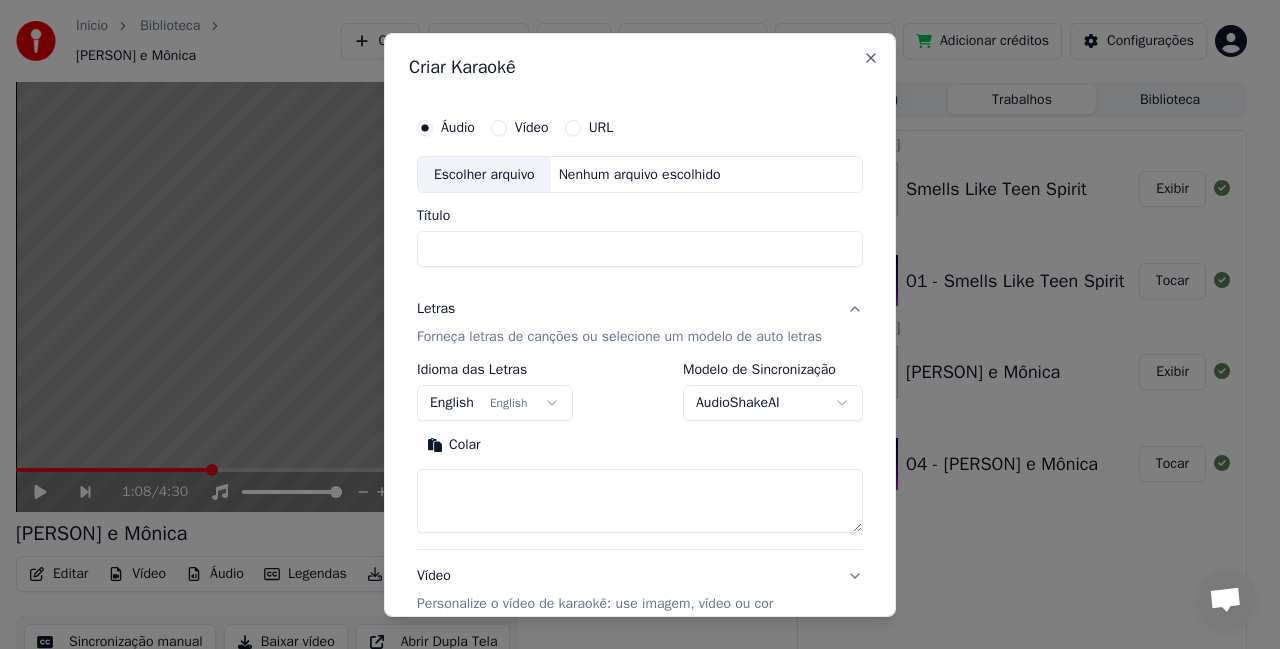 paste on "**********" 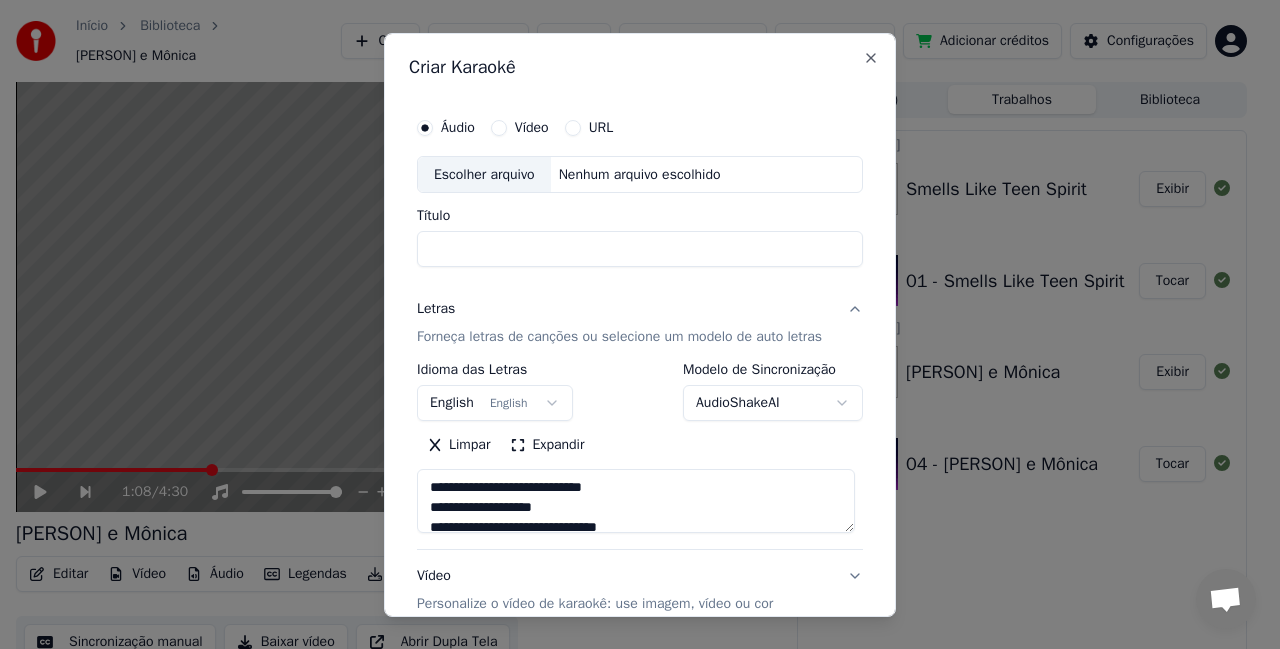 scroll, scrollTop: 1884, scrollLeft: 0, axis: vertical 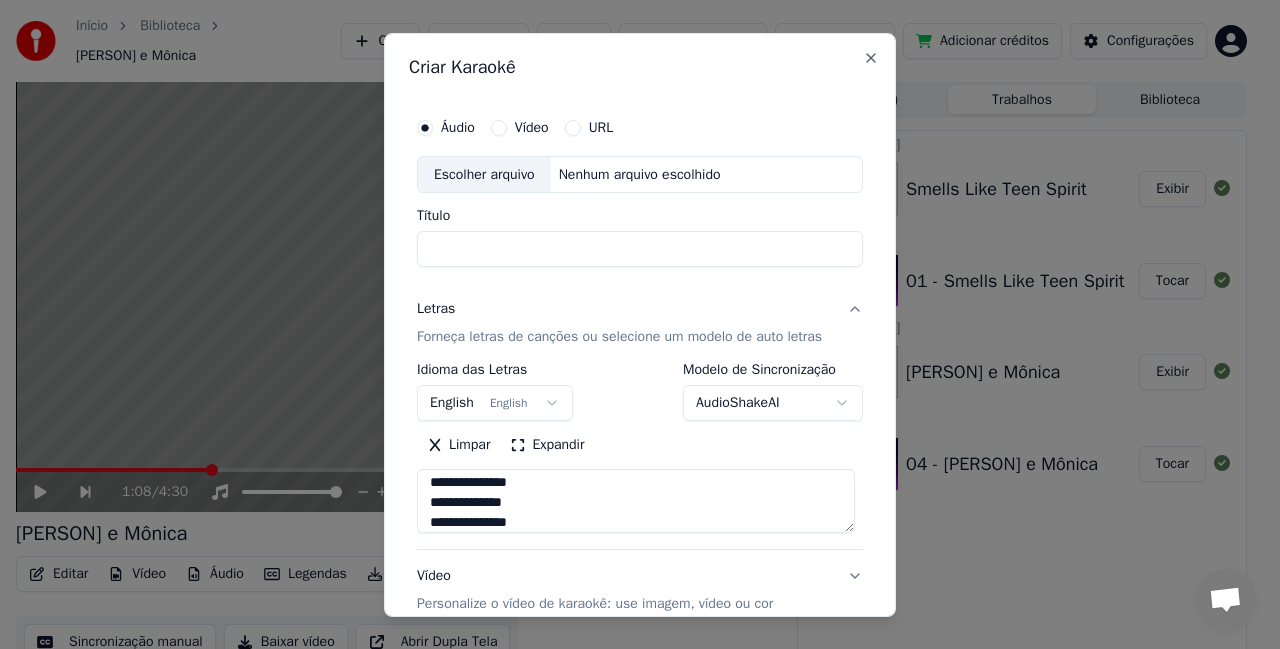 type on "**********" 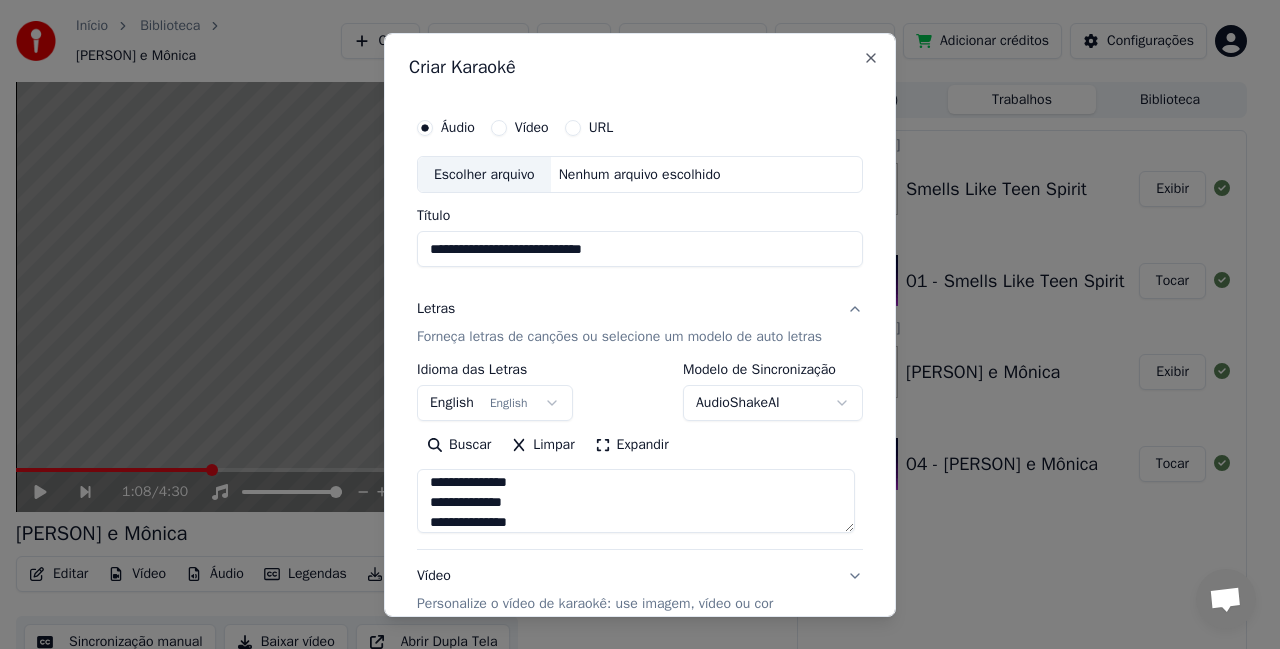 type on "**********" 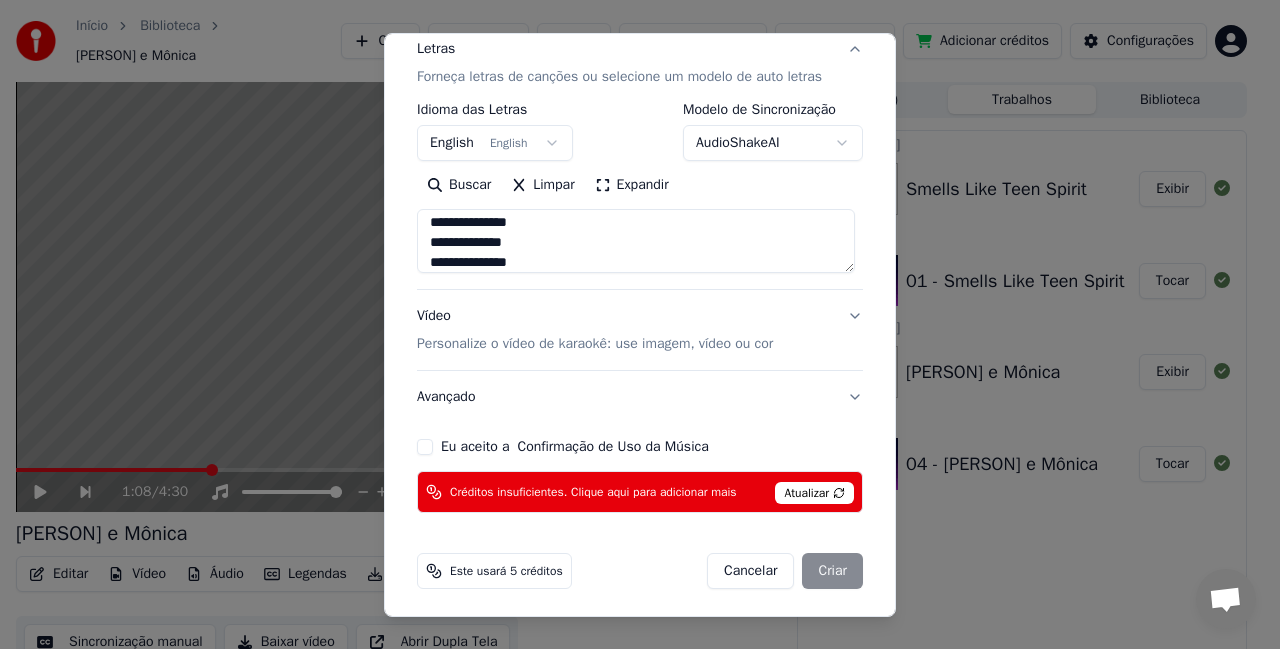 scroll, scrollTop: 266, scrollLeft: 0, axis: vertical 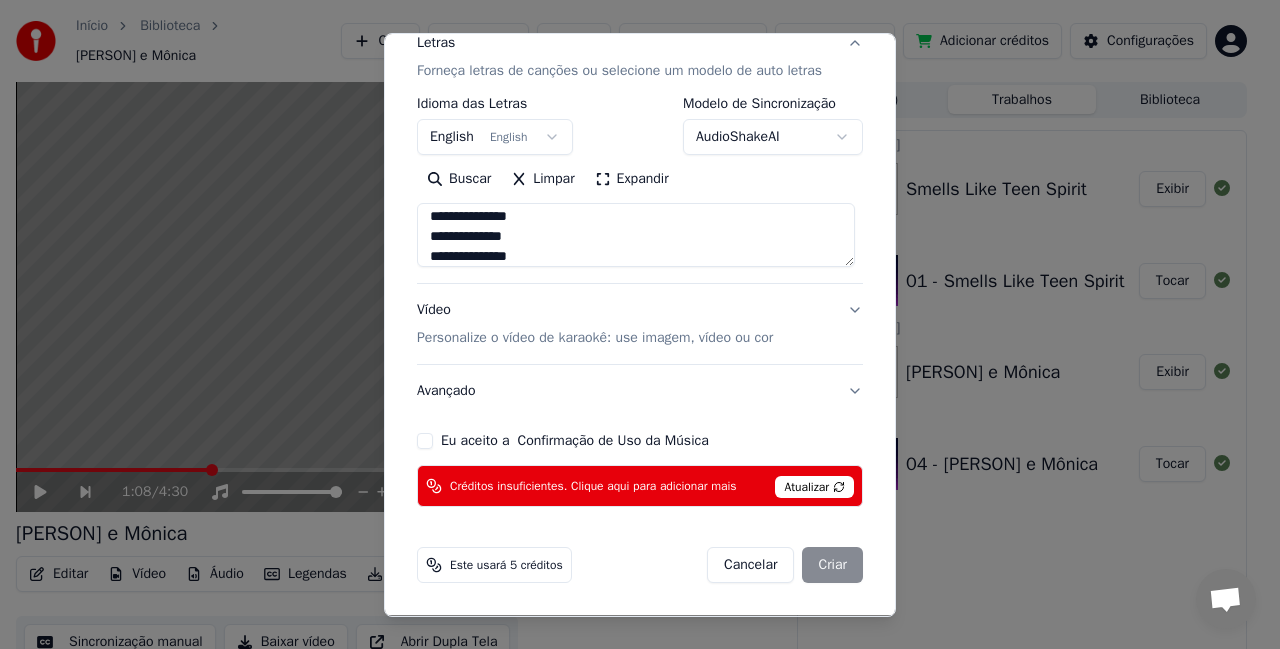 click on "Eu aceito a   Confirmação de Uso da Música" at bounding box center (425, 441) 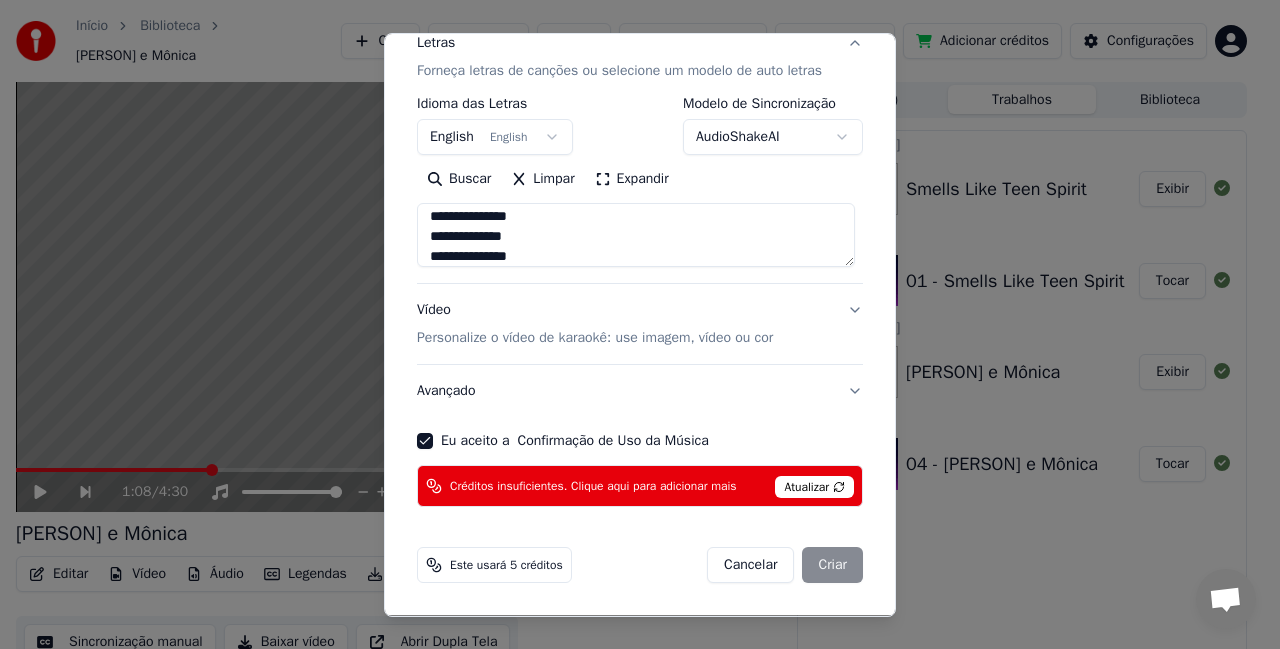 click on "Cancelar Criar" at bounding box center [785, 565] 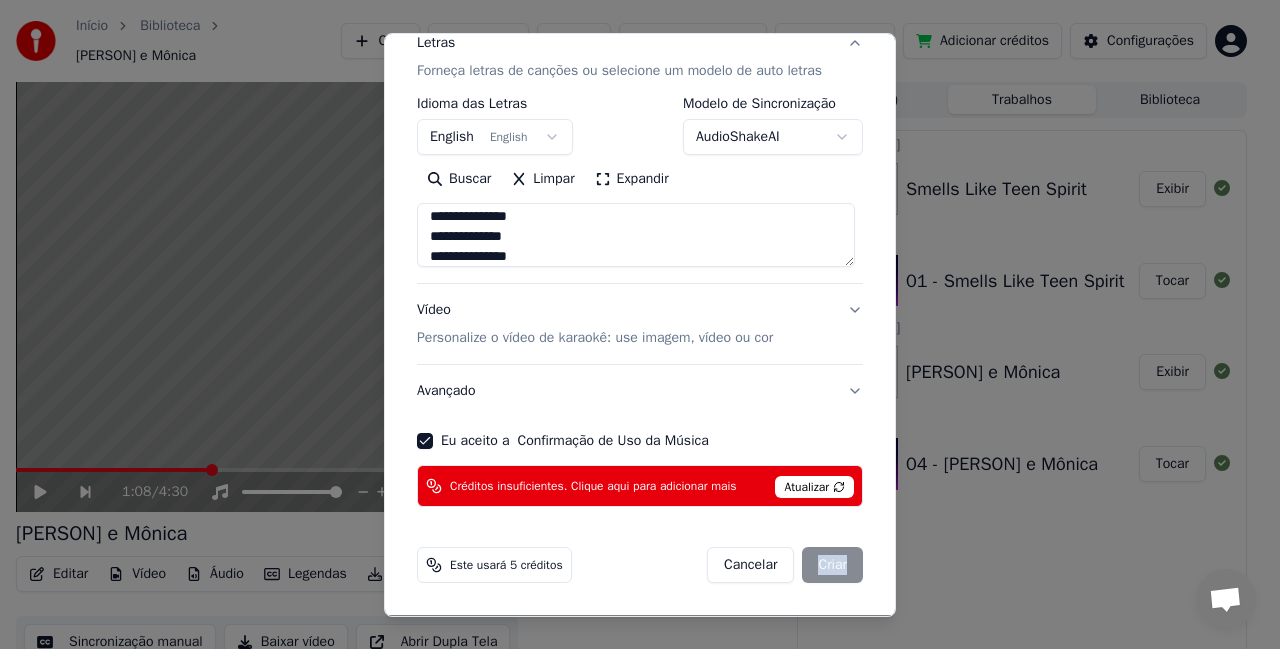click on "Cancelar Criar" at bounding box center [785, 565] 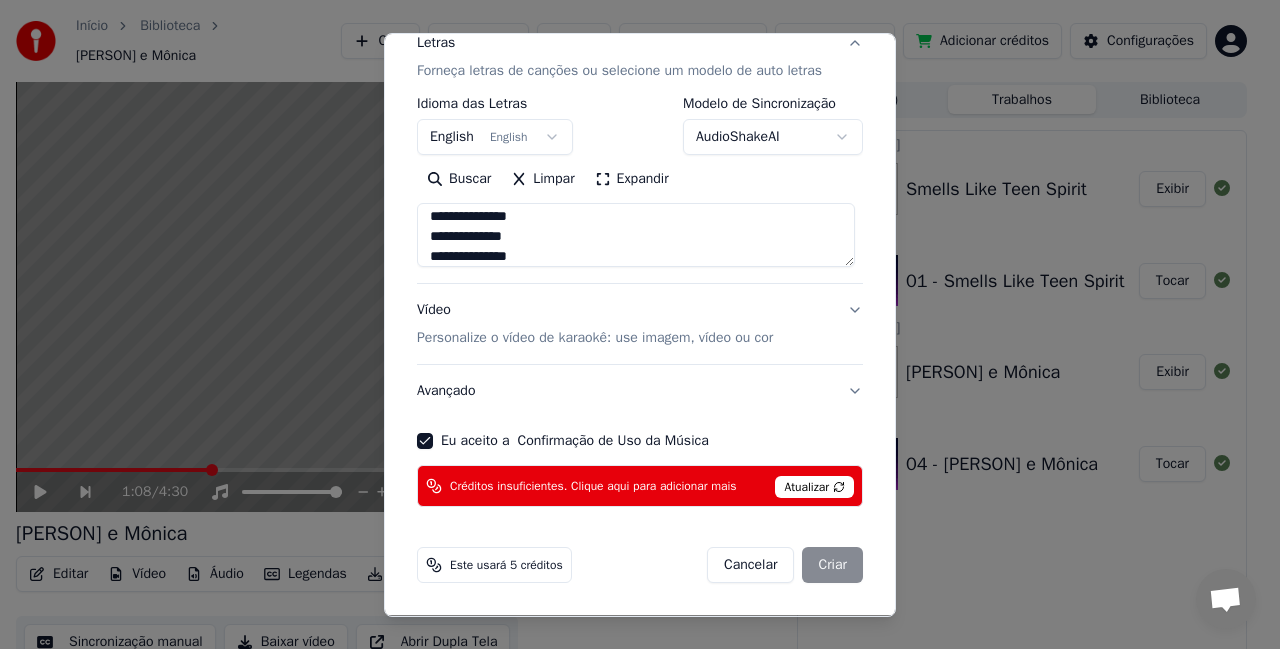 click on "Atualizar" at bounding box center (814, 487) 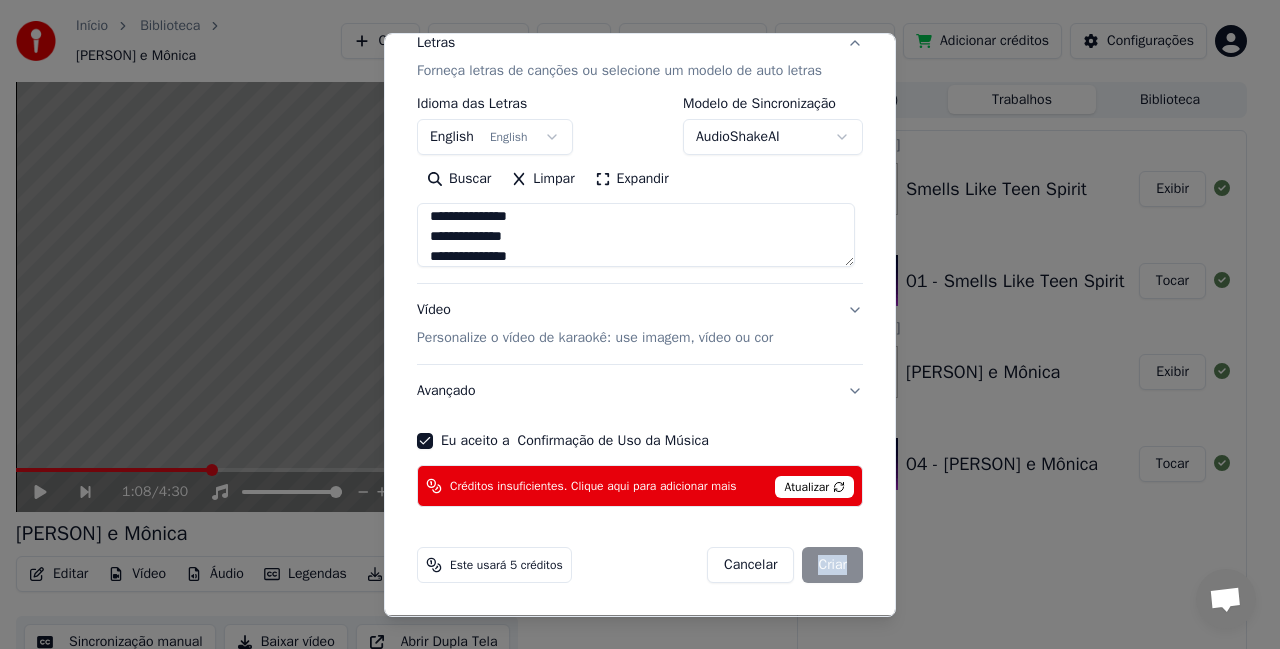 click on "Cancelar Criar" at bounding box center (785, 565) 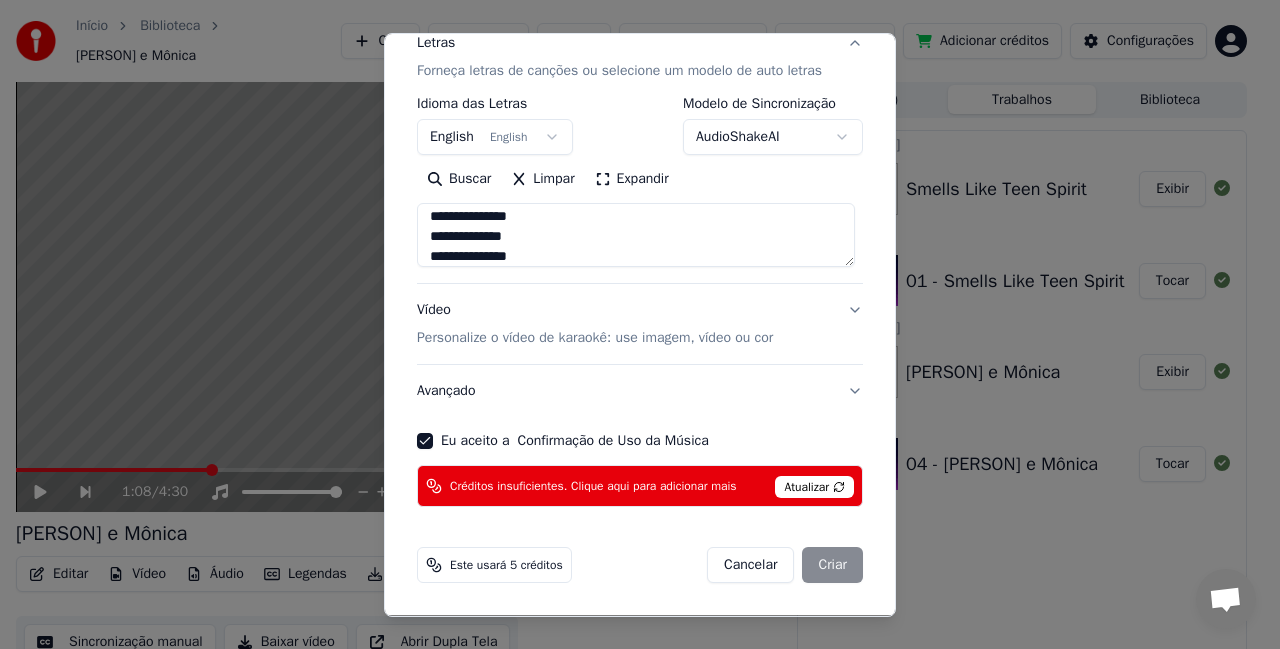 click on "Este usará 5 créditos" at bounding box center (494, 565) 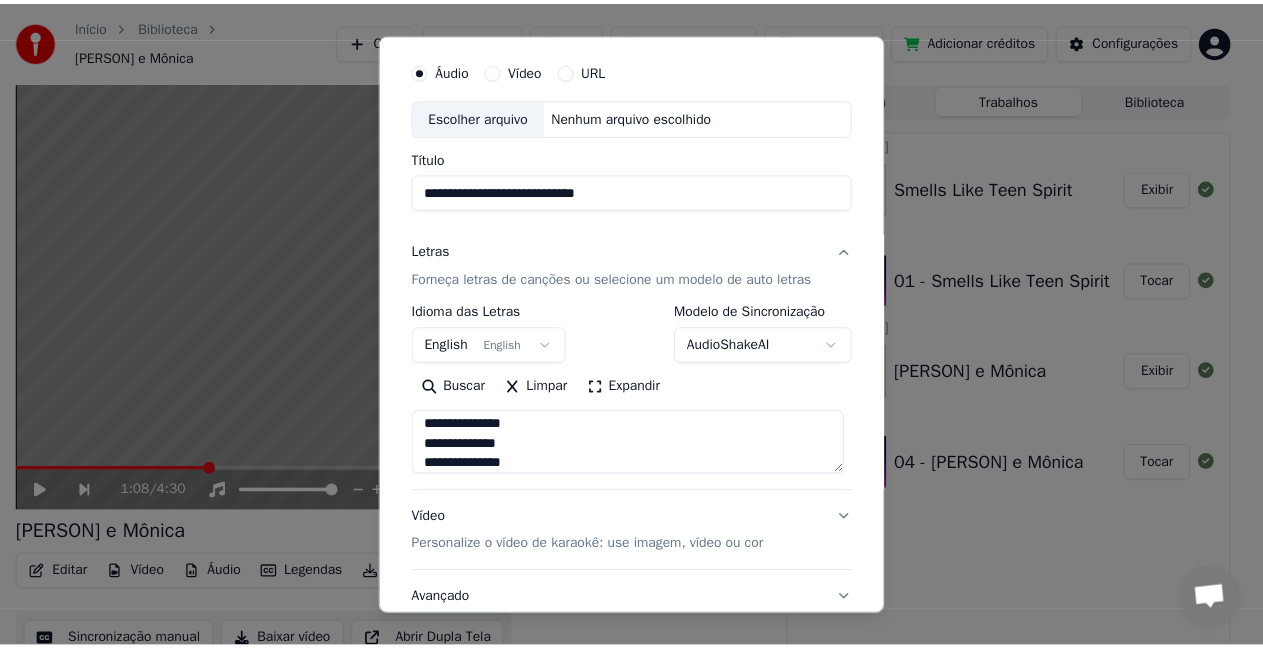 scroll, scrollTop: 0, scrollLeft: 0, axis: both 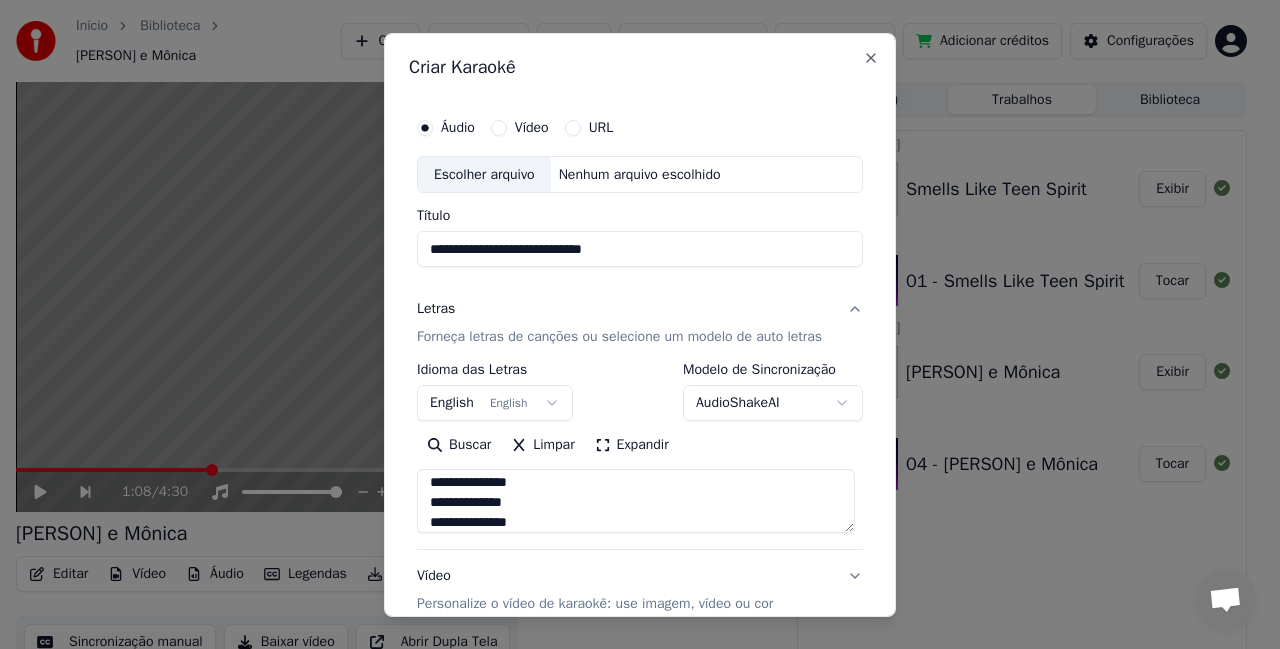 click on "**********" at bounding box center [640, 324] 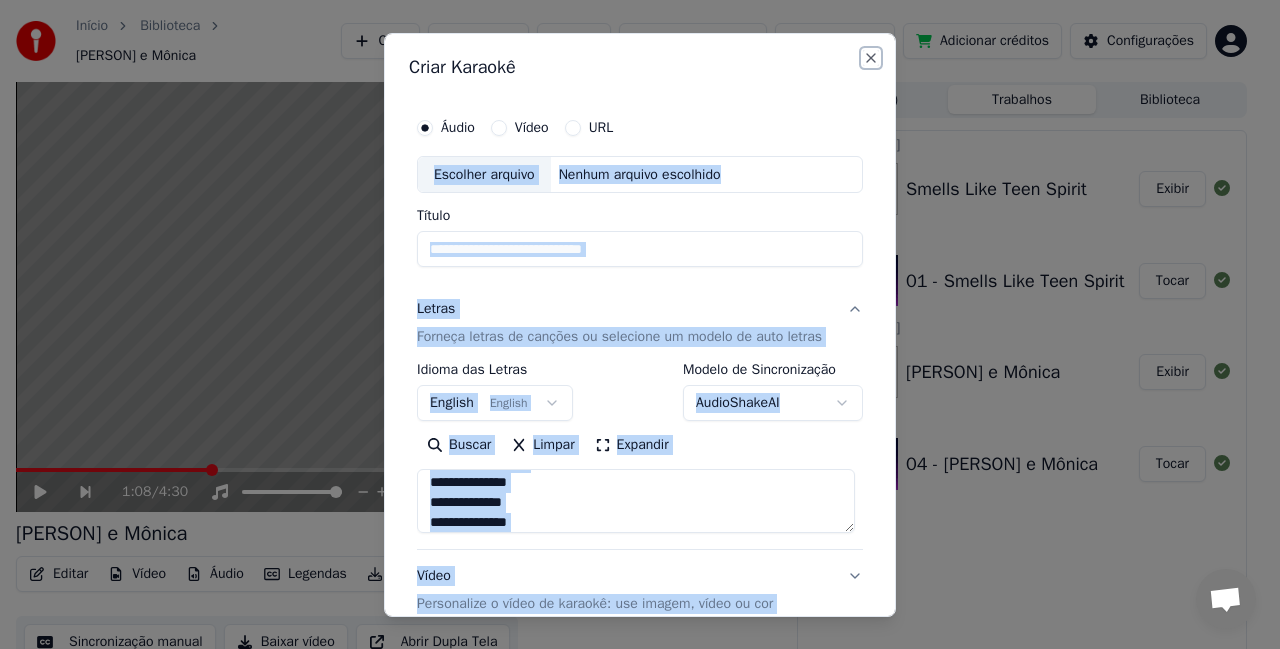 click on "Close" at bounding box center (871, 57) 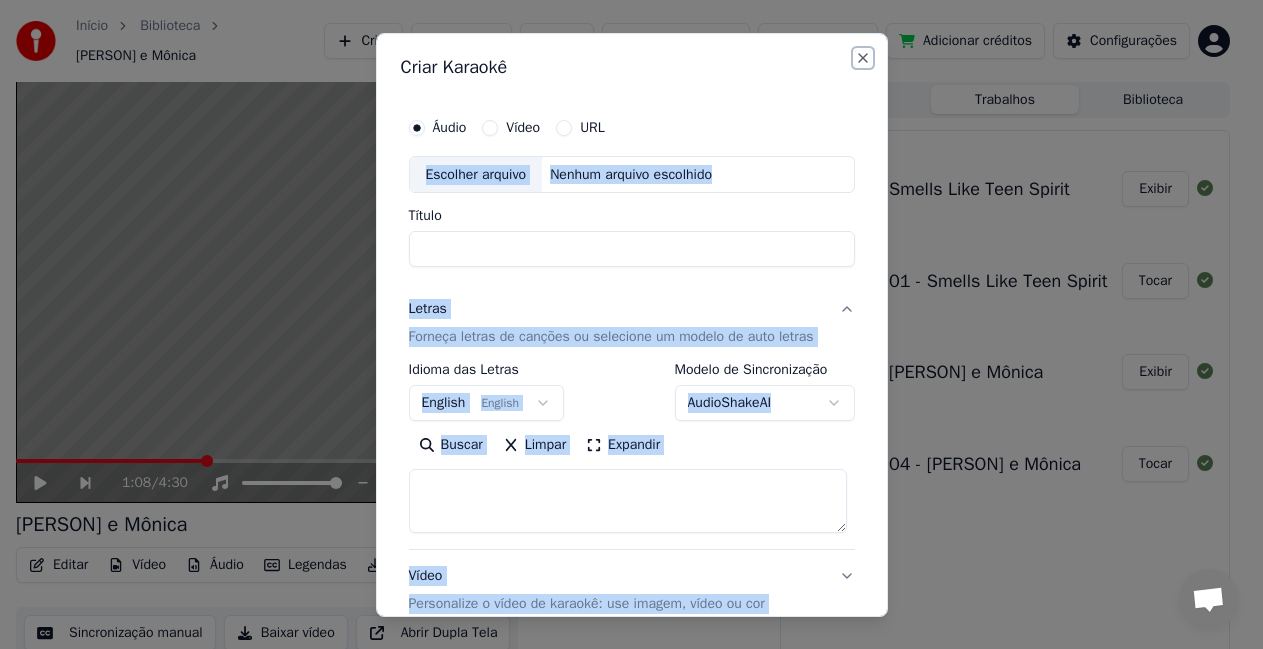 select 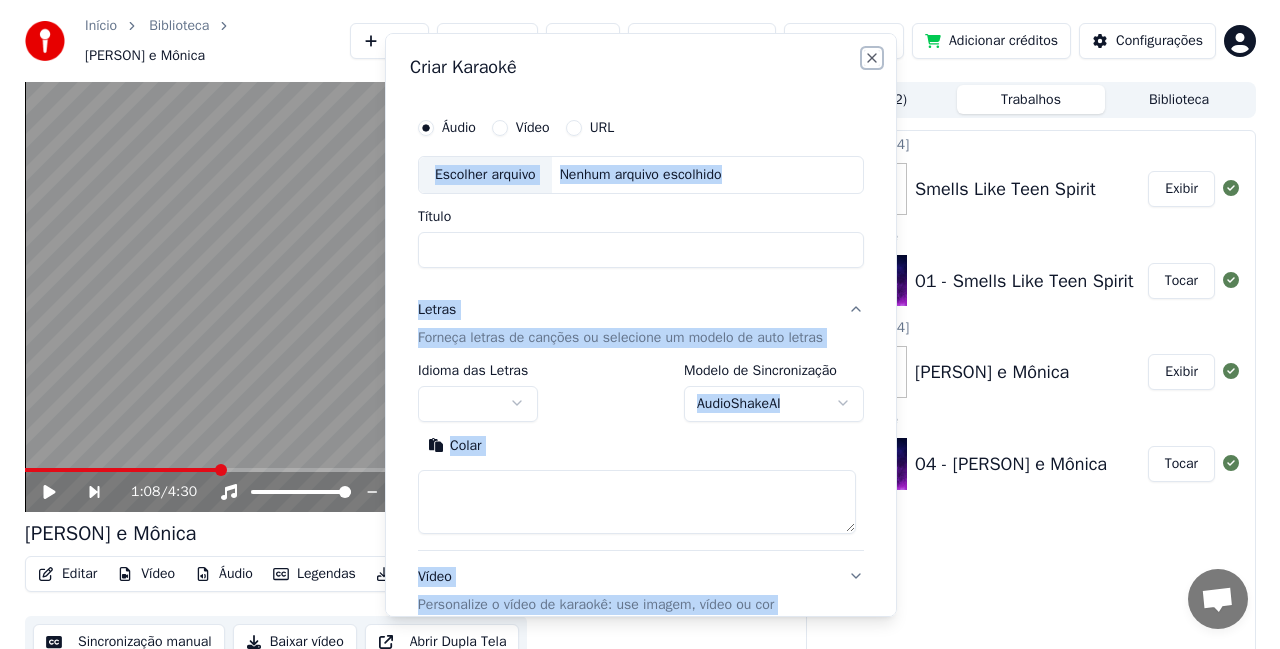 scroll, scrollTop: 0, scrollLeft: 0, axis: both 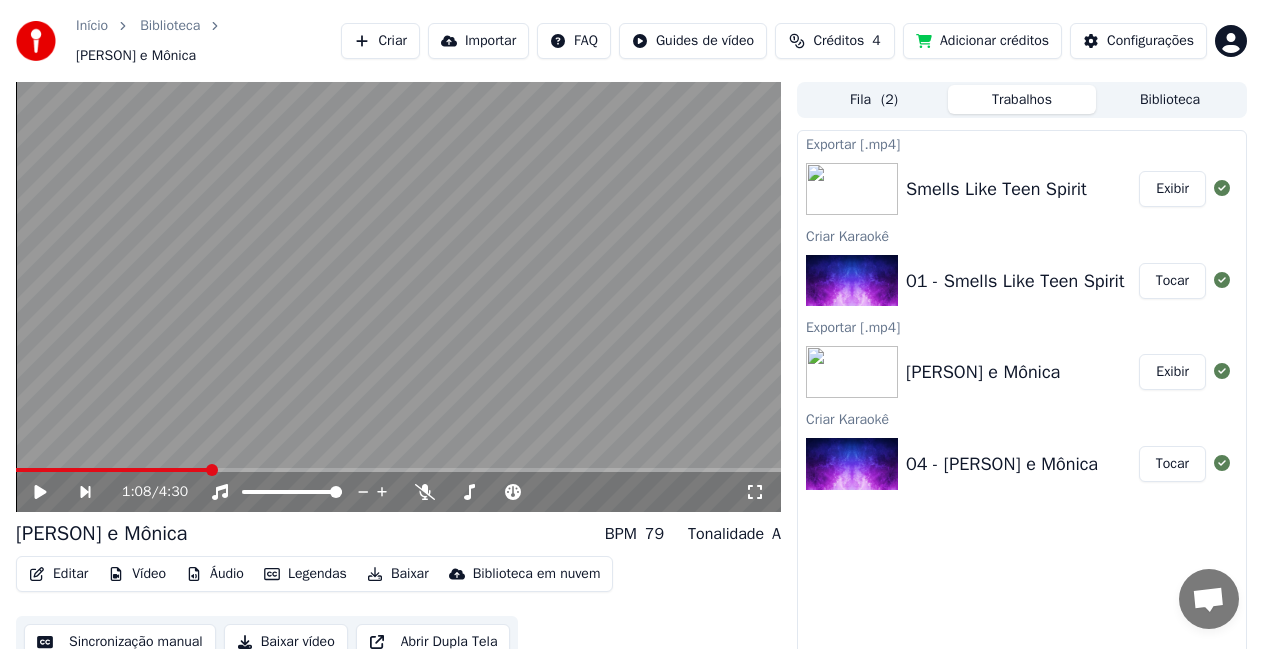 click on "Créditos" at bounding box center [838, 41] 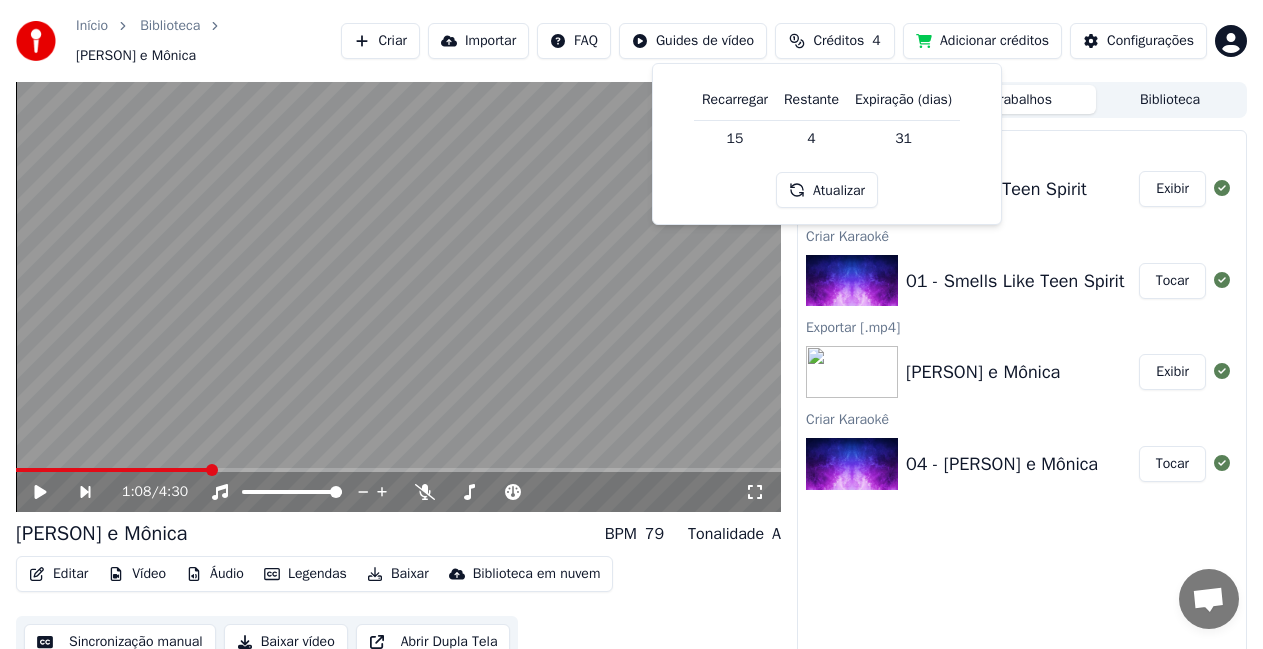 click on "Adicionar créditos" at bounding box center (982, 41) 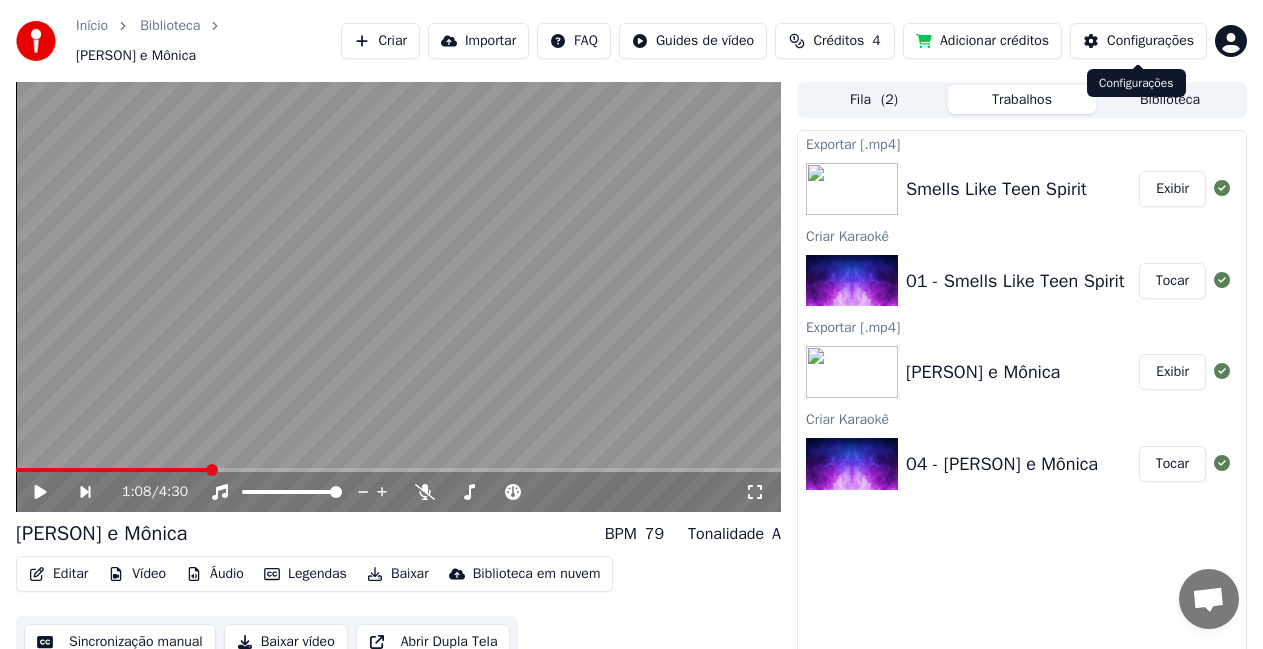 click on "Configurações" at bounding box center [1150, 41] 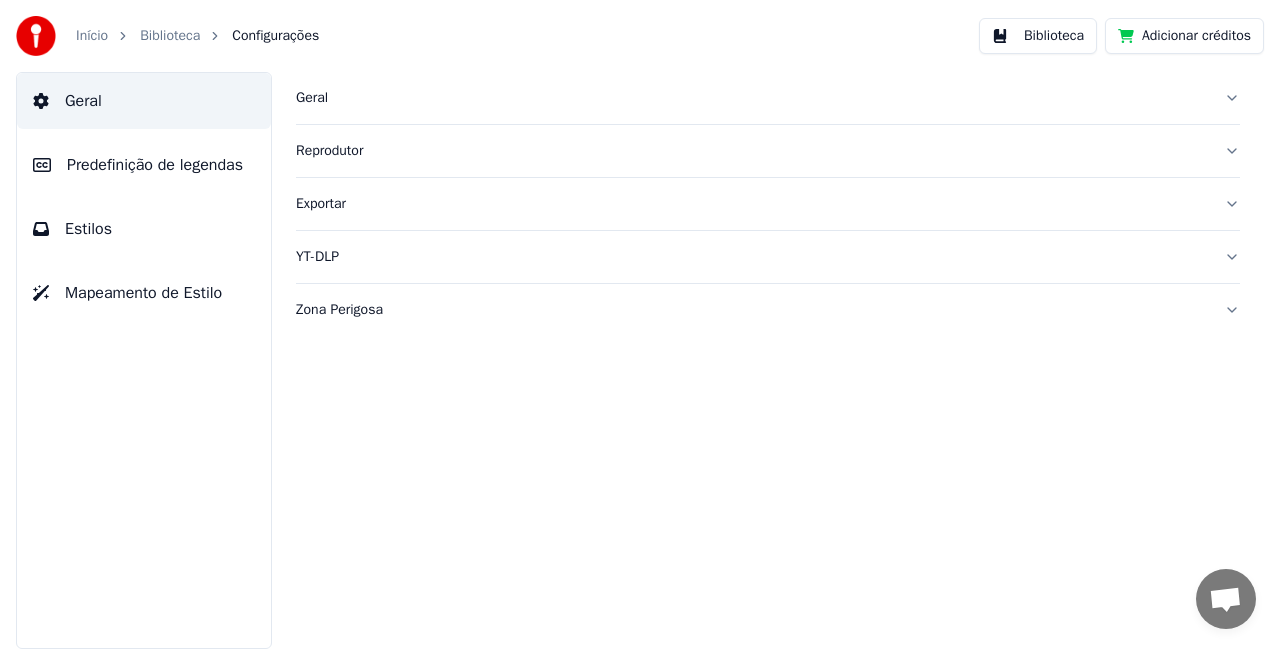 click on "Estilos" at bounding box center [88, 229] 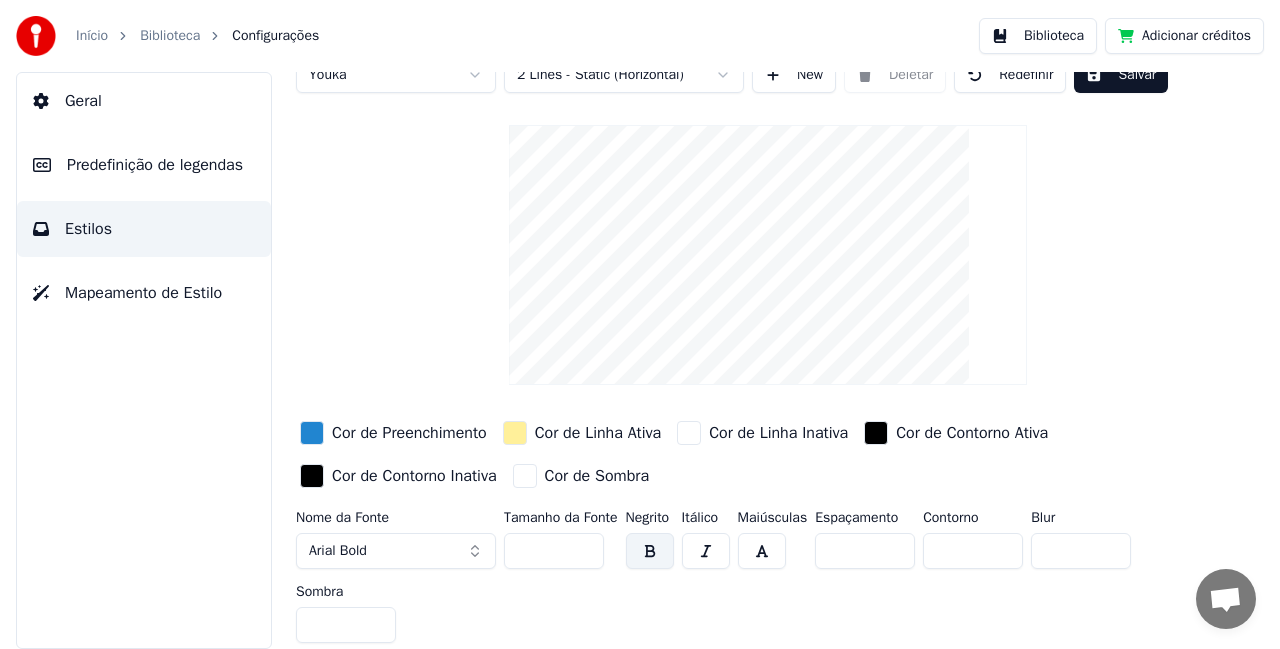 scroll, scrollTop: 0, scrollLeft: 0, axis: both 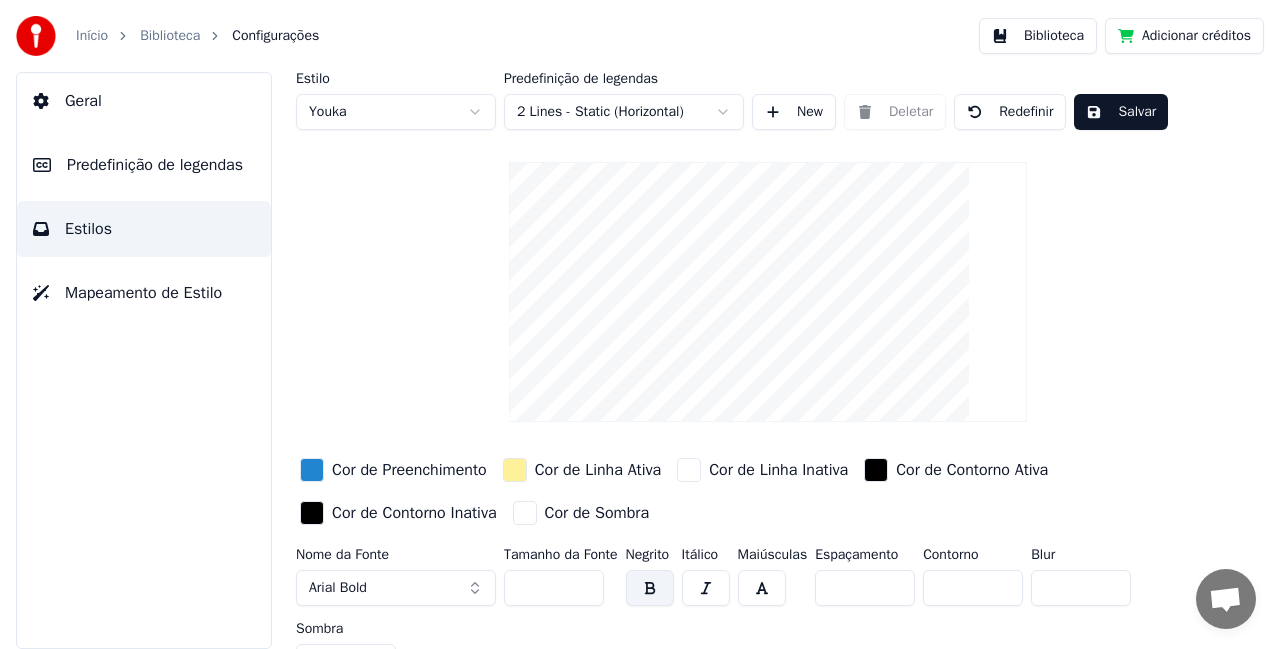 click on "Predefinição de legendas" at bounding box center (155, 165) 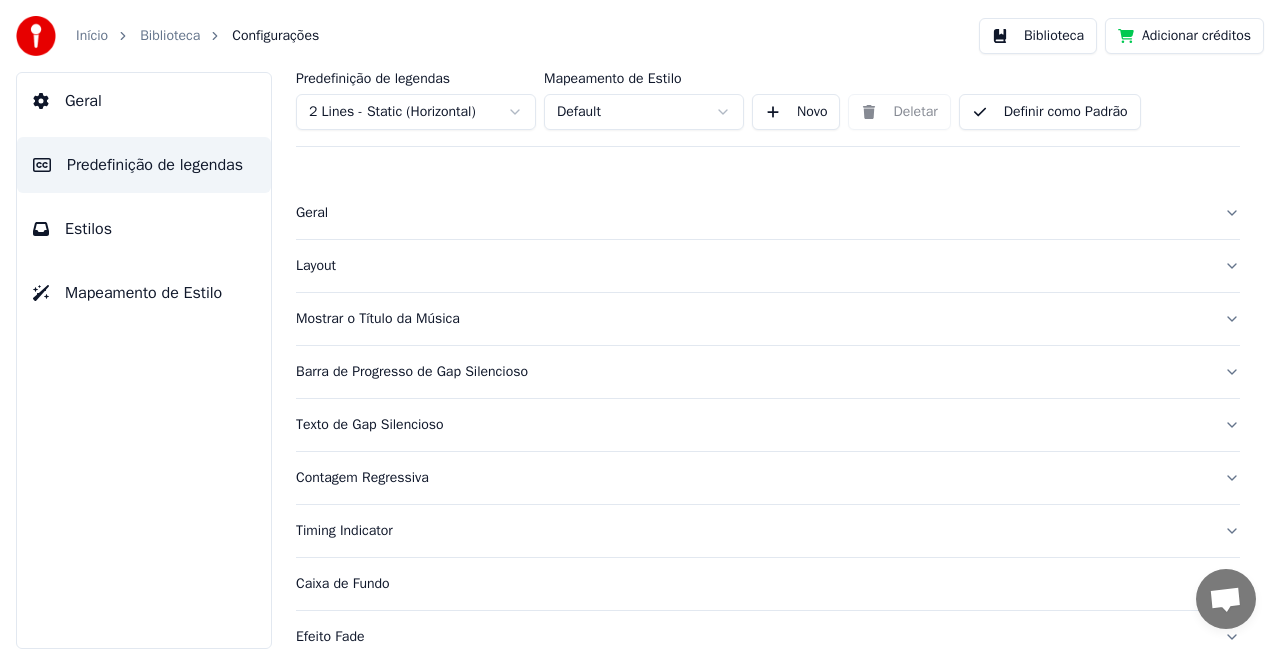 click on "Mapeamento de Estilo" at bounding box center (143, 293) 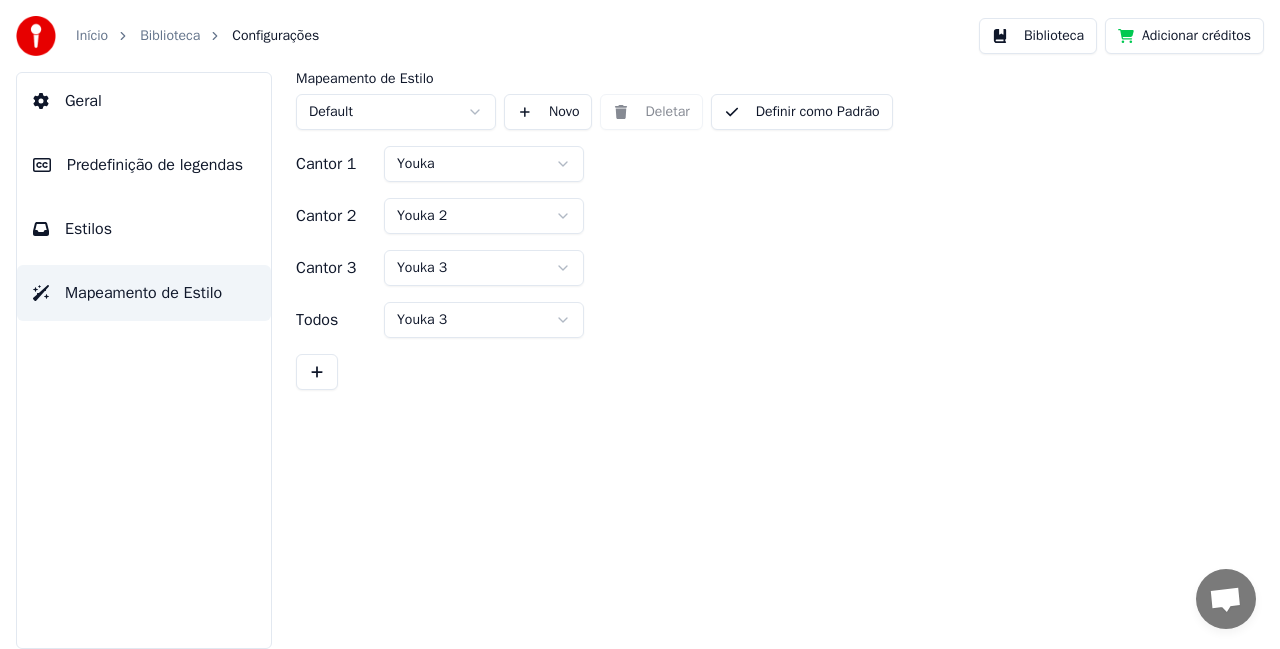 click on "Início Biblioteca Configurações Biblioteca Adicionar créditos Geral Predefinição de legendas Estilos Mapeamento de Estilo Mapeamento de Estilo Default Novo Deletar Definir como Padrão Cantor   1 Youka Cantor   2 Youka 2 Cantor   3 Youka 3 Todos Youka 3" at bounding box center (640, 324) 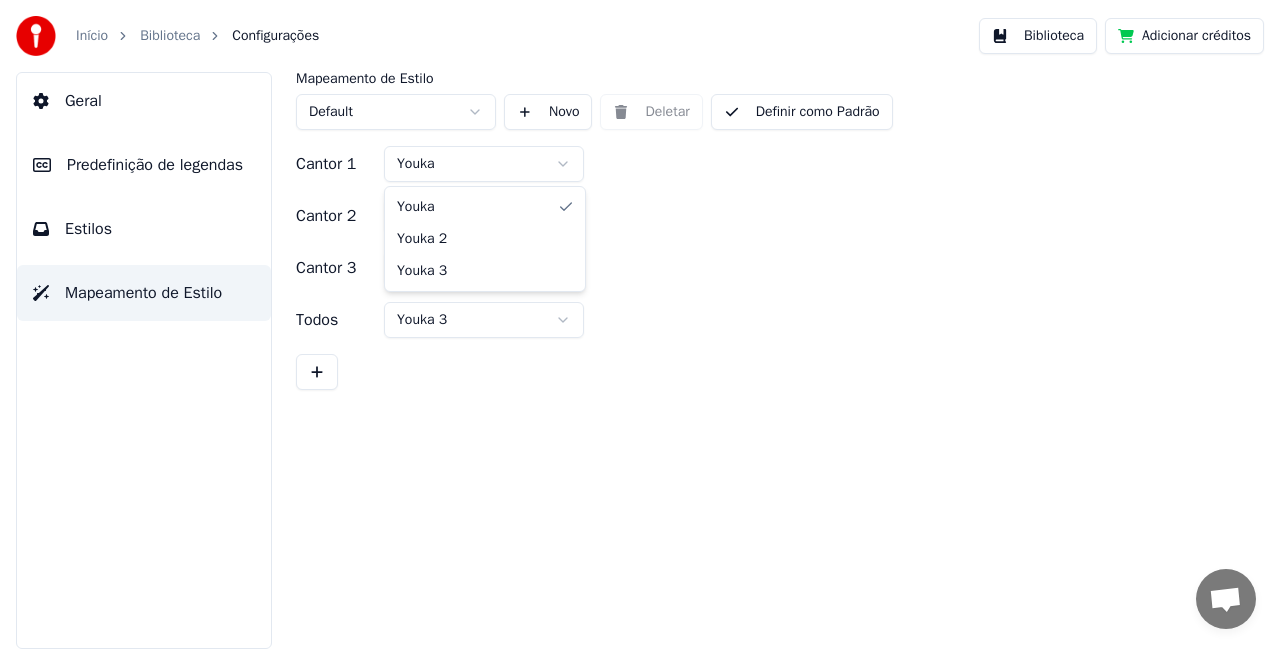 click on "Início Biblioteca Configurações Biblioteca Adicionar créditos Geral Predefinição de legendas Estilos Mapeamento de Estilo Mapeamento de Estilo Default Novo Deletar Definir como Padrão Cantor   1 Youka Cantor   2 Youka 2 Cantor   3 Youka 3 Todos Youka 3
Youka Youka 2 Youka 3" at bounding box center [640, 324] 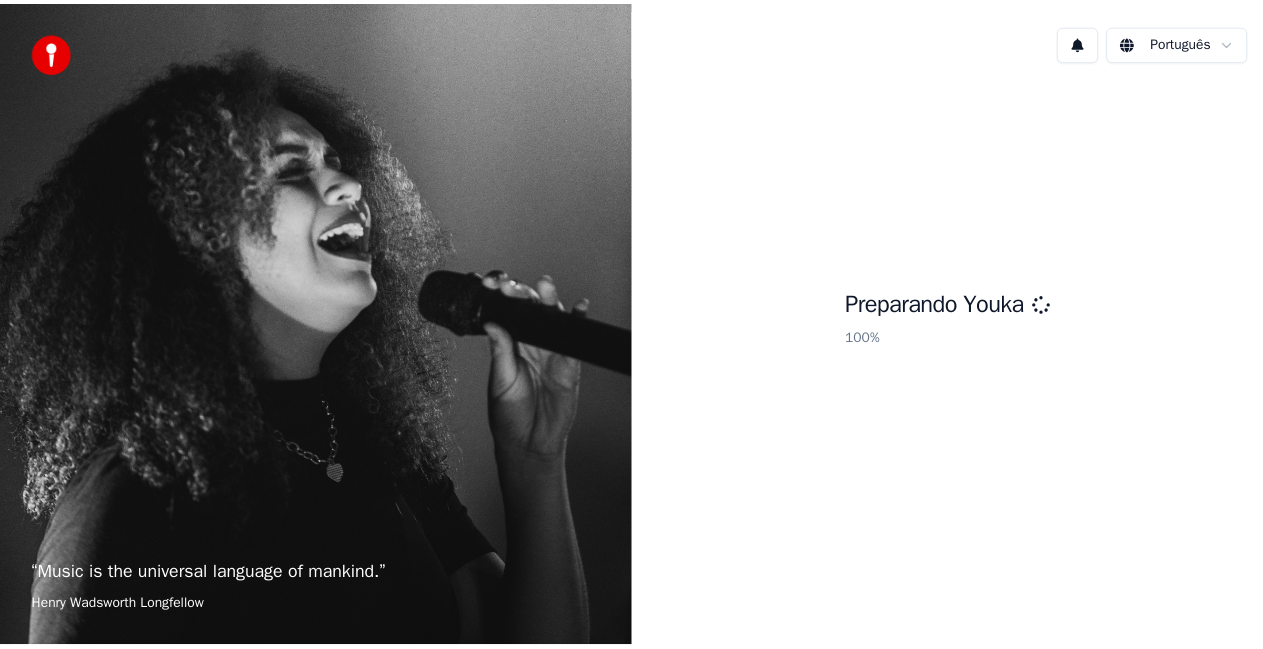 scroll, scrollTop: 0, scrollLeft: 0, axis: both 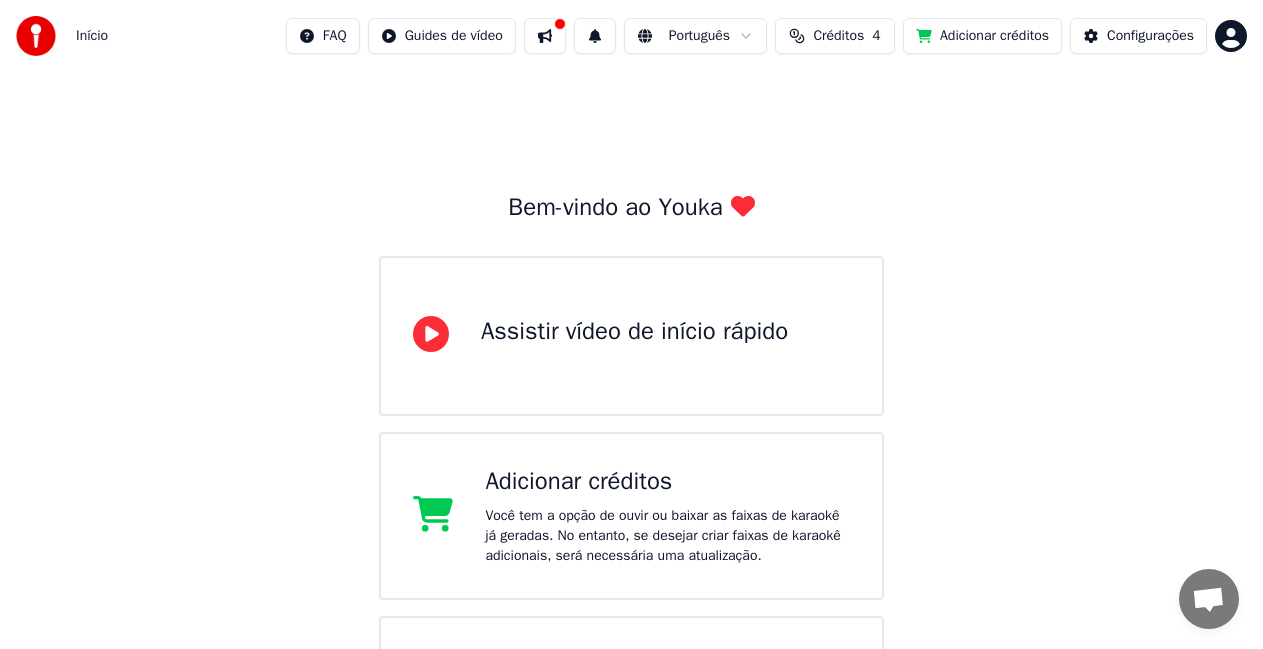 click on "Bem-vindo ao Youka Assistir vídeo de início rápido Adicionar créditos Você tem a opção de ouvir ou baixar as faixas de karaokê já geradas. No entanto, se desejar criar faixas de karaokê adicionais, será necessária uma atualização. Biblioteca Acesse e gerencie todas as faixas de karaokê que você criou. Edite, organize e aperfeiçoe seus projetos. Criar Karaokê Crie karaokê a partir de arquivos de áudio ou vídeo (MP3, MP4 e mais), ou cole um URL para gerar instantaneamente um vídeo de karaokê com letras sincronizadas." at bounding box center (631, 516) 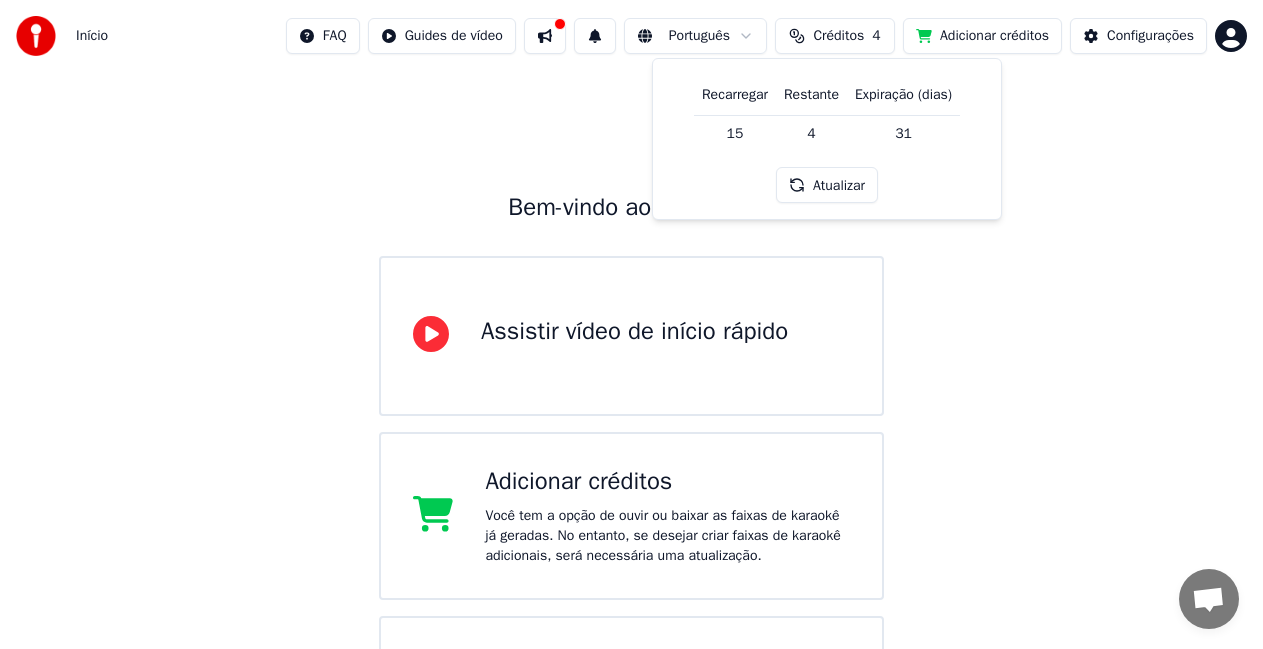 click on "Atualizar" at bounding box center [827, 185] 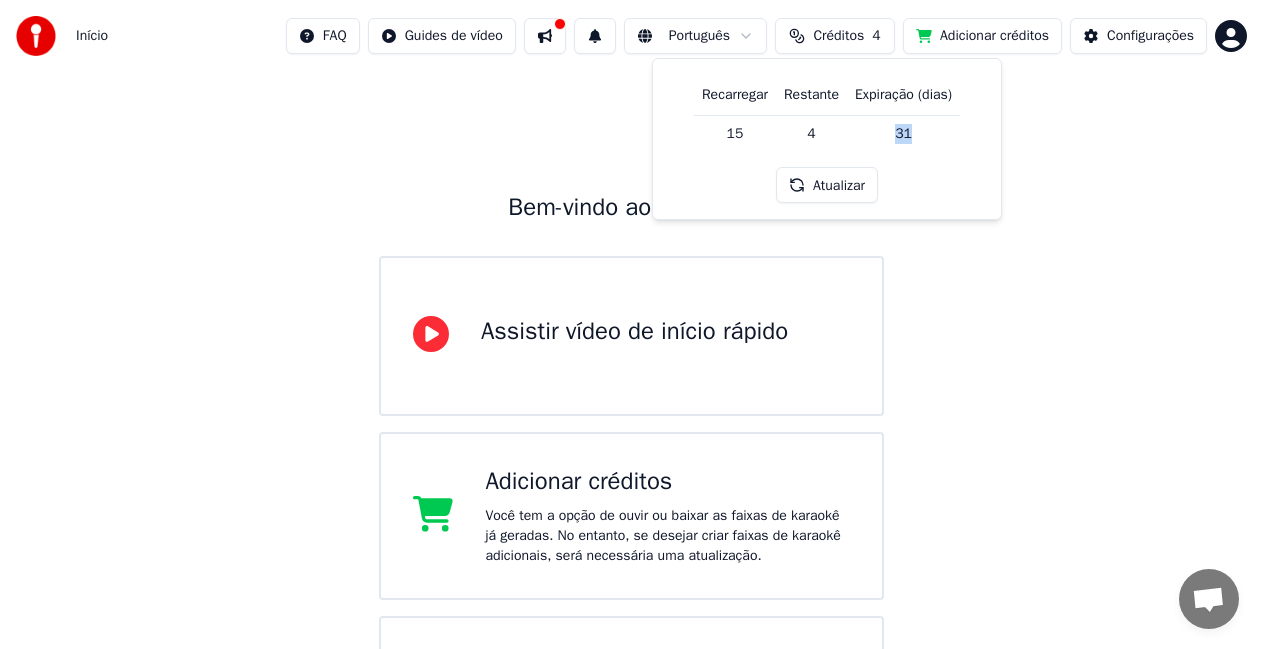 click on "31" at bounding box center [903, 133] 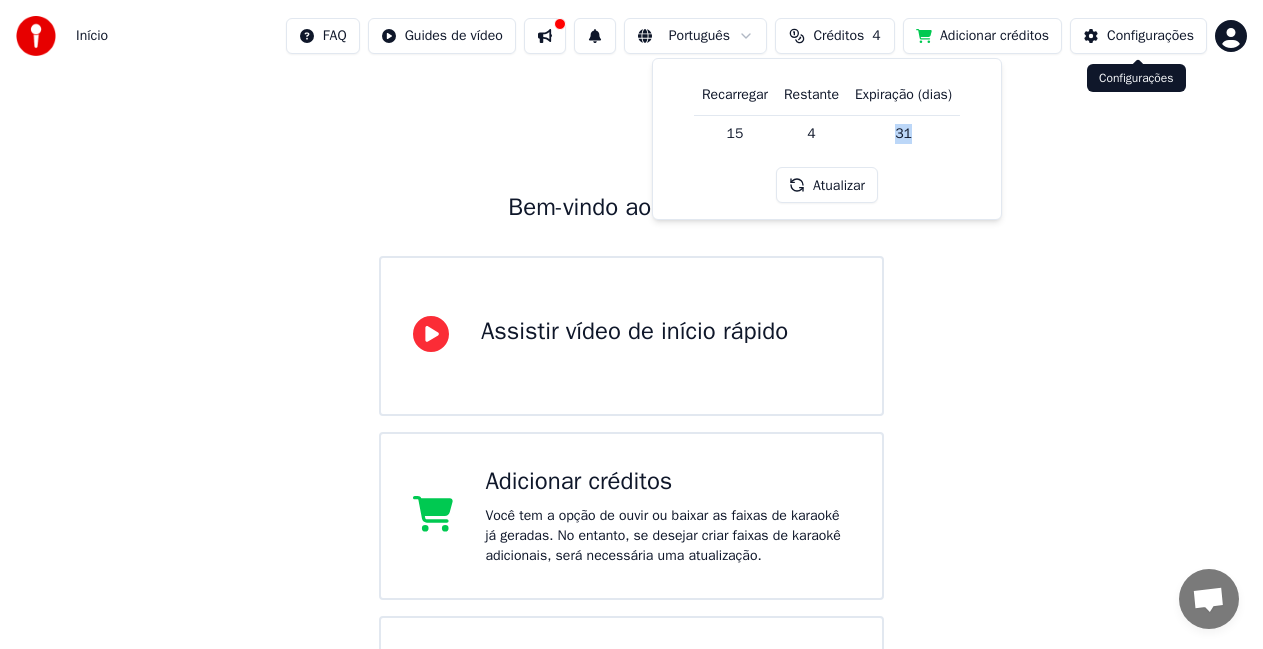 click on "Configurações" at bounding box center (1150, 36) 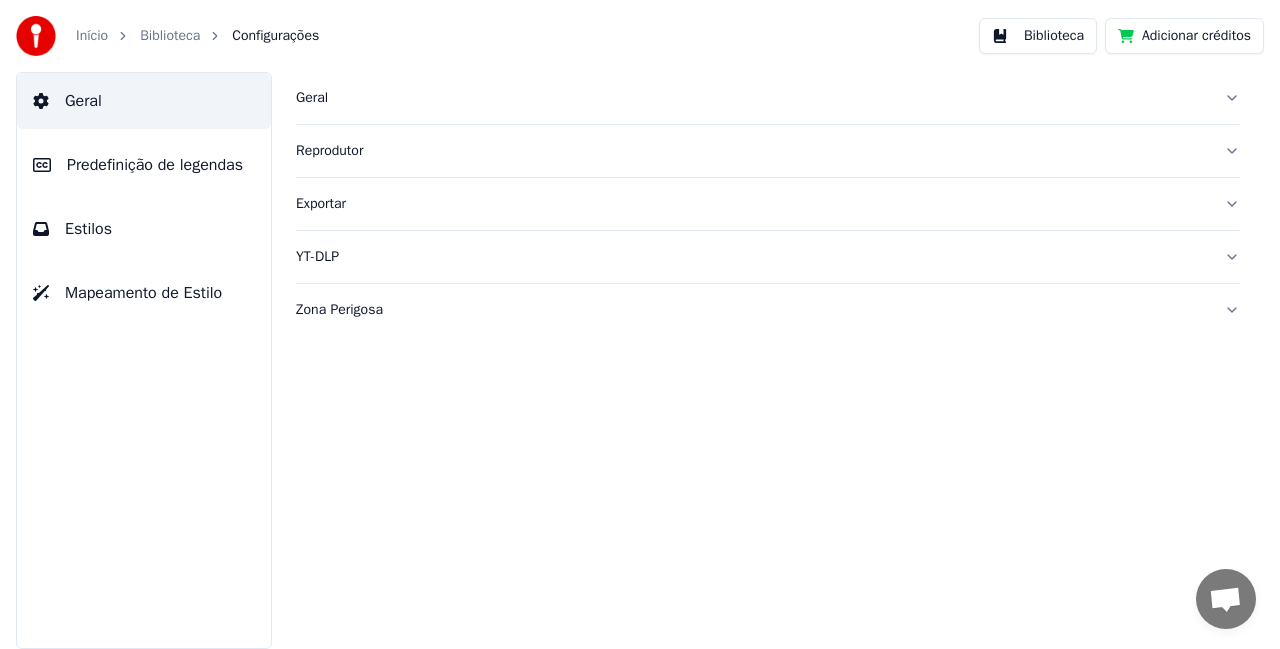 click on "Geral" at bounding box center (83, 101) 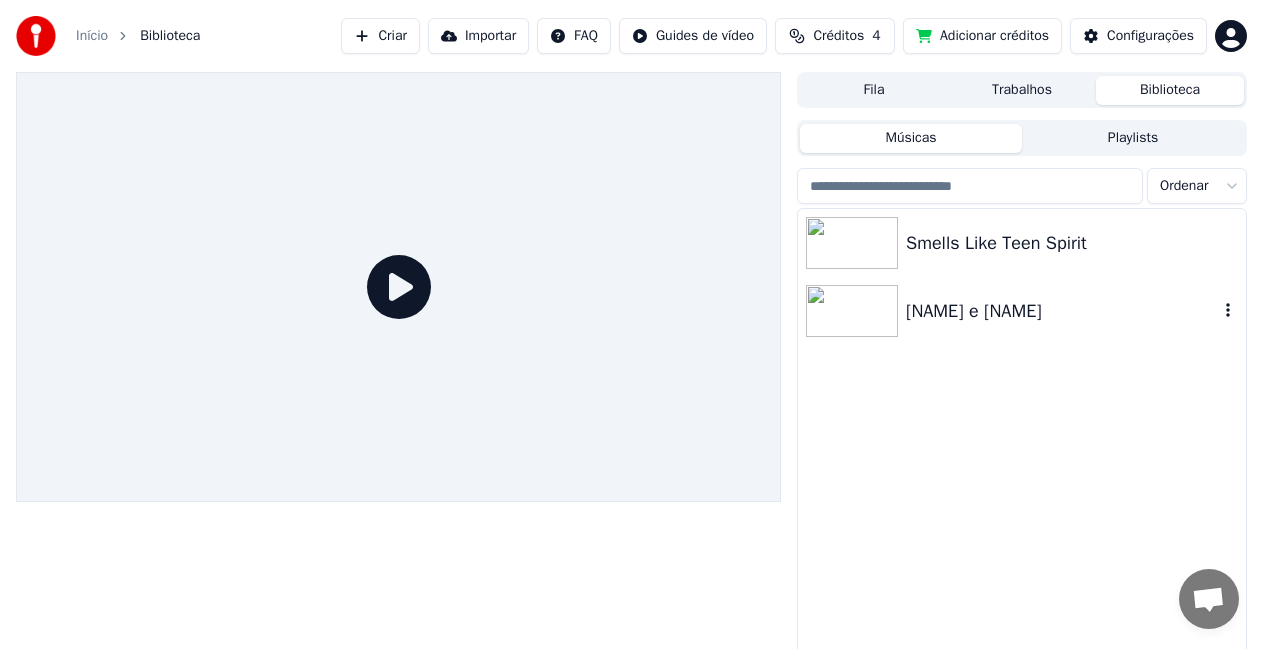 click on "[PERSON] e Mônica" at bounding box center (1062, 311) 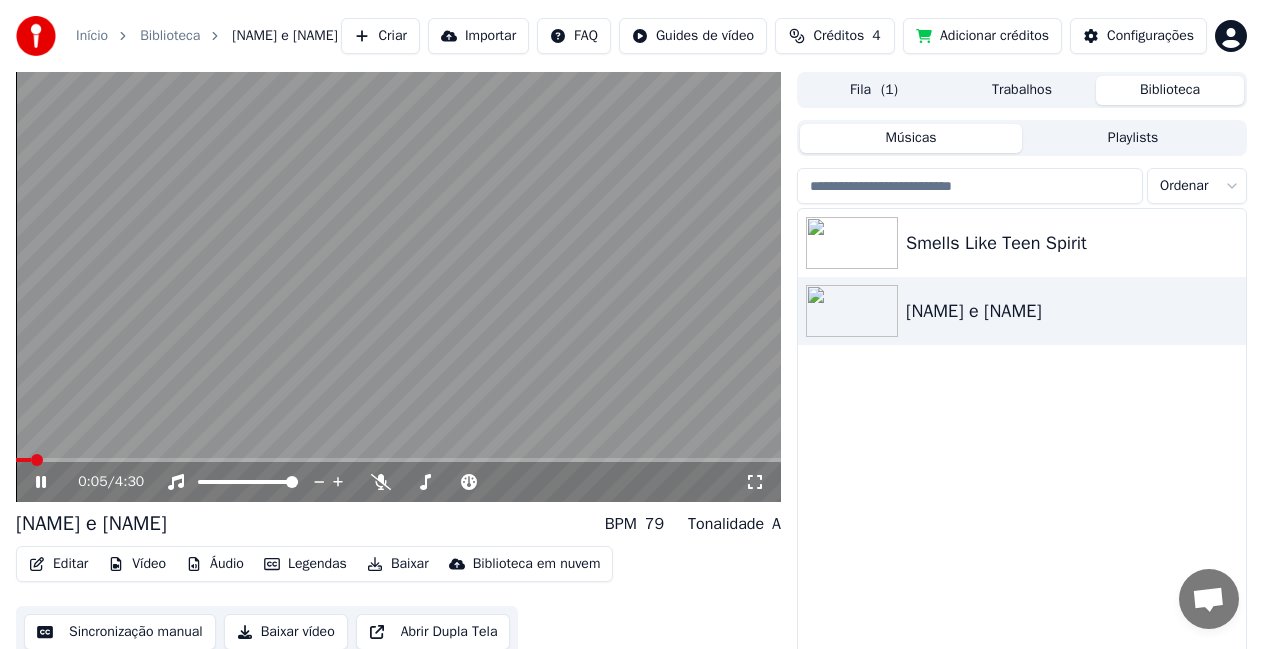 click 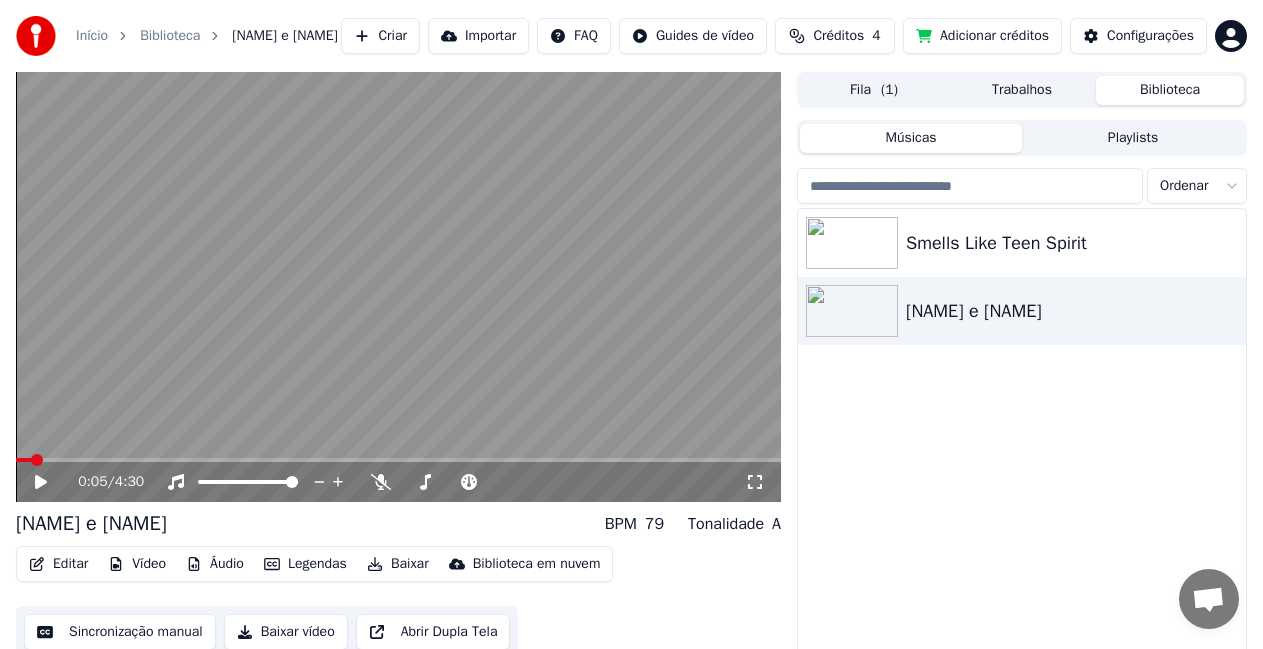 click 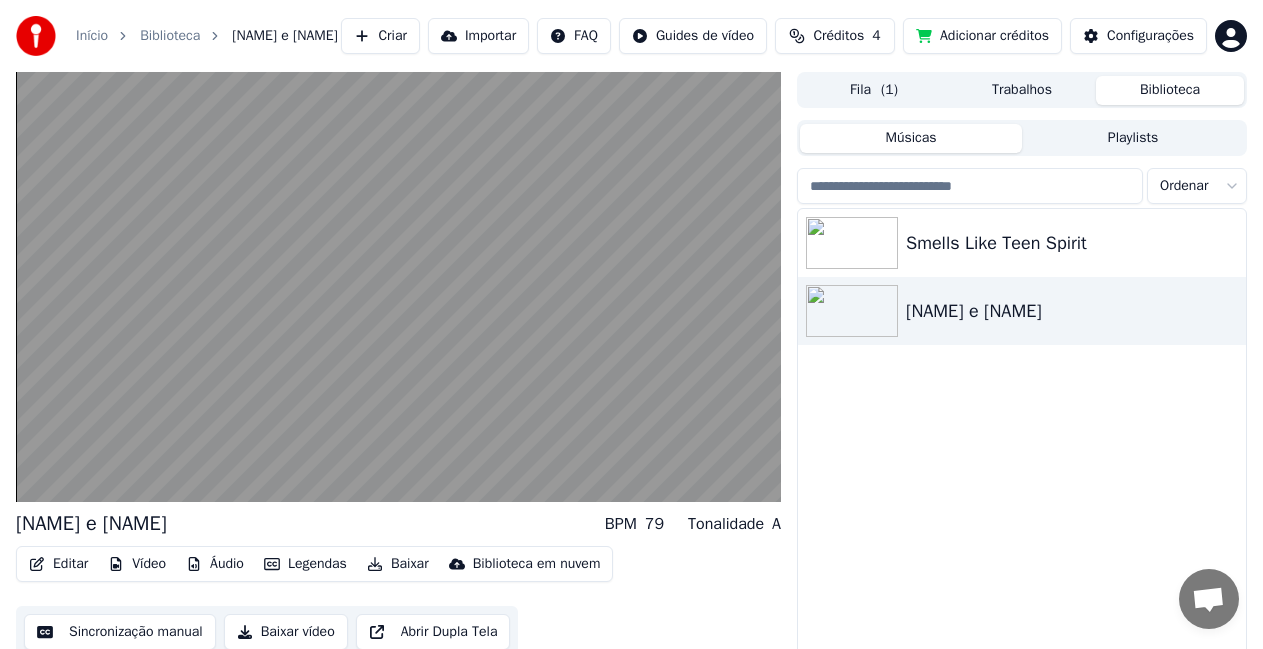 click on "Smells Like Teen Spirit Eduardo e Mônica" at bounding box center (1022, 451) 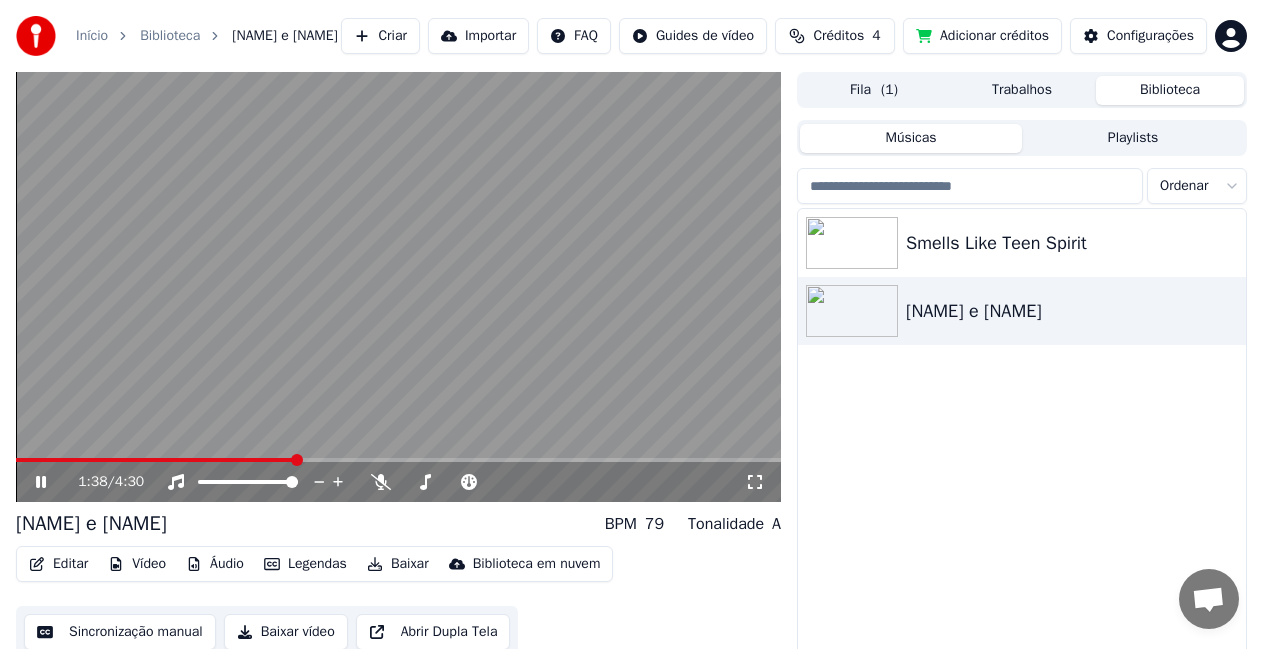 click on "Editar Vídeo Áudio Legendas Baixar Biblioteca em nuvem Sincronização manual Baixar vídeo Abrir Dupla Tela" at bounding box center (398, 602) 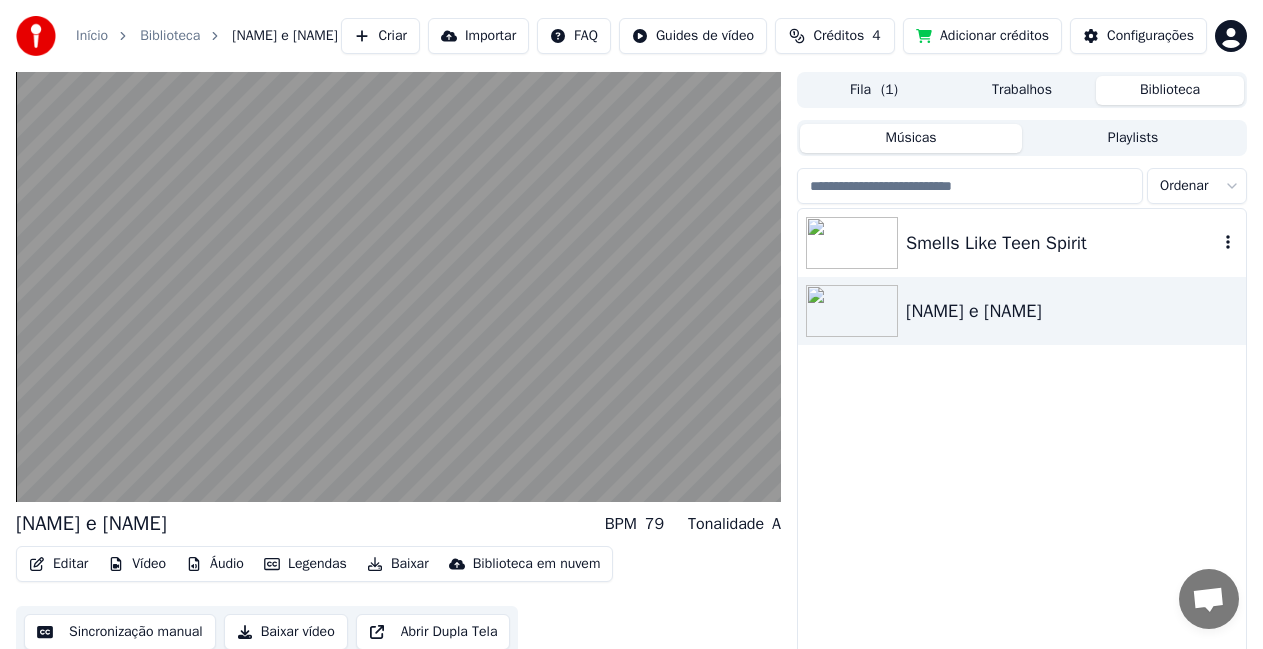 click on "Smells Like Teen Spirit" at bounding box center (1062, 243) 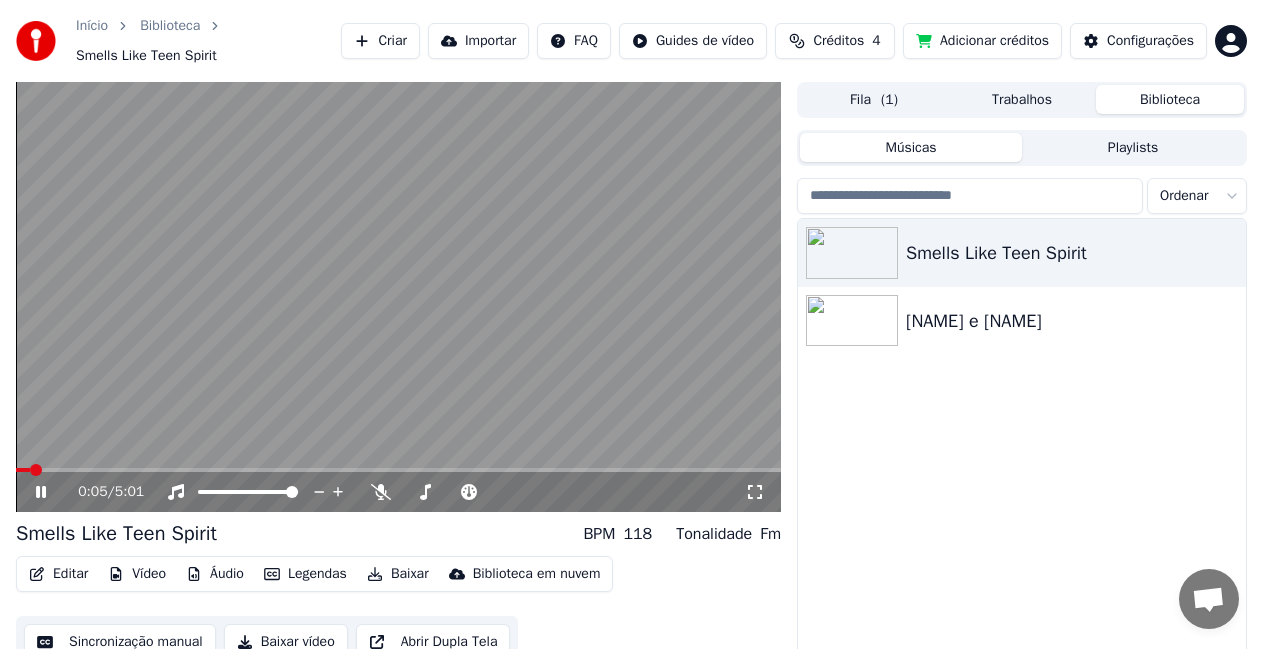 click 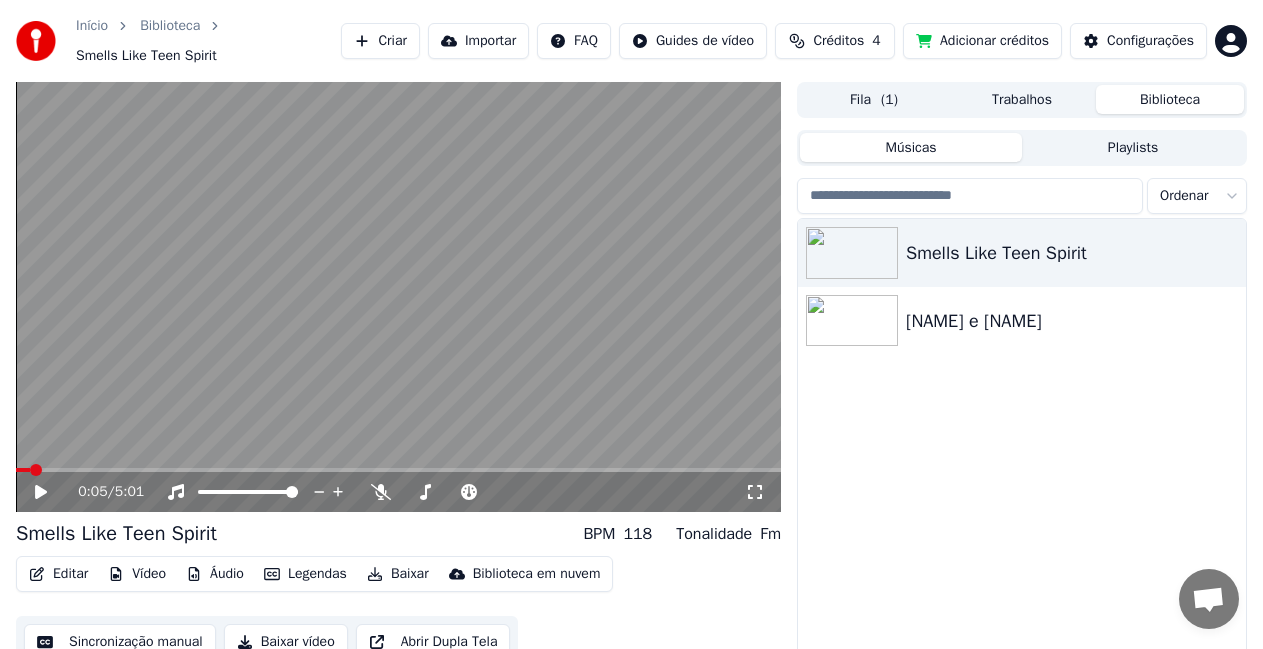 click on "0:05  /  5:01 Smells Like Teen Spirit BPM 118 Tonalidade Fm Editar Vídeo Áudio Legendas Baixar Biblioteca em nuvem Sincronização manual Baixar vídeo Abrir Dupla Tela Fila ( 1 ) Trabalhos Biblioteca Músicas Playlists Ordenar Smells Like Teen Spirit Eduardo e Mônica" at bounding box center [631, 393] 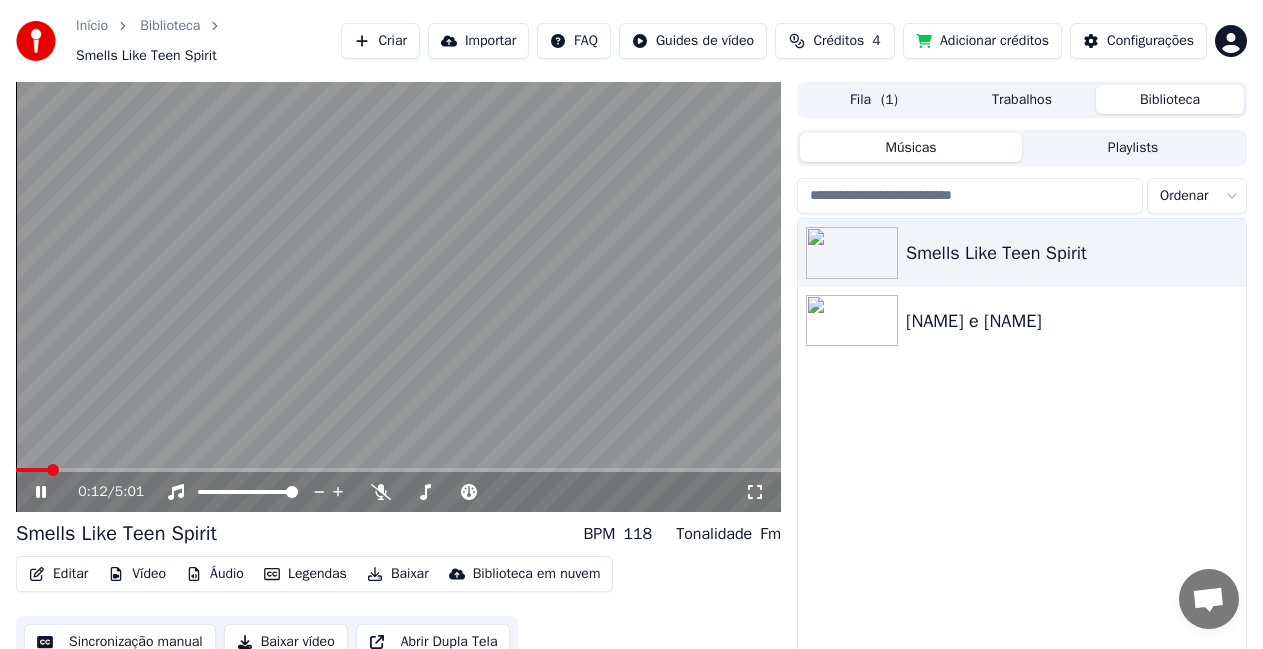 click 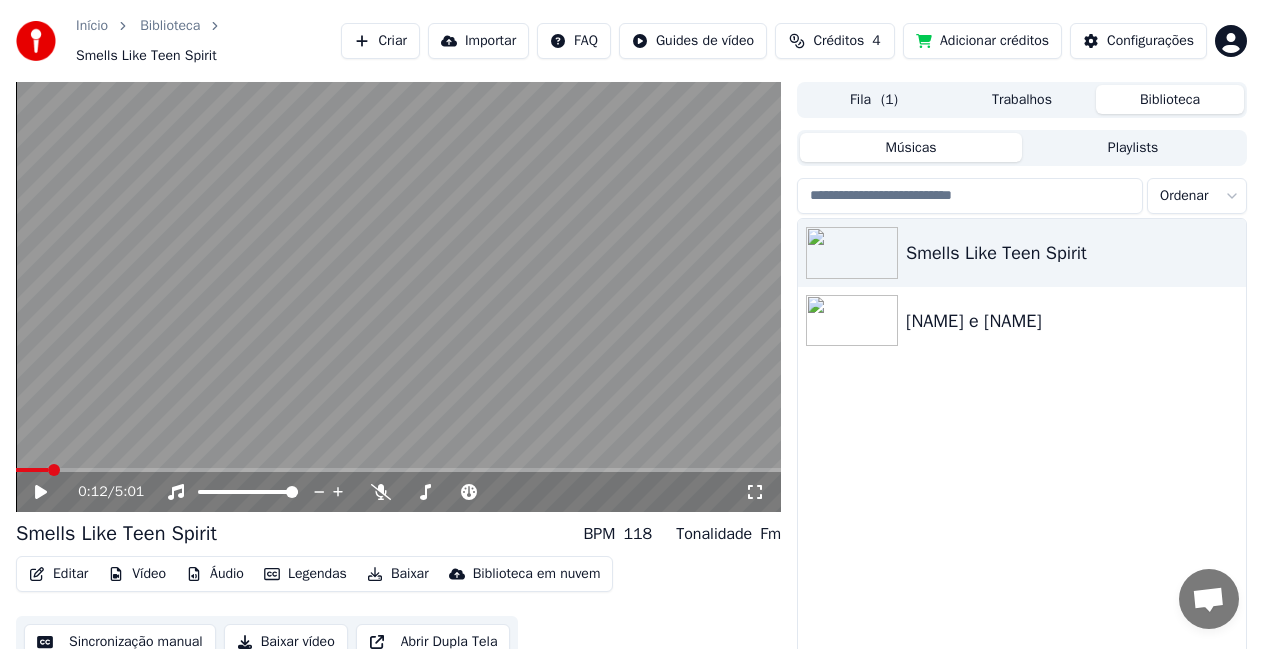 click 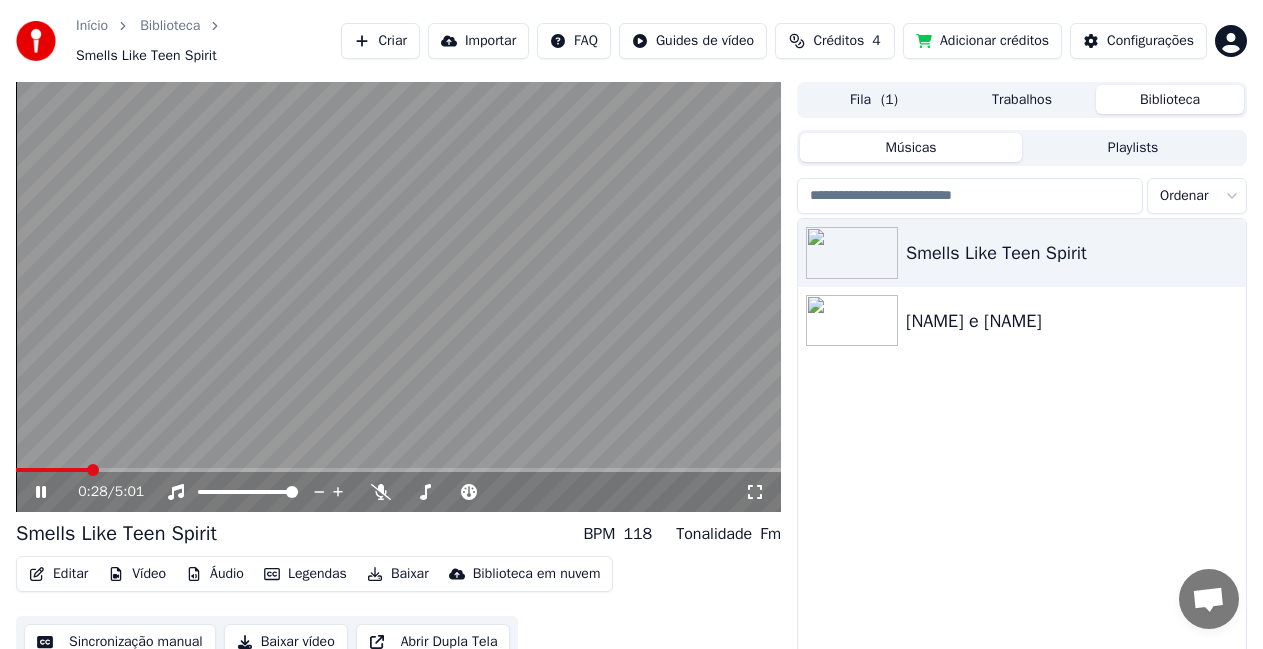 click 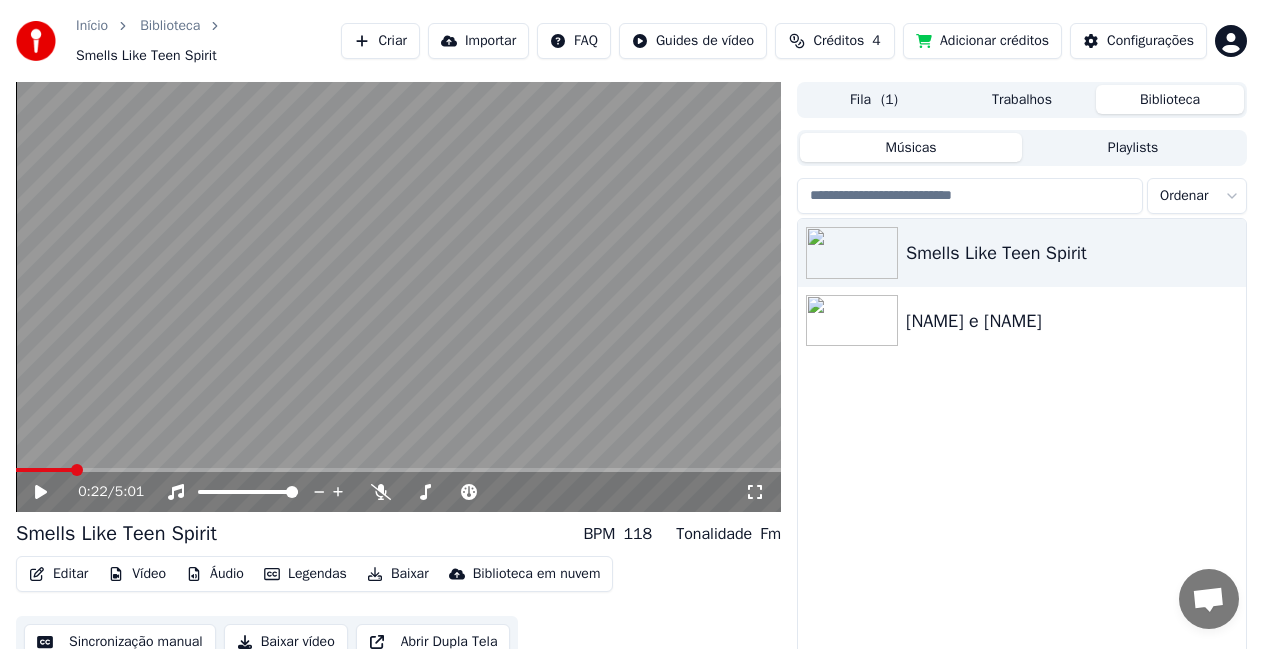 click at bounding box center (77, 470) 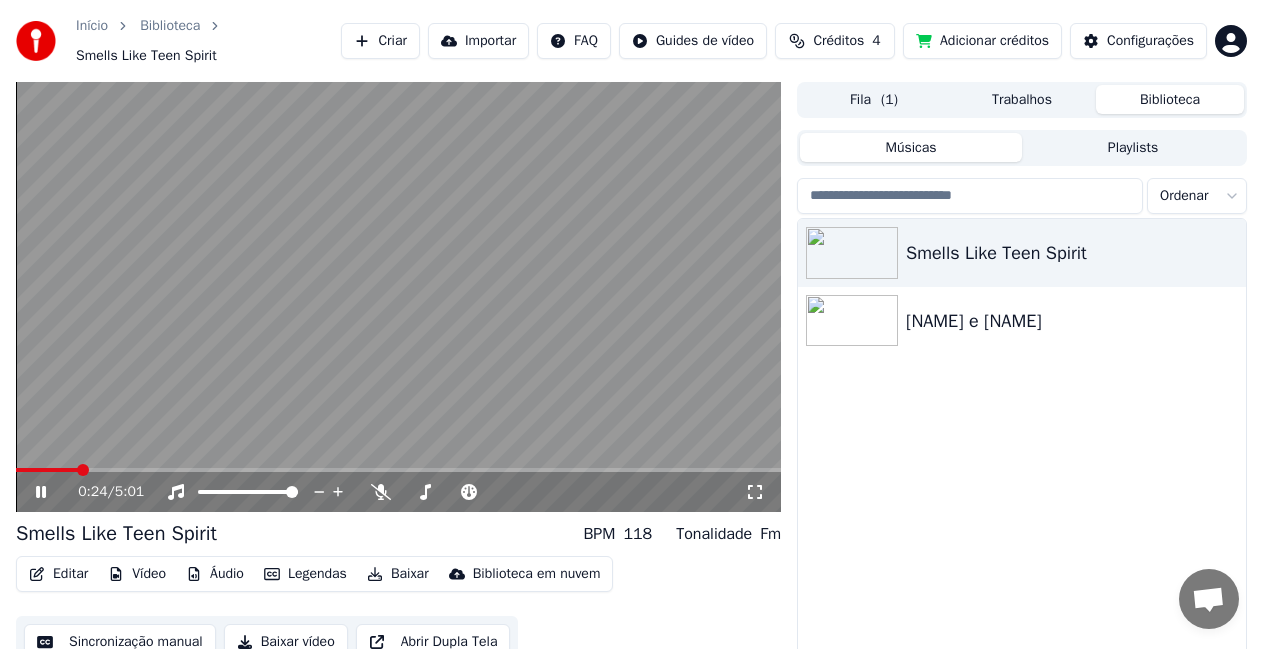 click 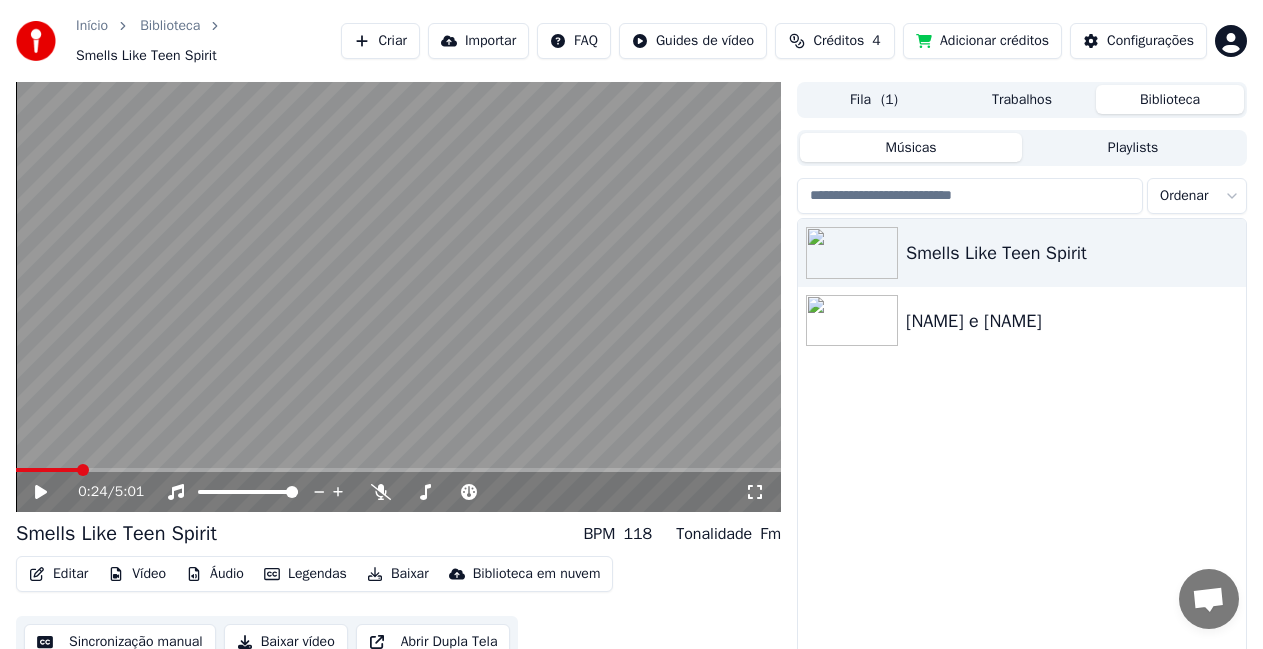 click on "0:24  /  5:01" at bounding box center (398, 492) 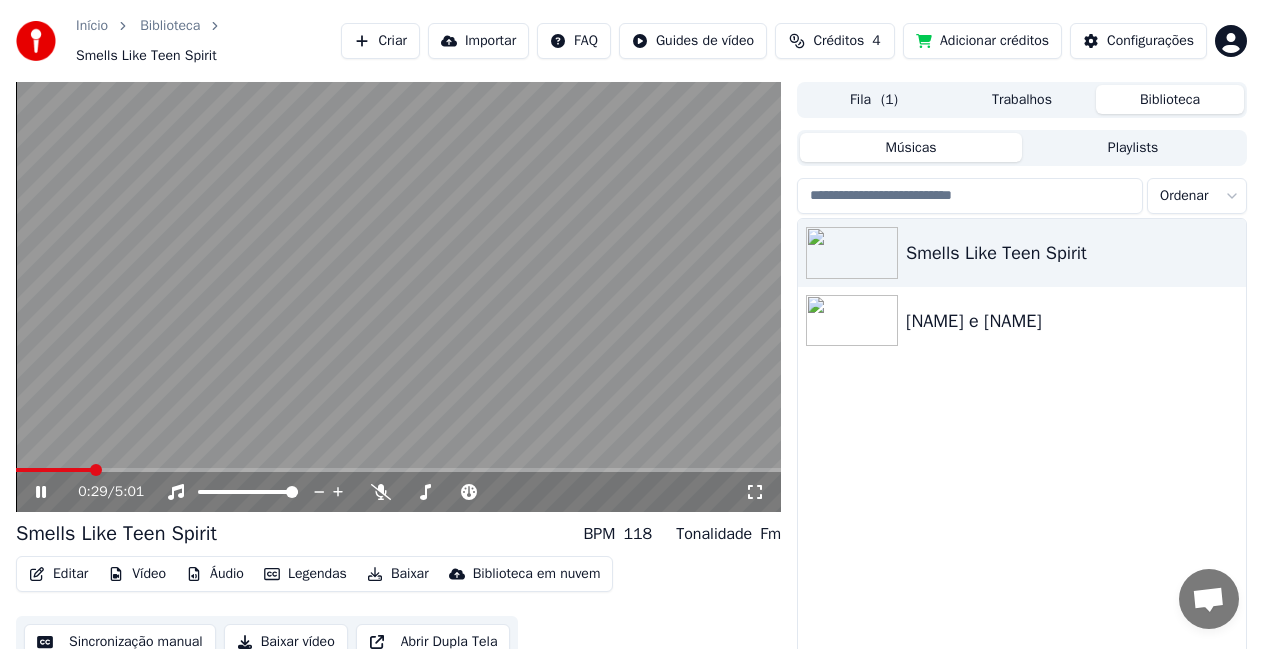 click 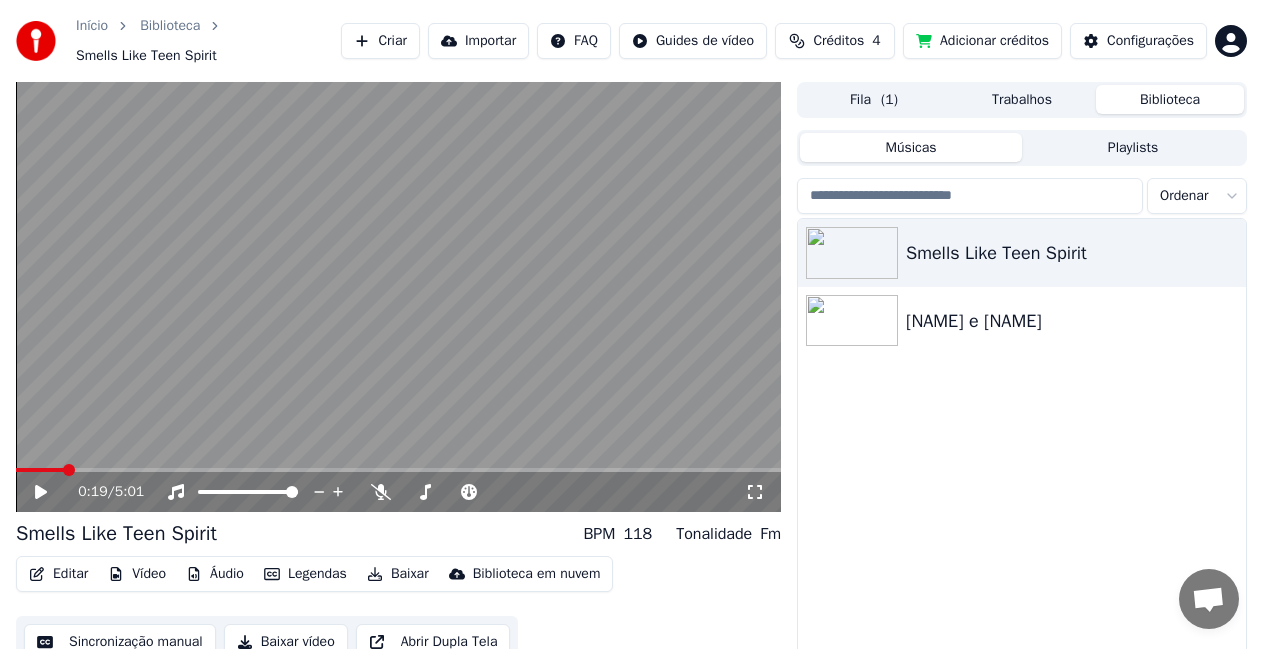 click at bounding box center [40, 470] 